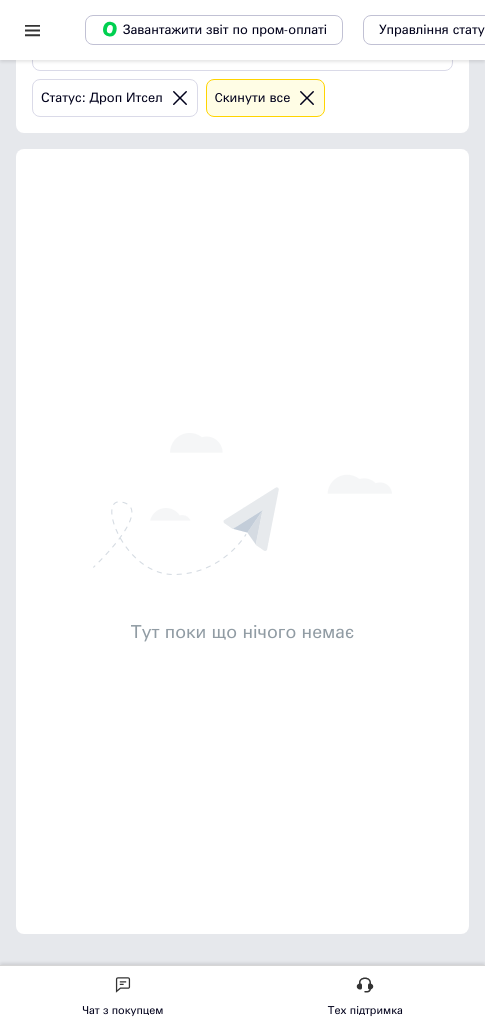 scroll, scrollTop: 231, scrollLeft: 0, axis: vertical 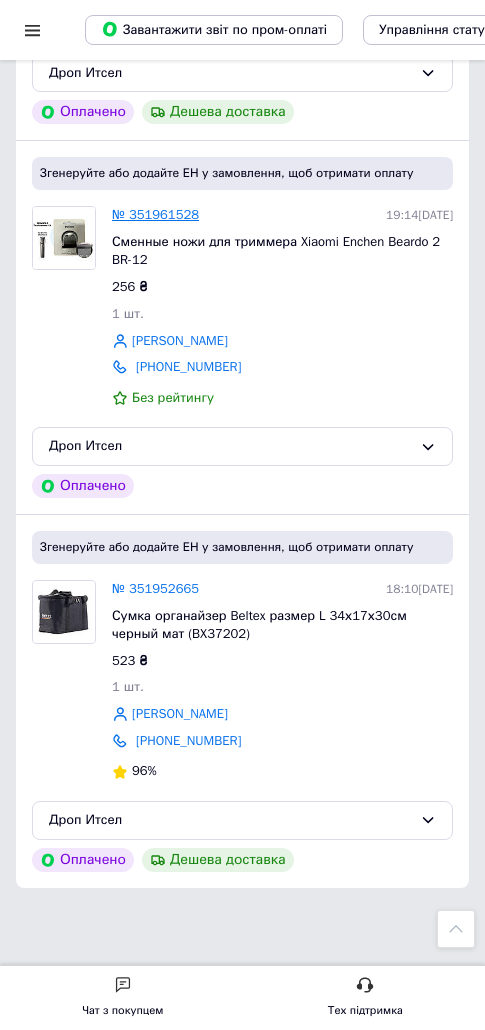 click on "№ 351961528" at bounding box center (155, 214) 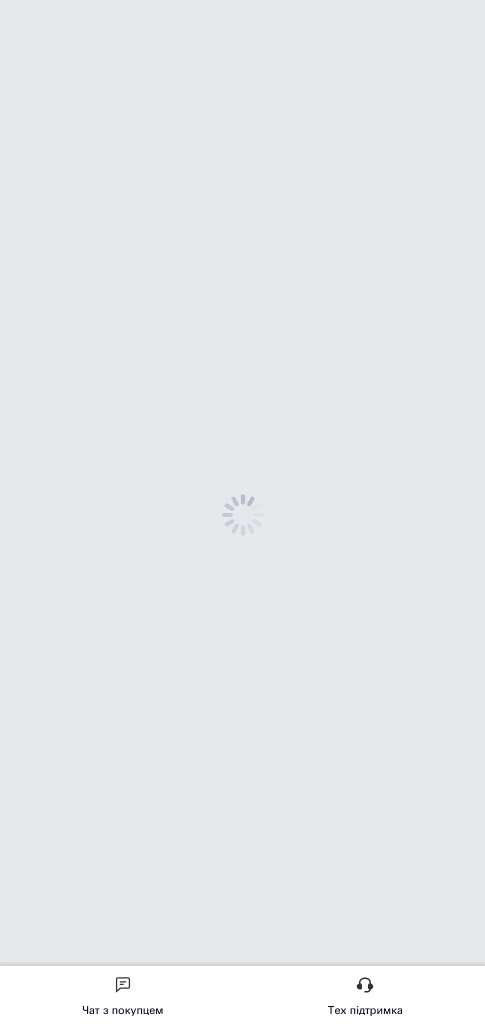 scroll, scrollTop: 0, scrollLeft: 0, axis: both 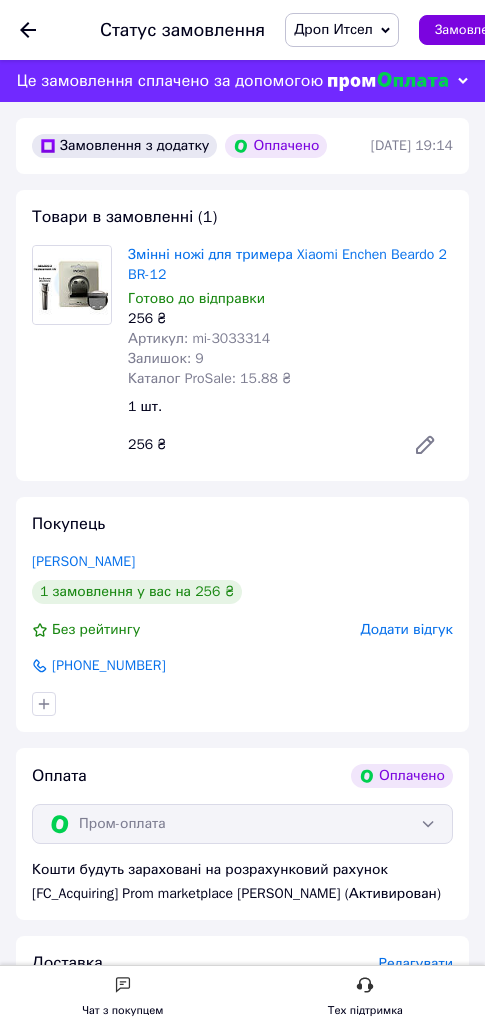 click on "Артикул: mi-3033314" at bounding box center (199, 338) 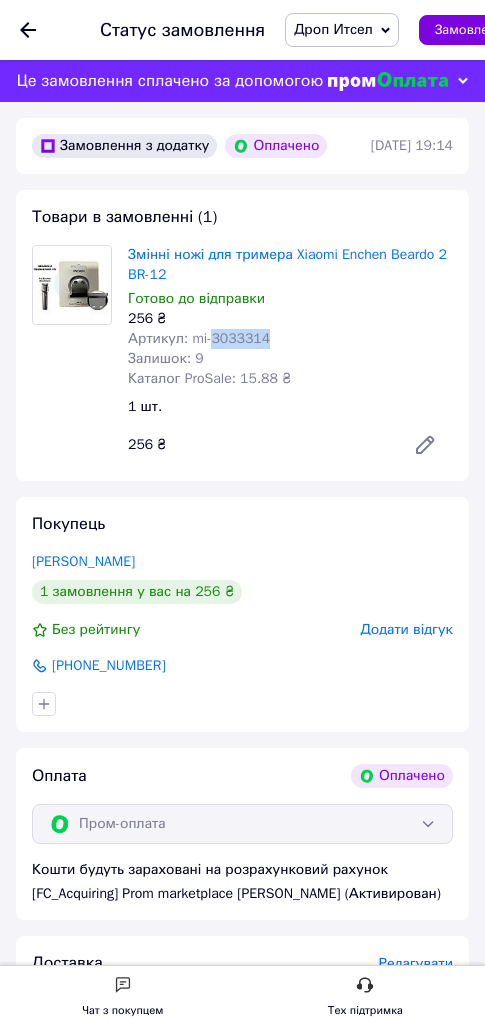 click on "Артикул: mi-3033314" at bounding box center [199, 338] 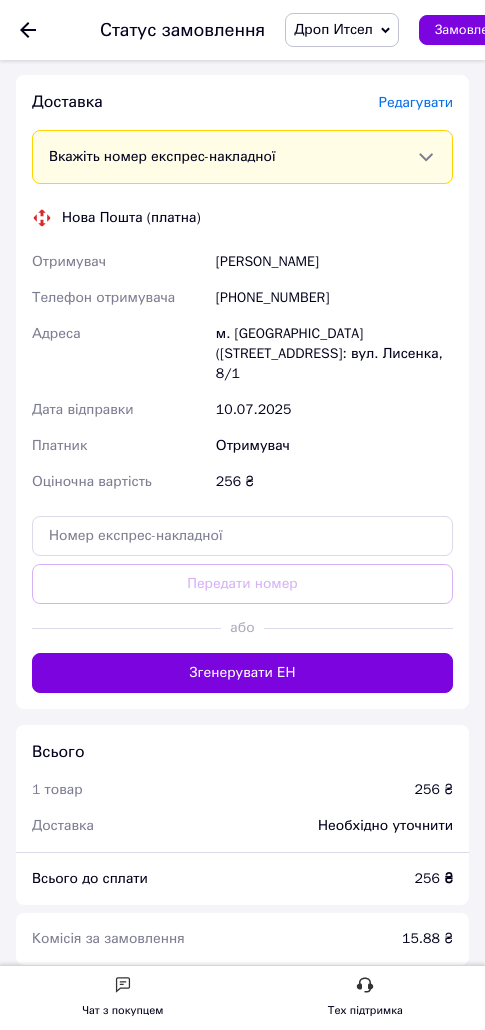 scroll, scrollTop: 612, scrollLeft: 0, axis: vertical 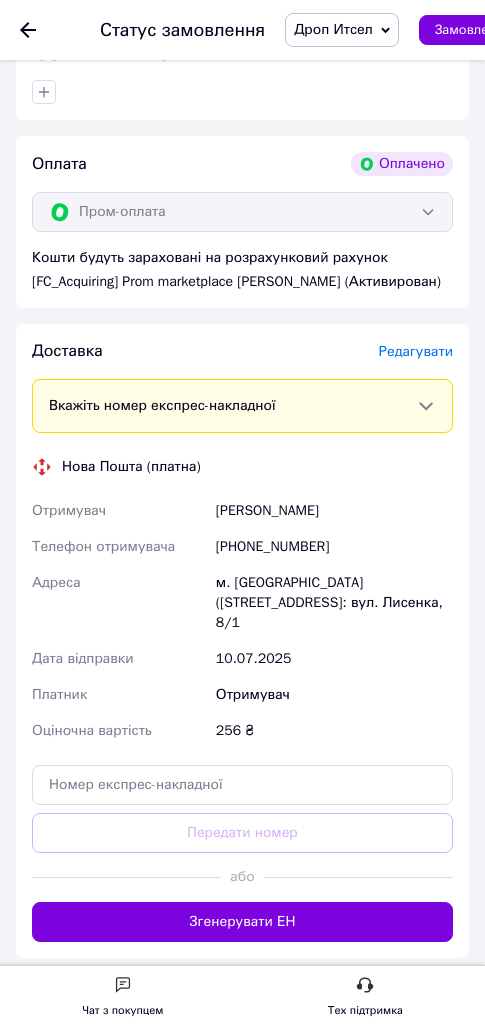 click on "Редагувати" at bounding box center (416, 351) 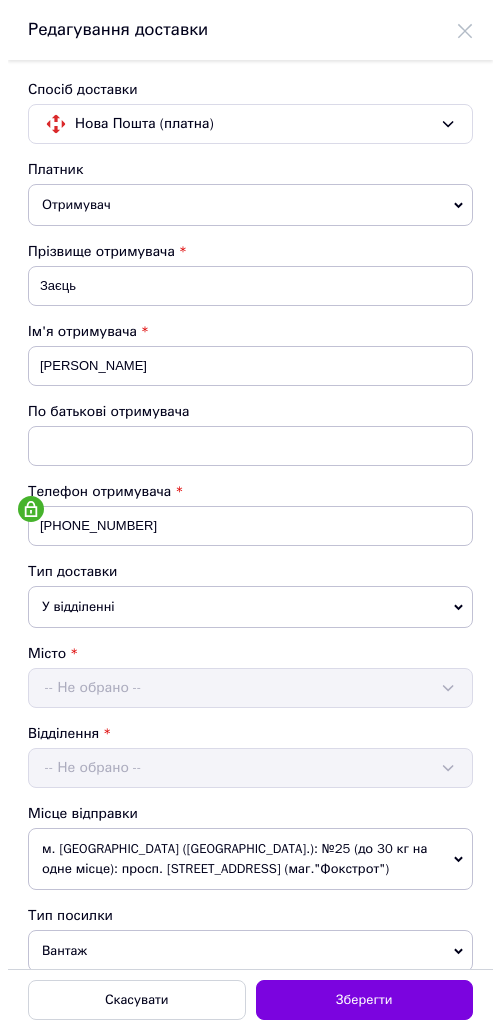 scroll, scrollTop: 0, scrollLeft: 0, axis: both 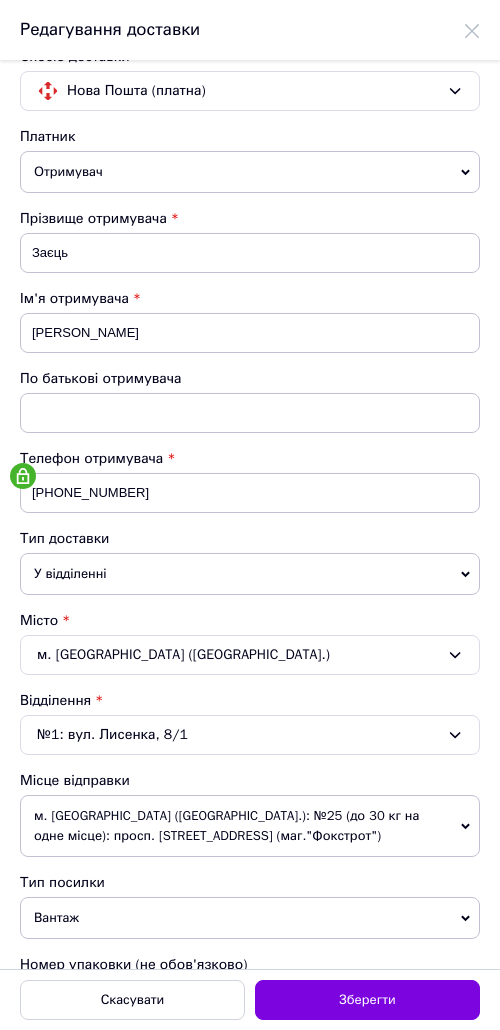 click on "м. [GEOGRAPHIC_DATA] ([GEOGRAPHIC_DATA].): №25 (до 30 кг на одне місце): просп. [STREET_ADDRESS] (маг."Фокстрот")" at bounding box center (250, 826) 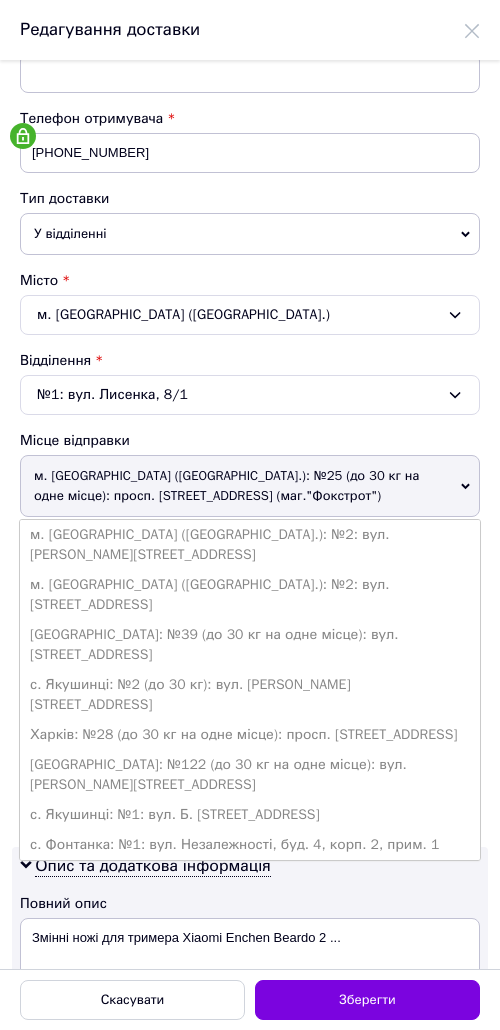 scroll, scrollTop: 379, scrollLeft: 0, axis: vertical 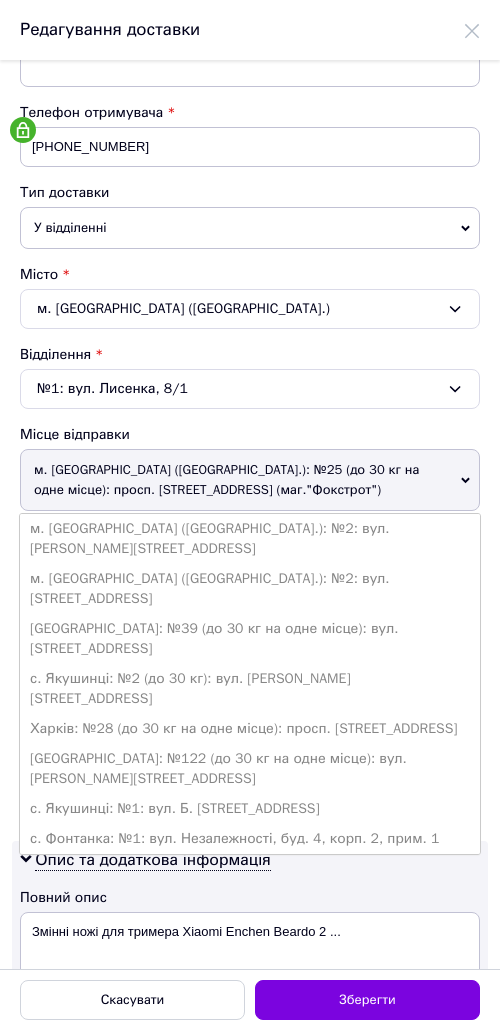 click on "м. [GEOGRAPHIC_DATA] ([GEOGRAPHIC_DATA].): №66: вул. [STREET_ADDRESS] (група нежитл. приміщ. №1 та №2 в літ. Ж, Ж’)" at bounding box center (250, 879) 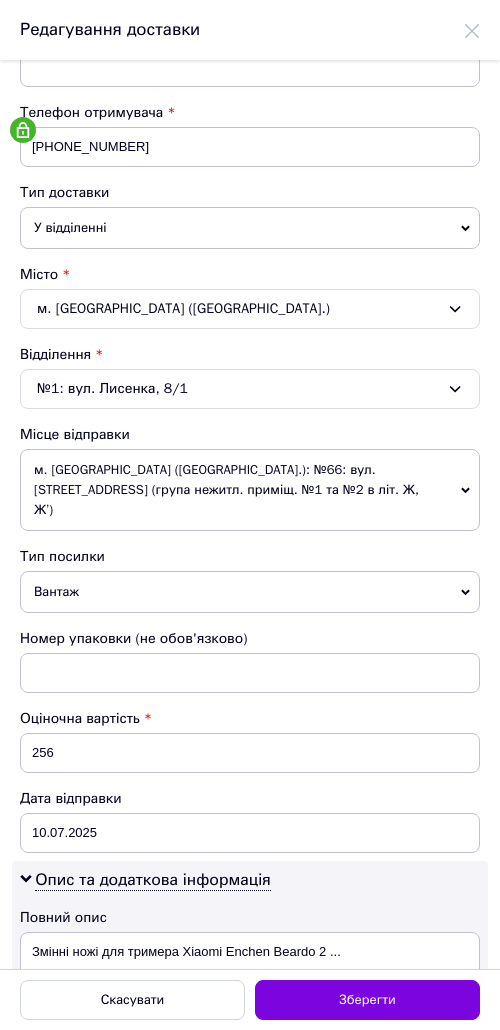 click on "Тип посилки" at bounding box center [250, 557] 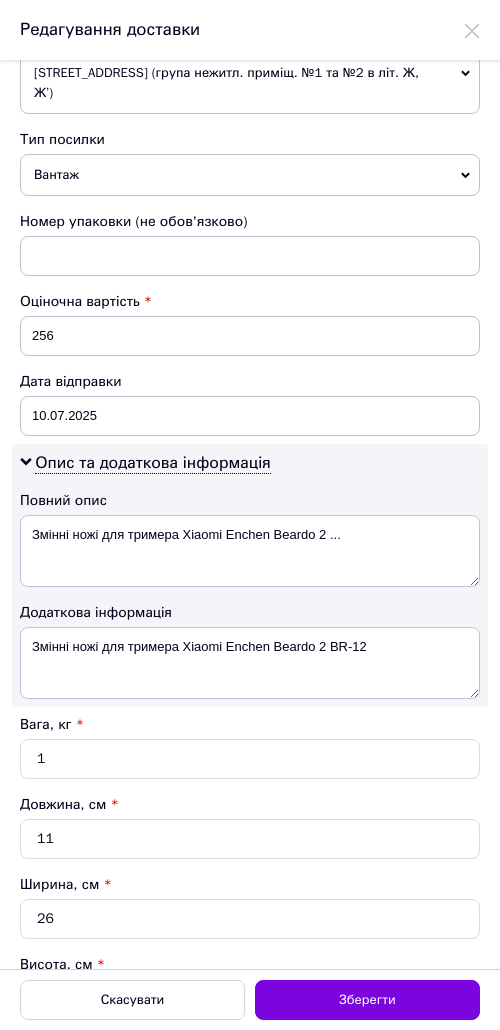 scroll, scrollTop: 798, scrollLeft: 0, axis: vertical 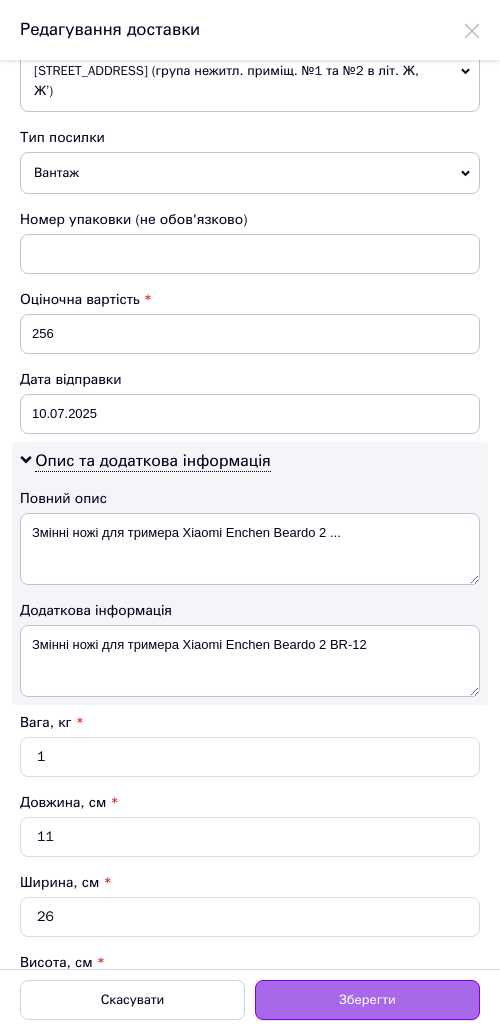 click on "Зберегти" at bounding box center (367, 1000) 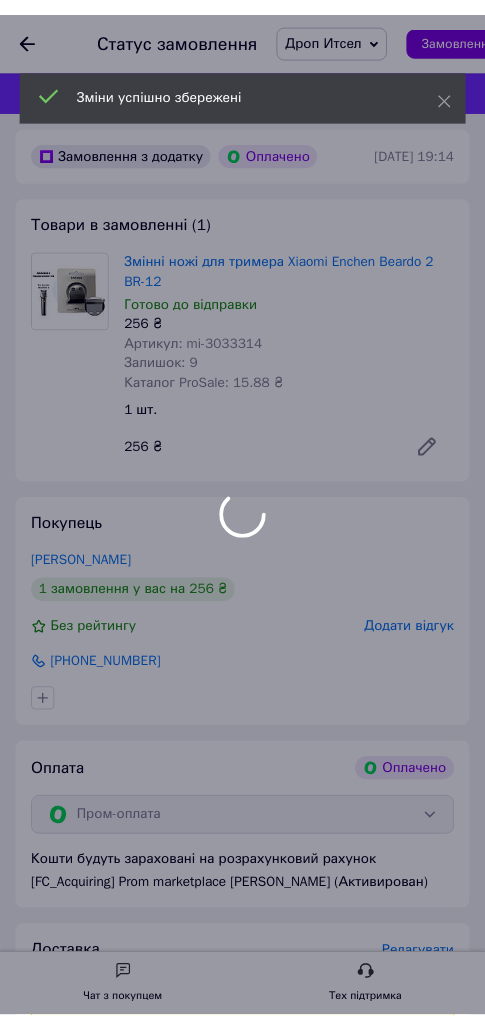 scroll, scrollTop: 612, scrollLeft: 0, axis: vertical 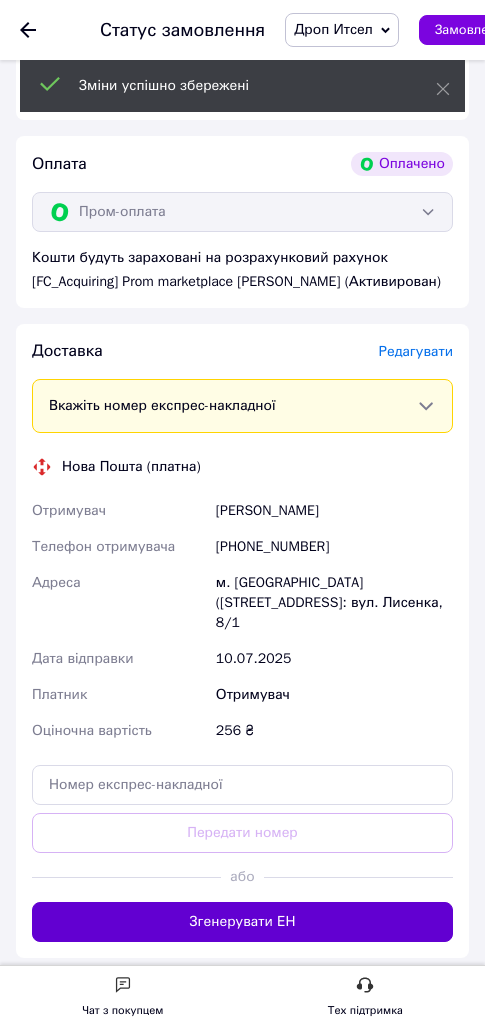 click on "Згенерувати ЕН" at bounding box center (242, 922) 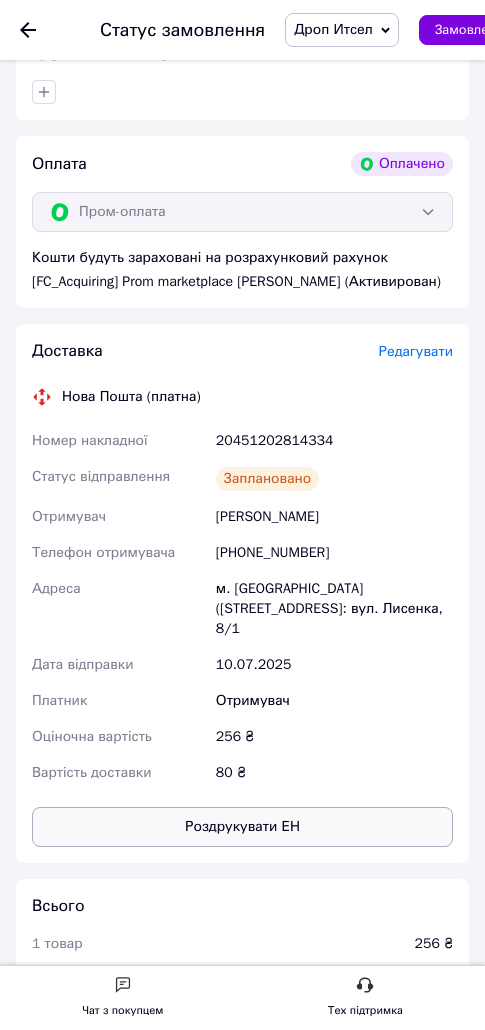click on "Роздрукувати ЕН" at bounding box center [242, 827] 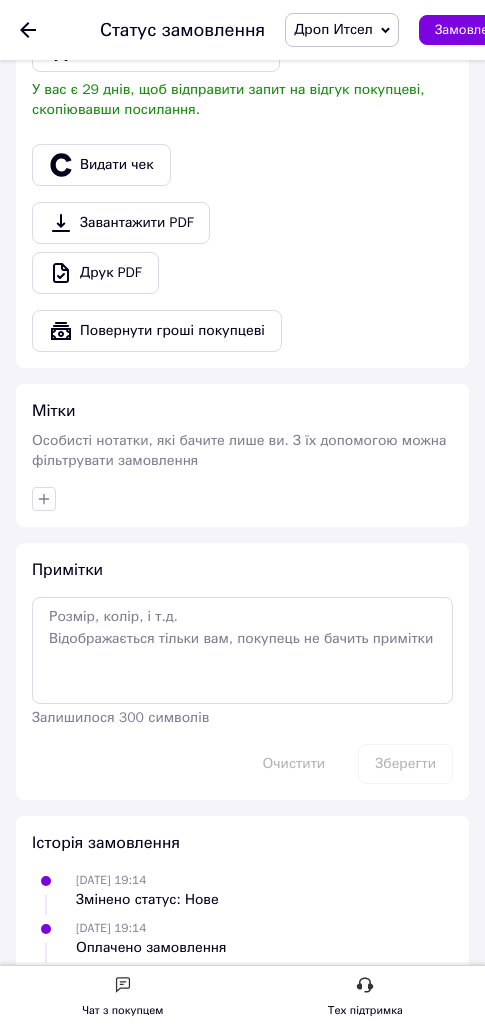 scroll, scrollTop: 1938, scrollLeft: 0, axis: vertical 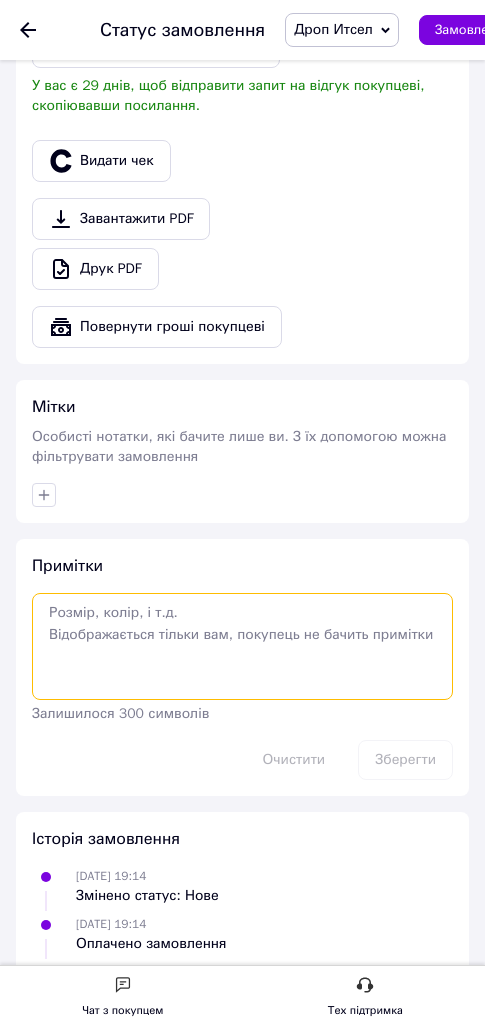 click at bounding box center (242, 646) 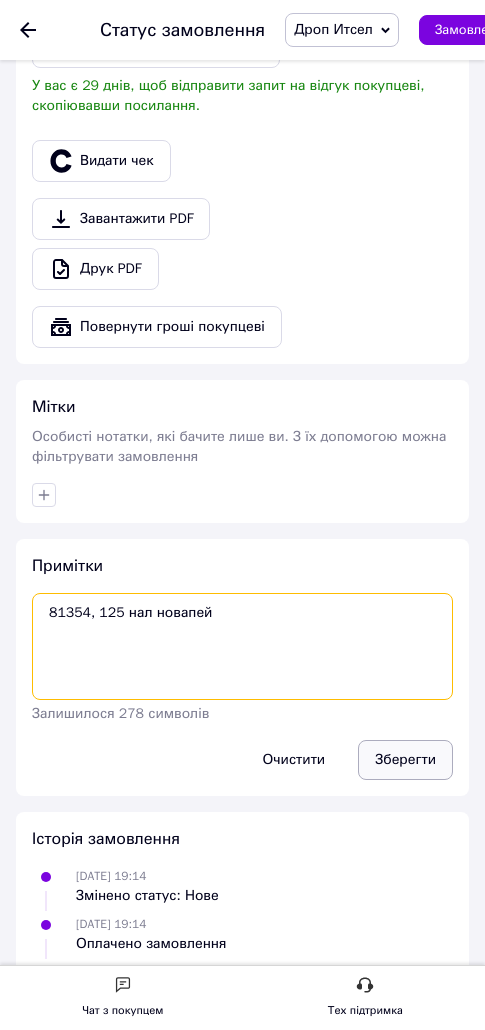 type on "81354, 125 нал новапей" 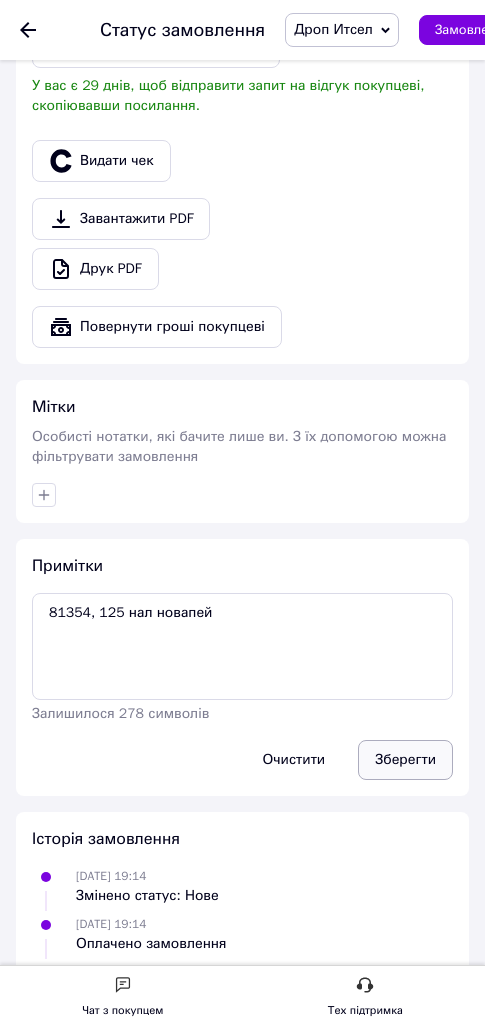 click on "Зберегти" at bounding box center (405, 760) 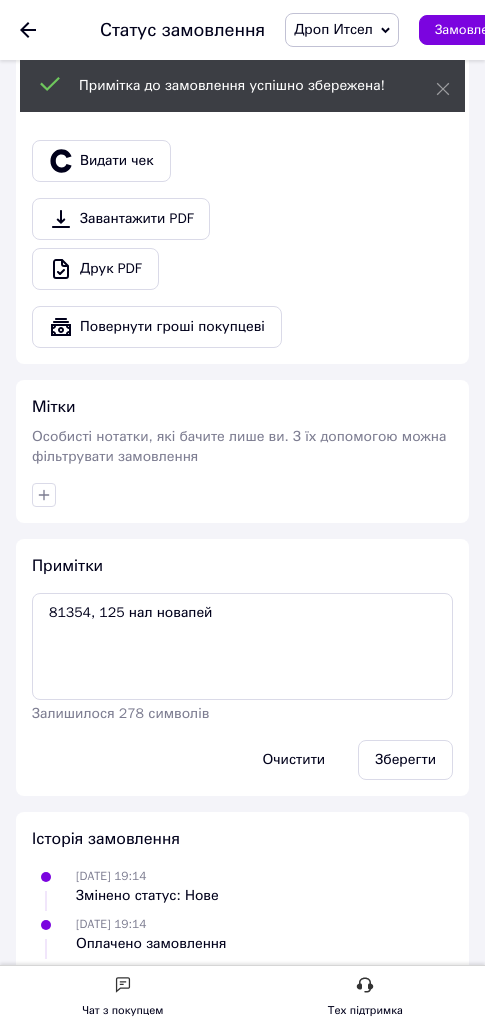 click on "Дроп Итсел" at bounding box center [333, 29] 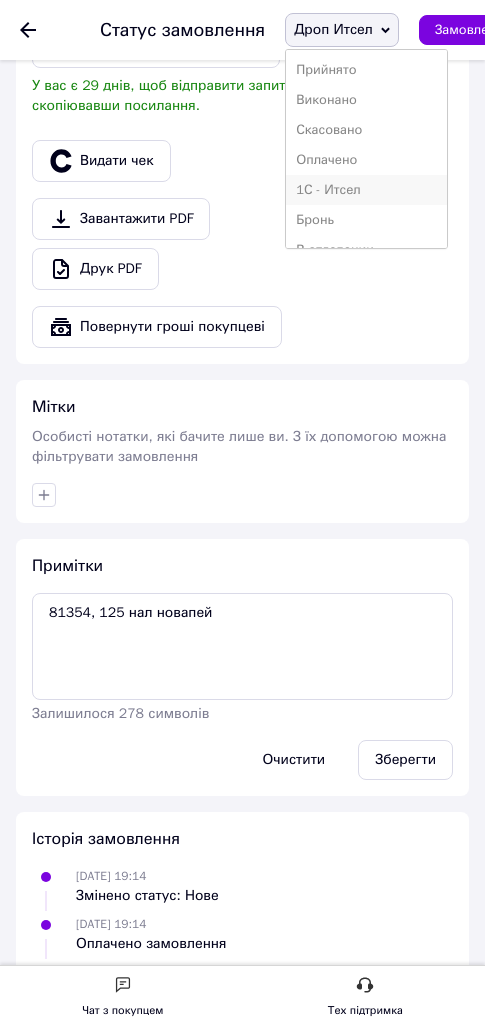 click on "1С - Итсел" at bounding box center [366, 190] 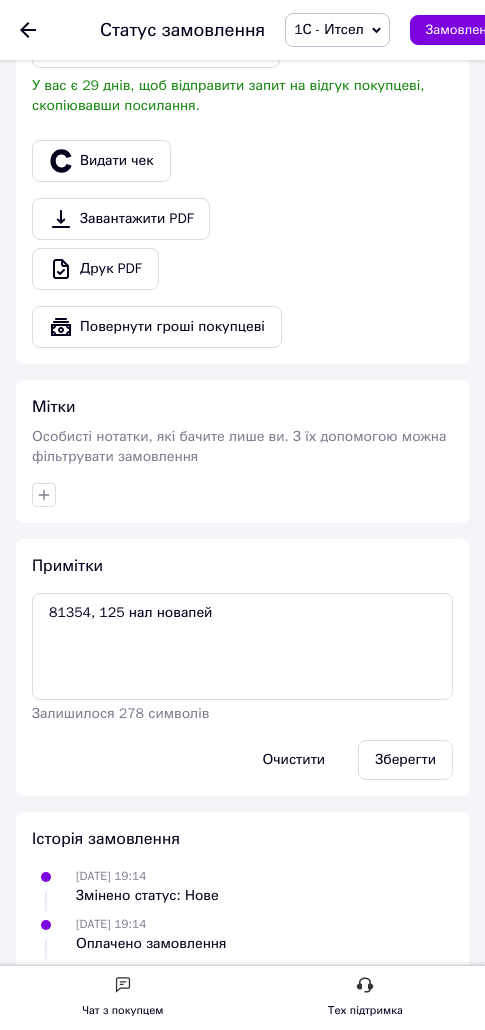 click 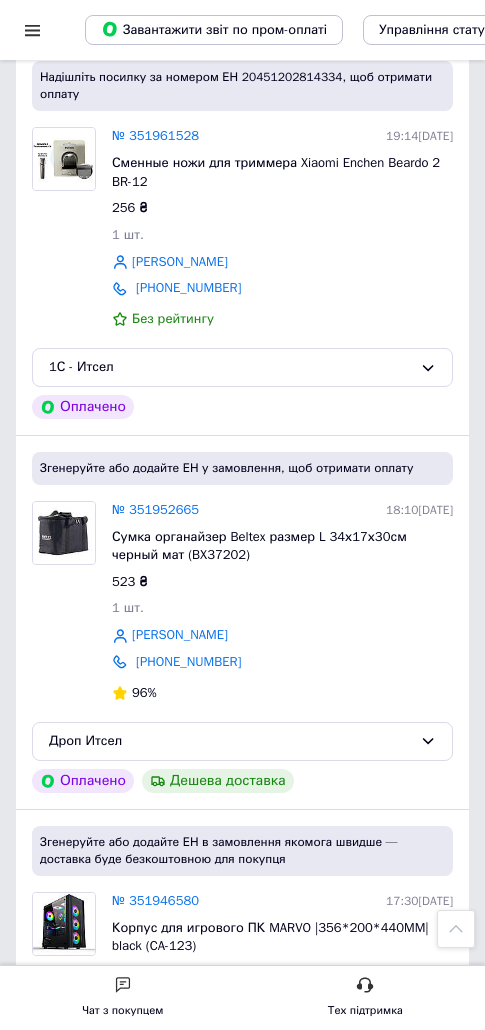 scroll, scrollTop: 1581, scrollLeft: 0, axis: vertical 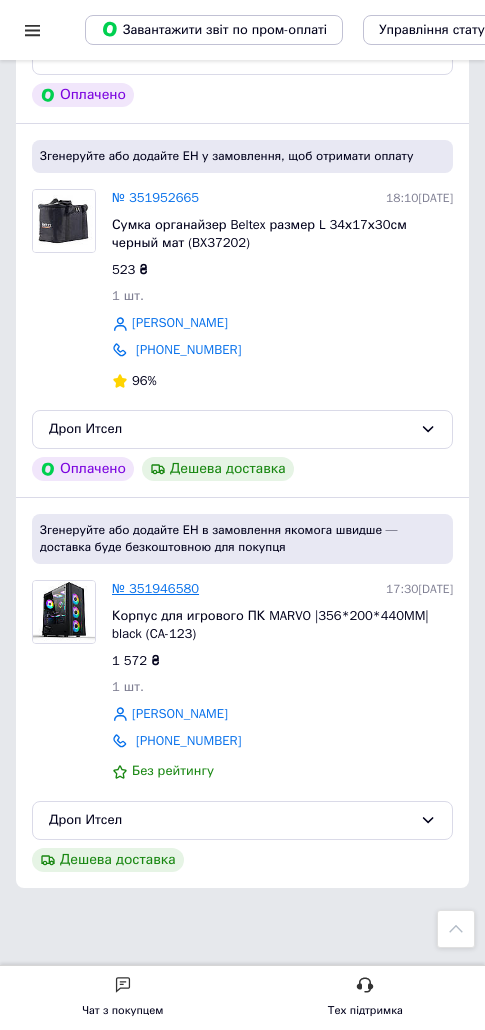 click on "№ 351946580" at bounding box center (155, 588) 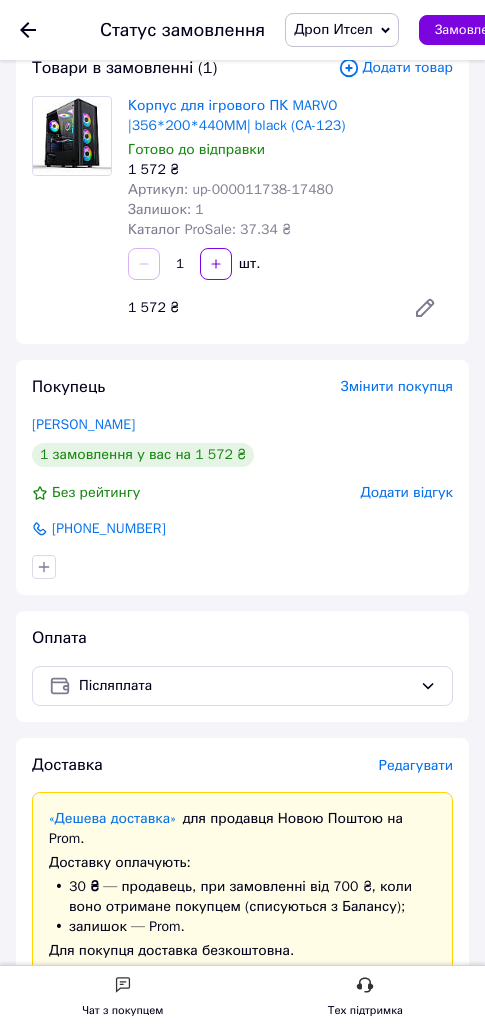 scroll, scrollTop: 0, scrollLeft: 0, axis: both 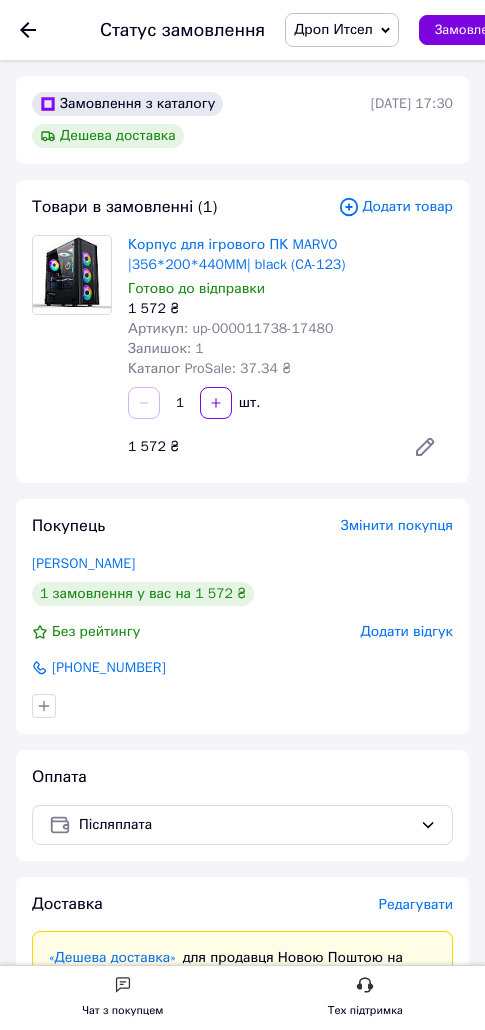 click on "Артикул: up-000011738-17480" at bounding box center (230, 328) 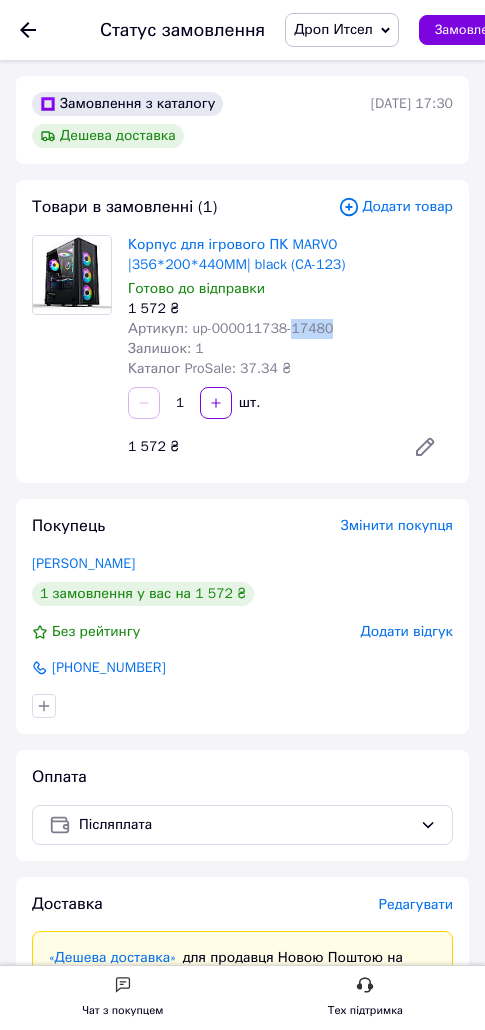 click on "Артикул: up-000011738-17480" at bounding box center (230, 328) 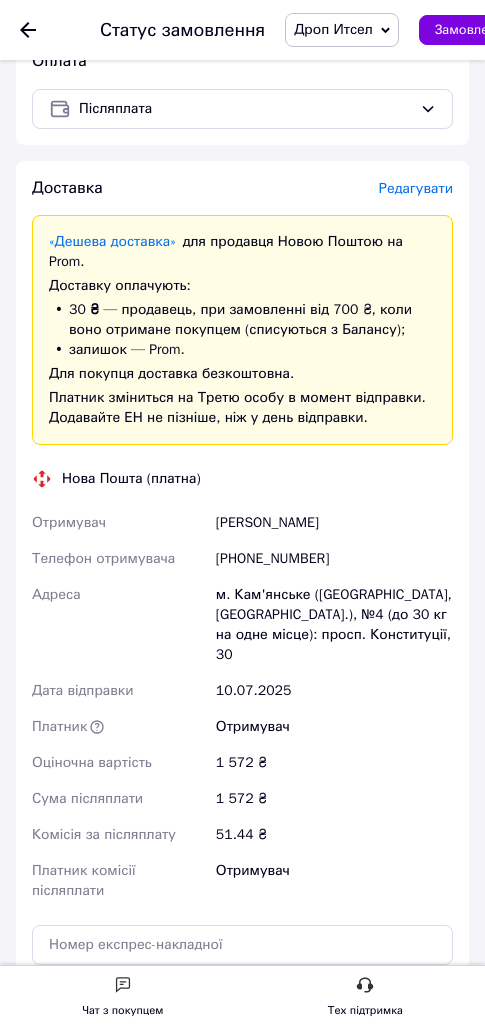 scroll, scrollTop: 608, scrollLeft: 0, axis: vertical 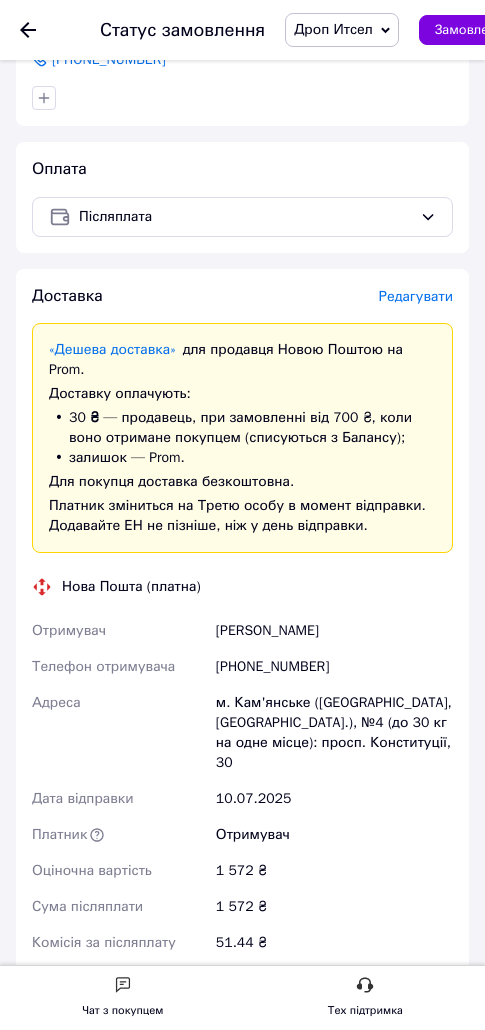 click on "Редагувати" at bounding box center (416, 296) 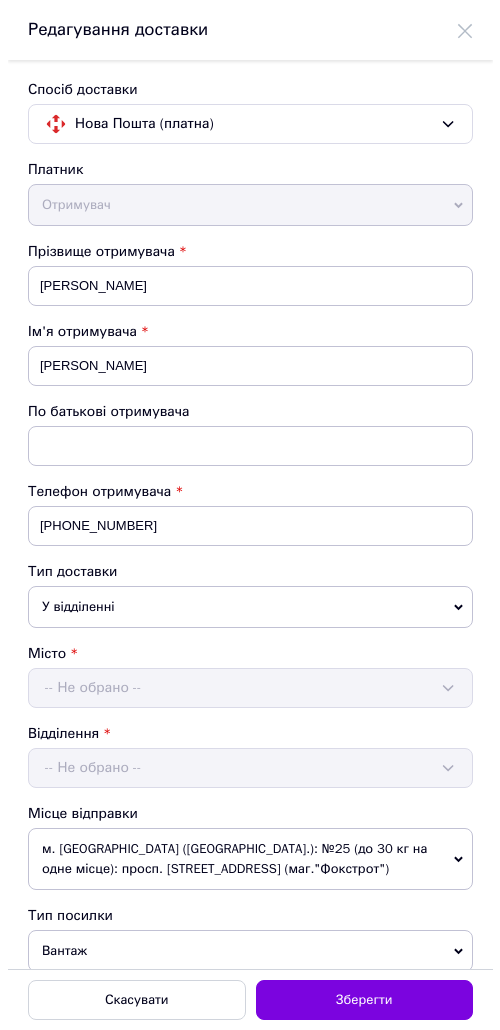 scroll, scrollTop: 0, scrollLeft: 0, axis: both 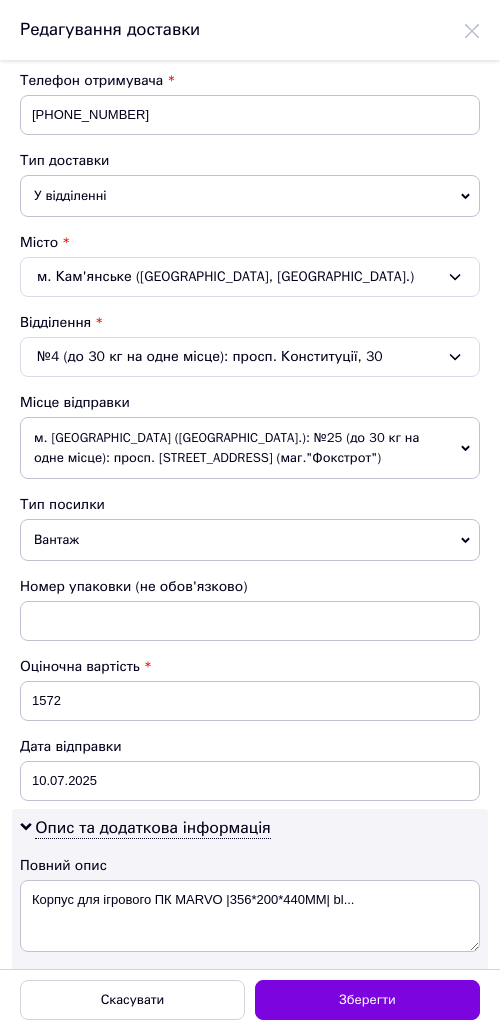 click on "м. [GEOGRAPHIC_DATA] ([GEOGRAPHIC_DATA].): №25 (до 30 кг на одне місце): просп. [STREET_ADDRESS] (маг."Фокстрот")" at bounding box center [250, 448] 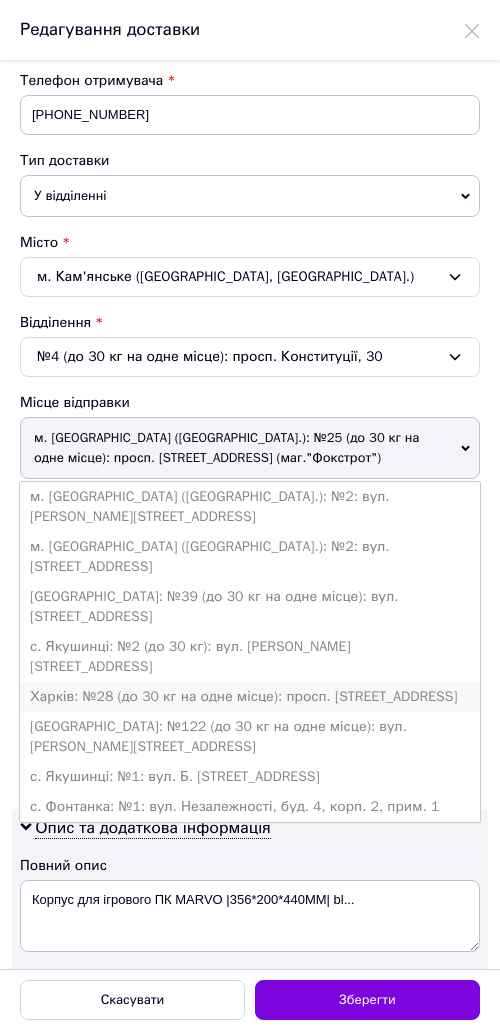 click on "Харків: №28 (до 30 кг на одне місце): просп. [STREET_ADDRESS]" at bounding box center [250, 697] 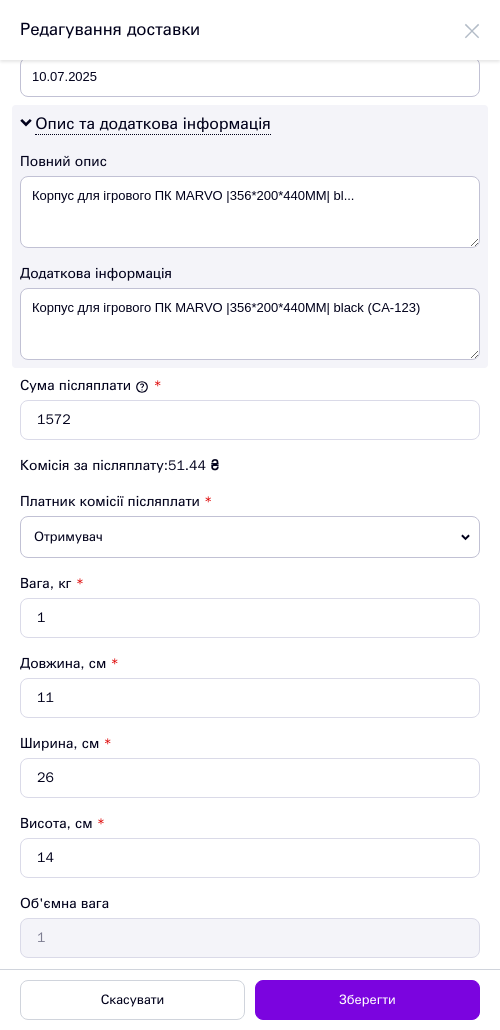 scroll, scrollTop: 1206, scrollLeft: 0, axis: vertical 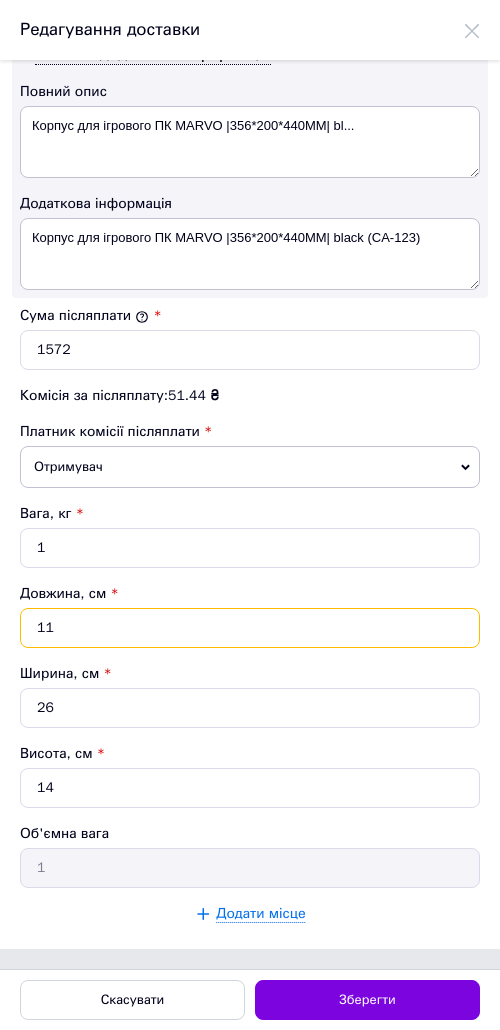 click on "11" at bounding box center [250, 628] 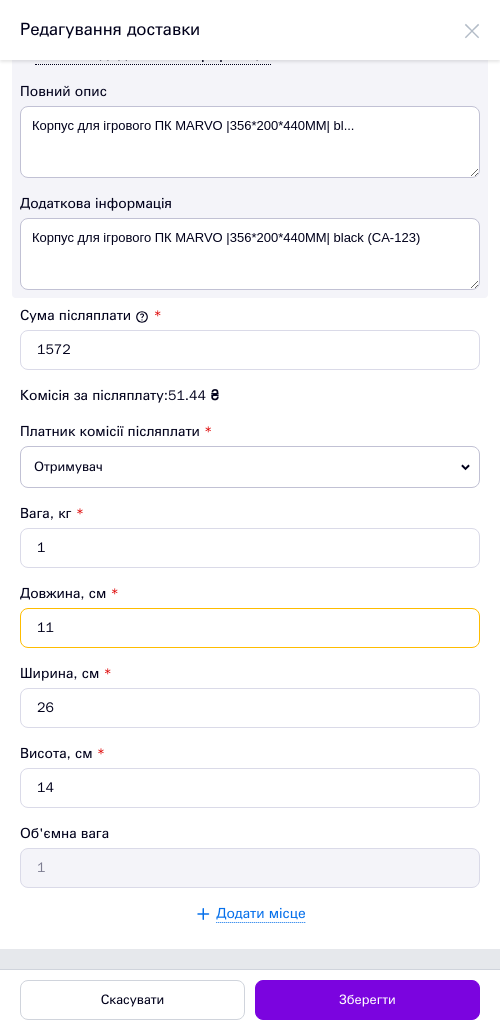 type on "5" 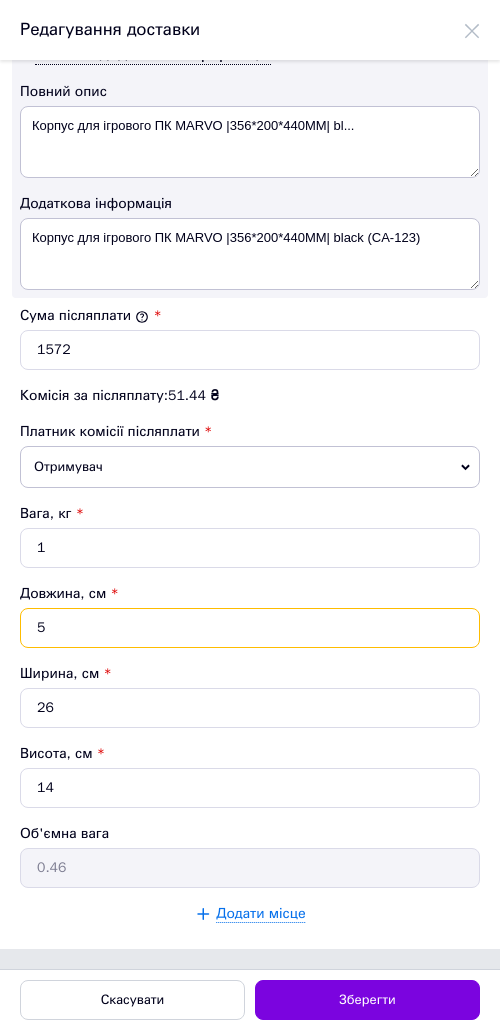 type on "50" 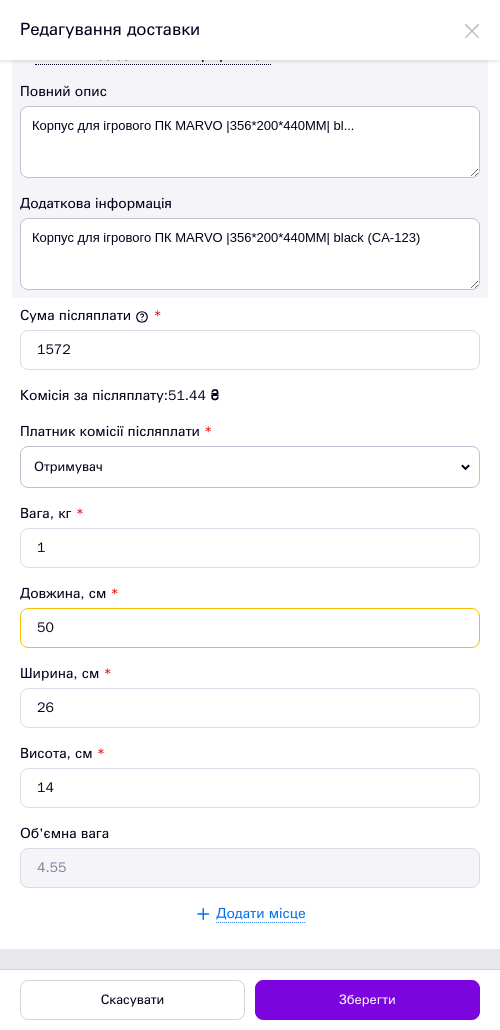 type on "5" 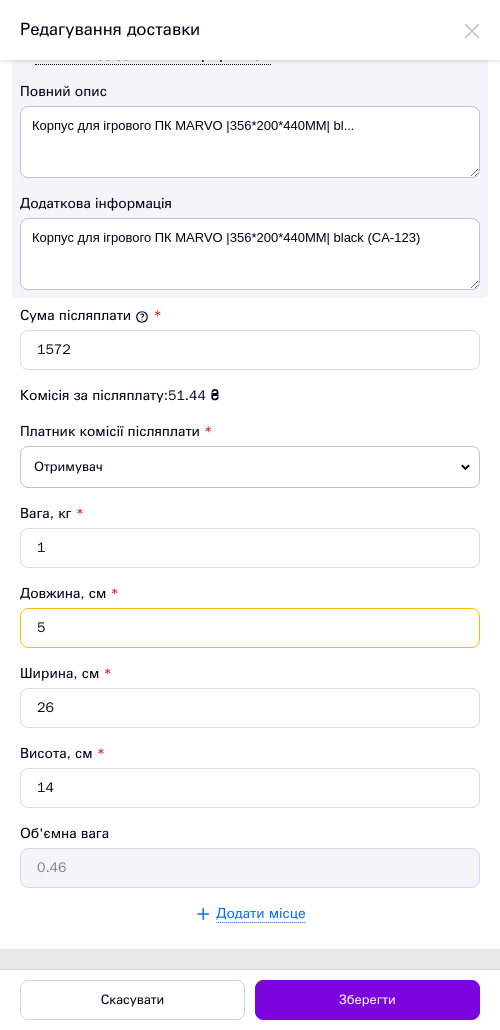 type 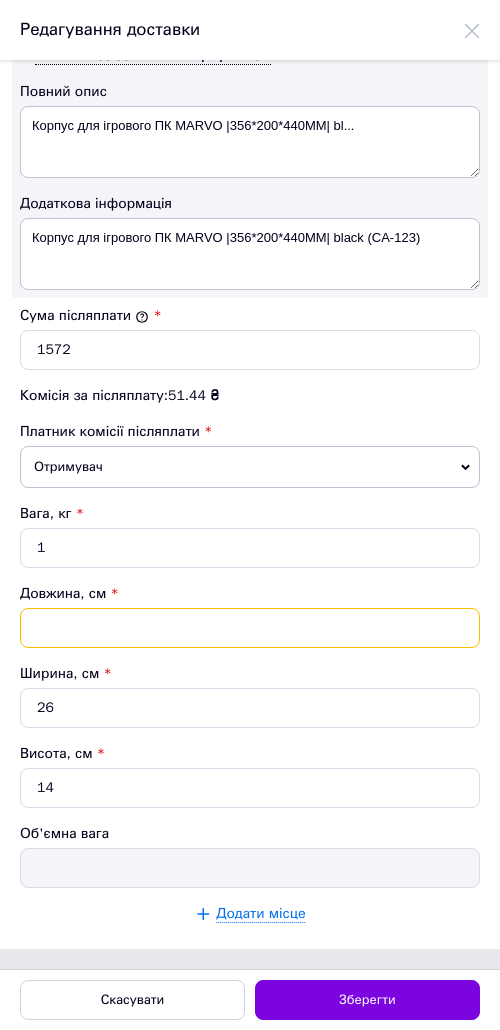 type on "3" 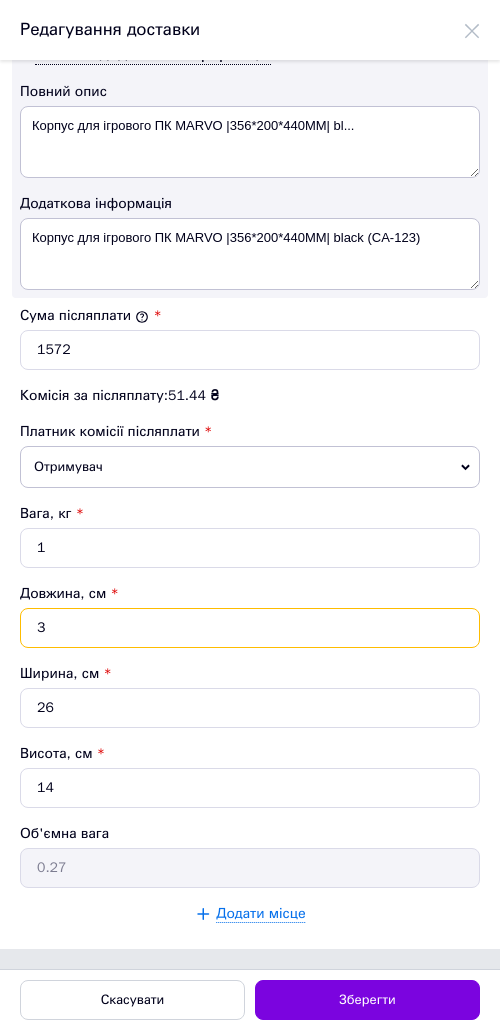 type on "35" 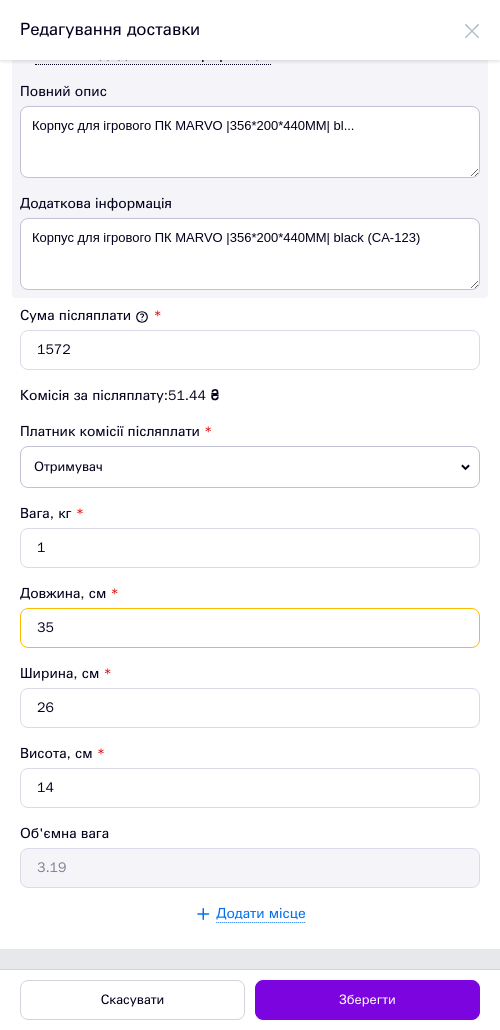 type on "35" 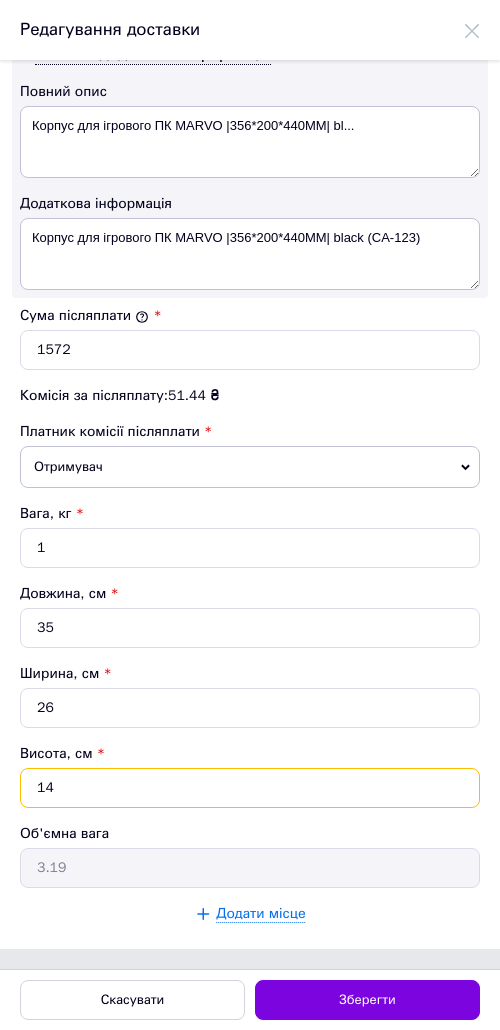 click on "14" at bounding box center [250, 788] 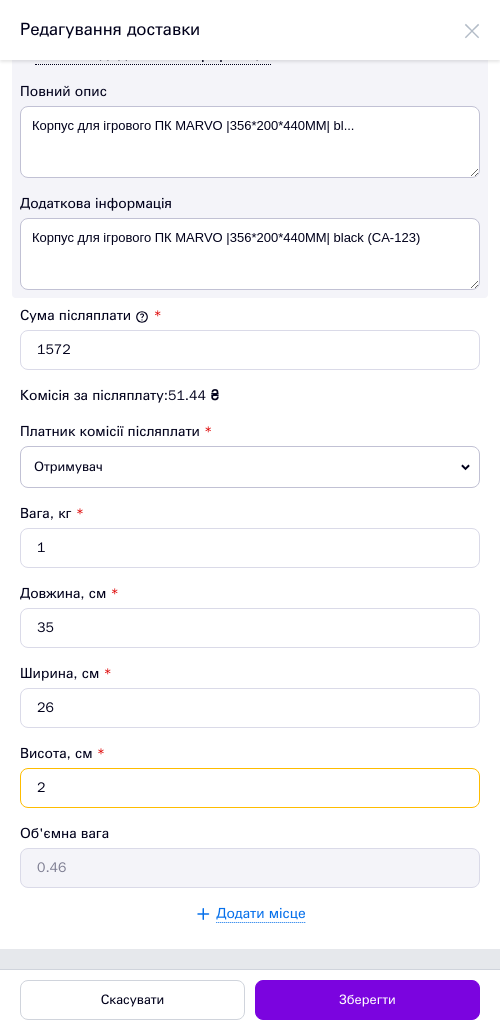 type on "20" 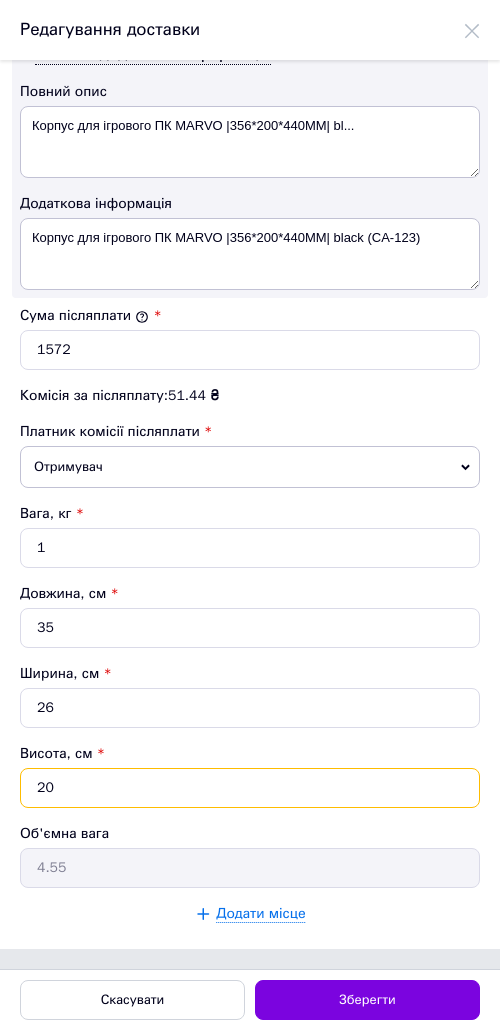 type on "20" 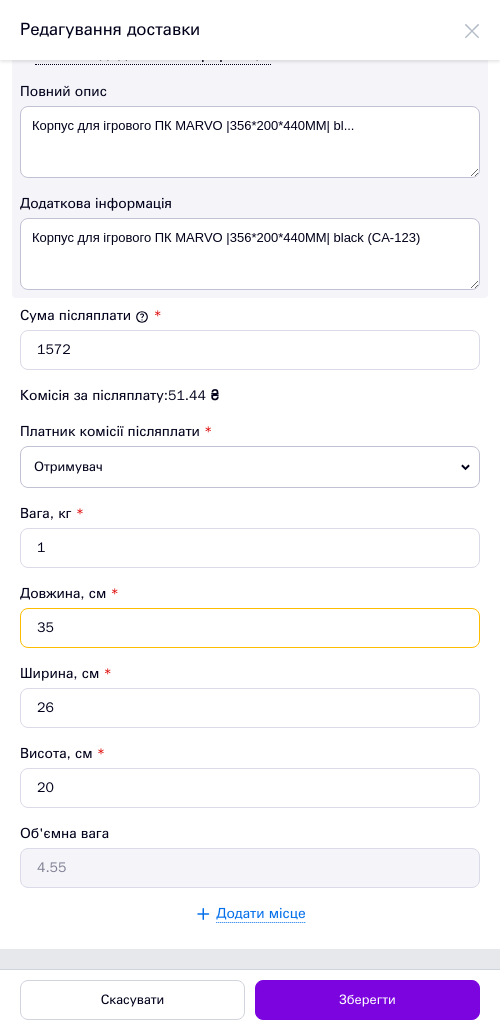 click on "35" at bounding box center (250, 628) 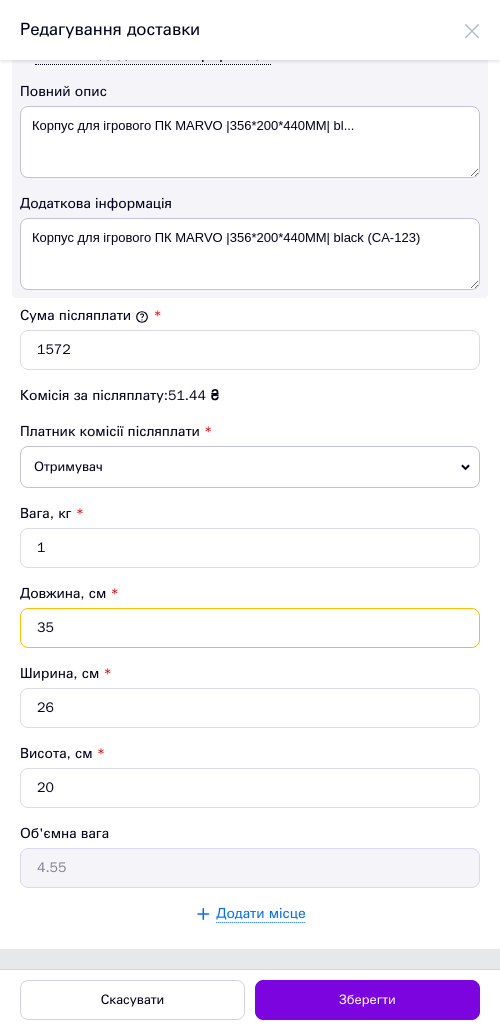 type on "4" 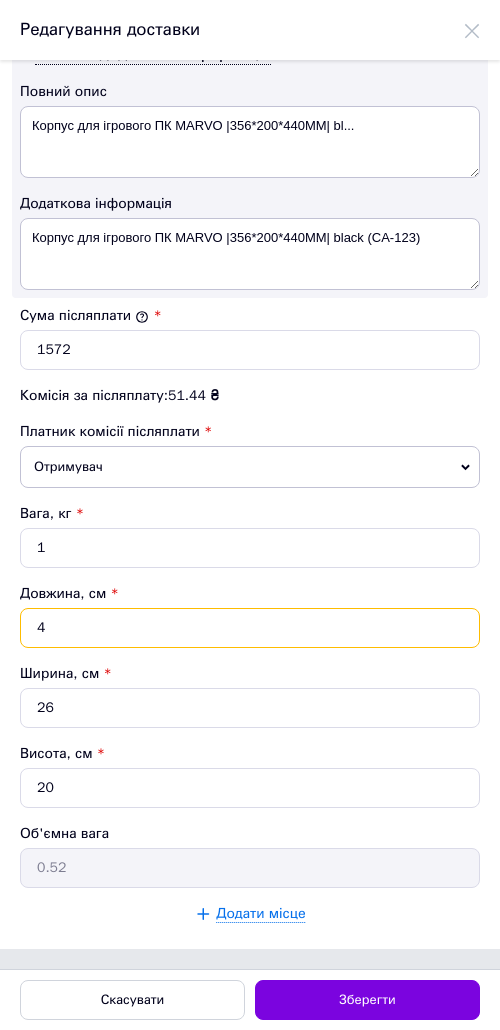 type on "45" 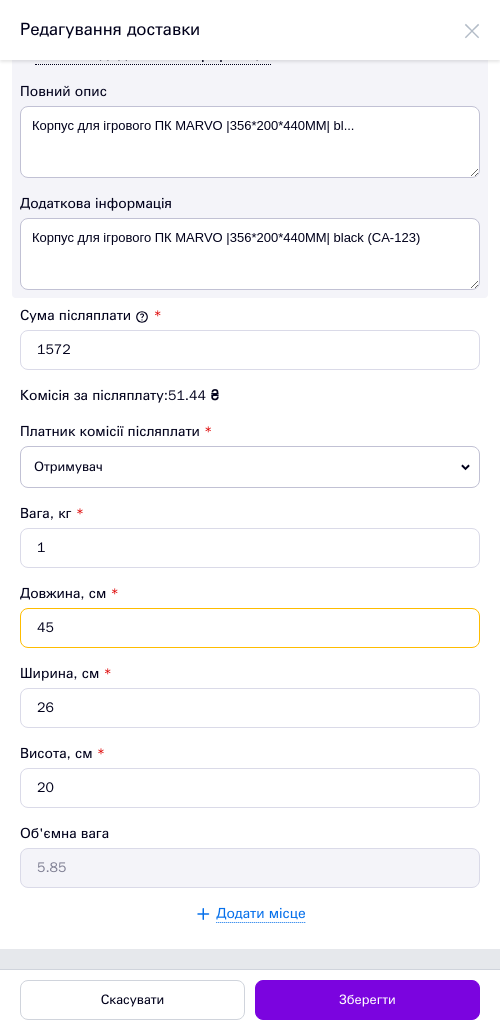 type on "45" 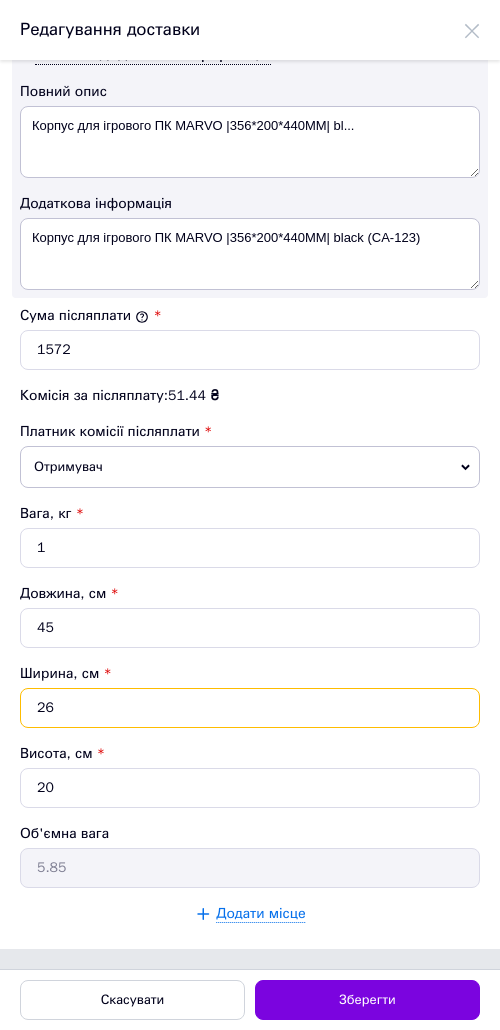 click on "26" at bounding box center [250, 708] 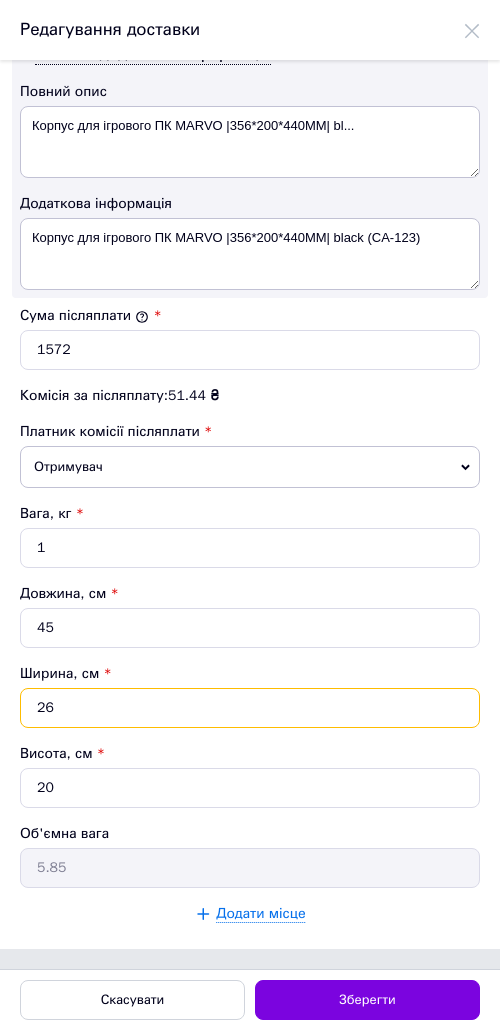 type on "2" 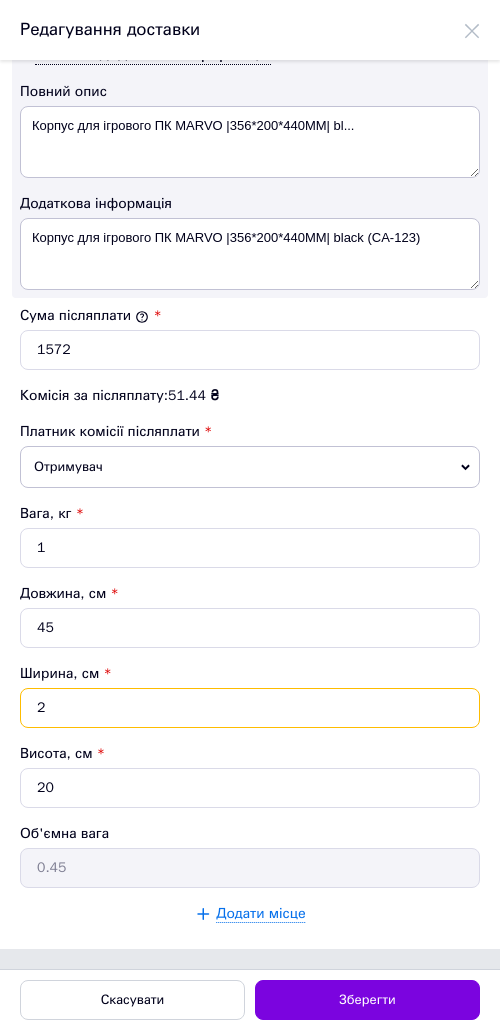 type on "20" 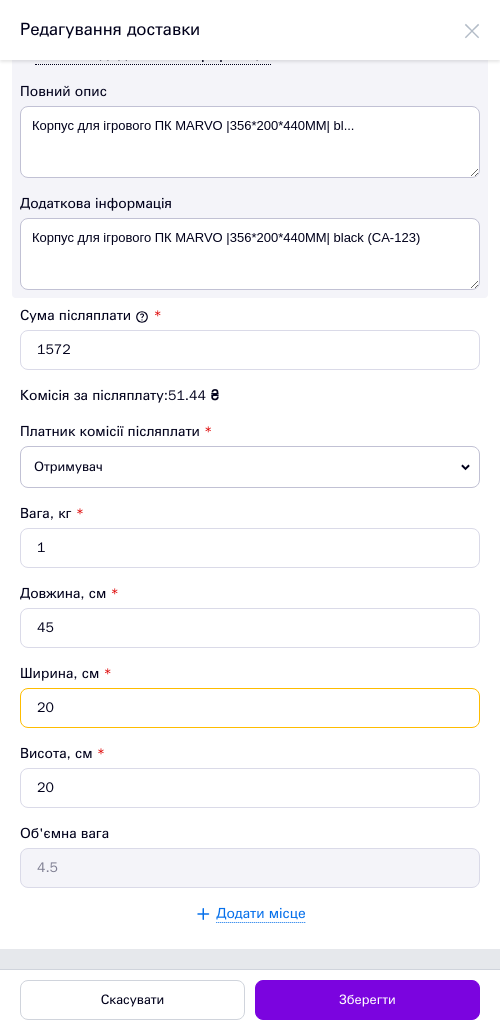 click on "20" at bounding box center (250, 708) 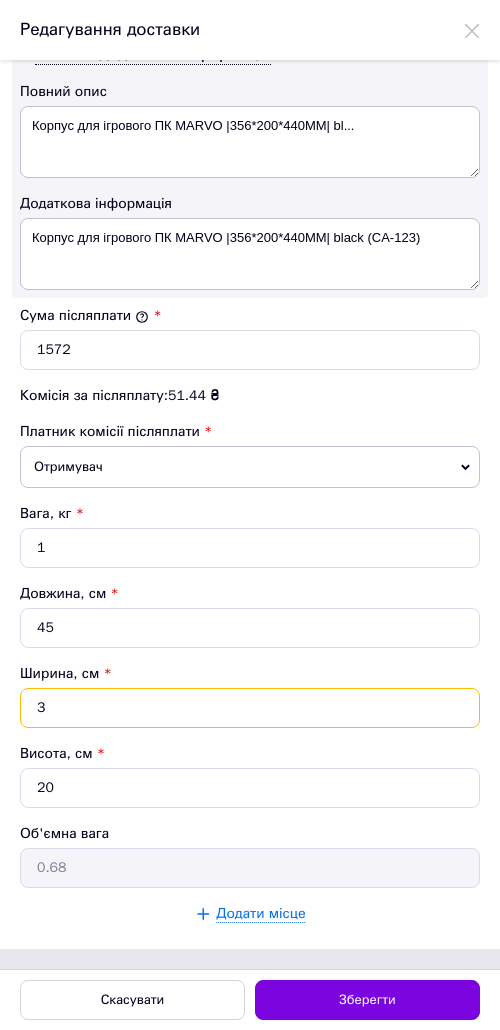 type on "35" 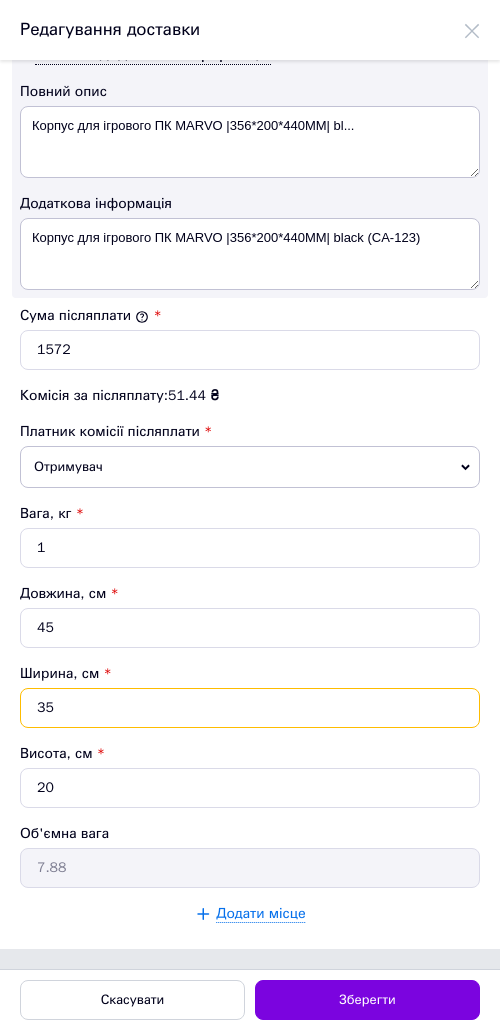 type on "35" 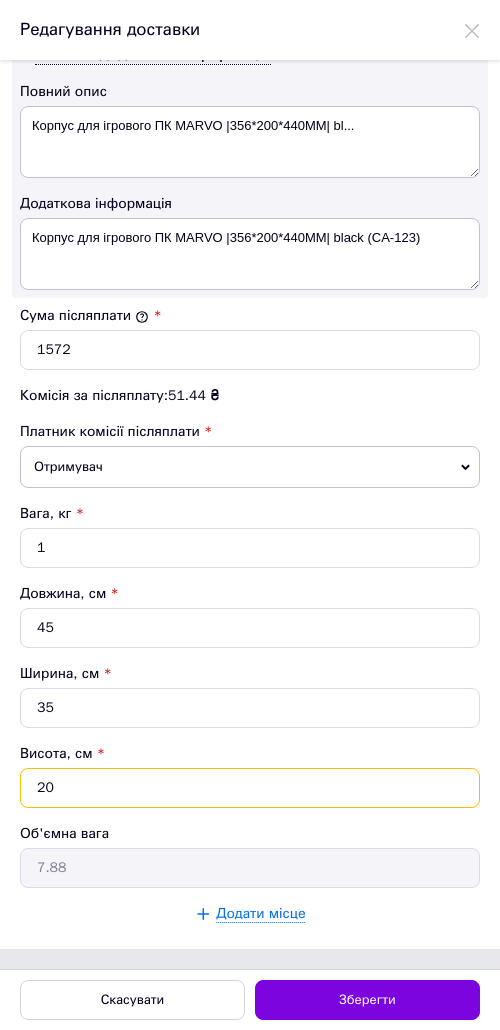 click on "20" at bounding box center [250, 788] 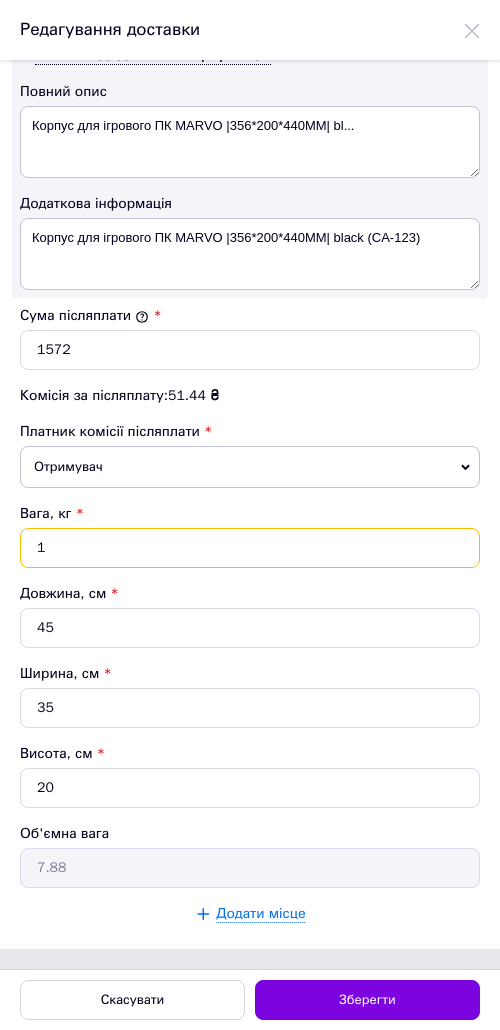 click on "1" at bounding box center (250, 548) 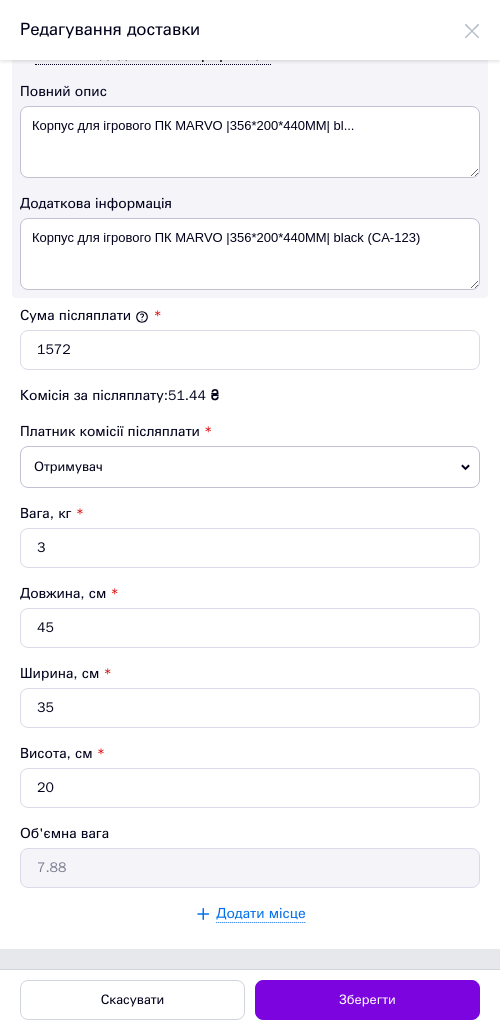 click on "Вага, кг   *" at bounding box center (250, 514) 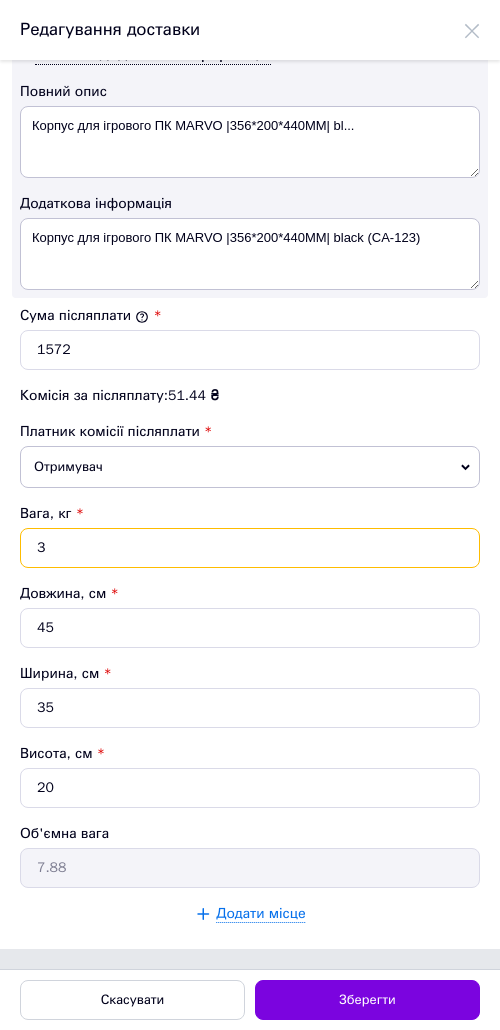 click on "3" at bounding box center (250, 548) 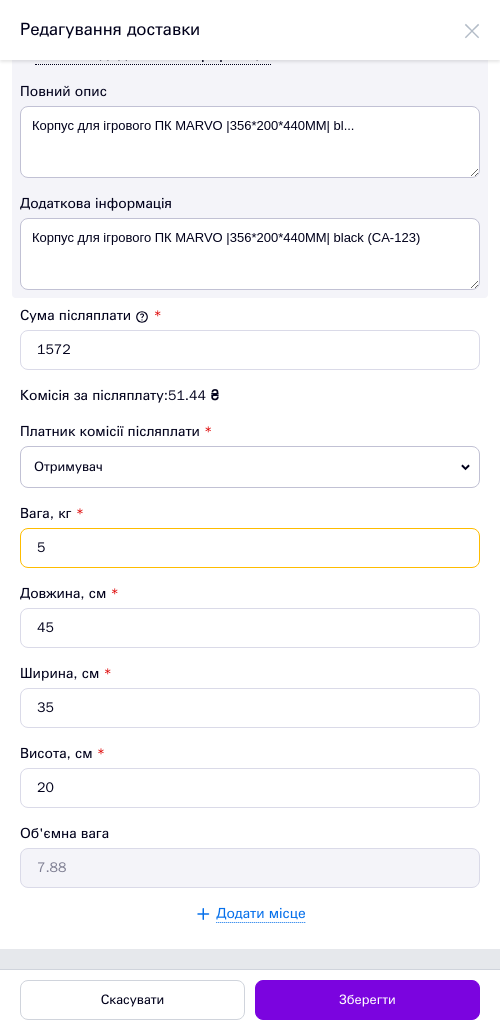 type on "5" 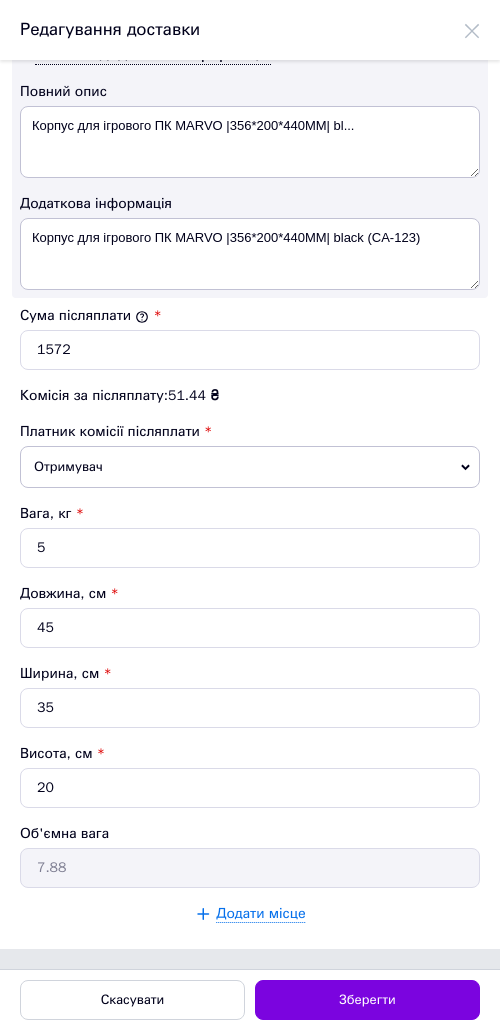 click on "Довжина, см   *" at bounding box center (250, 594) 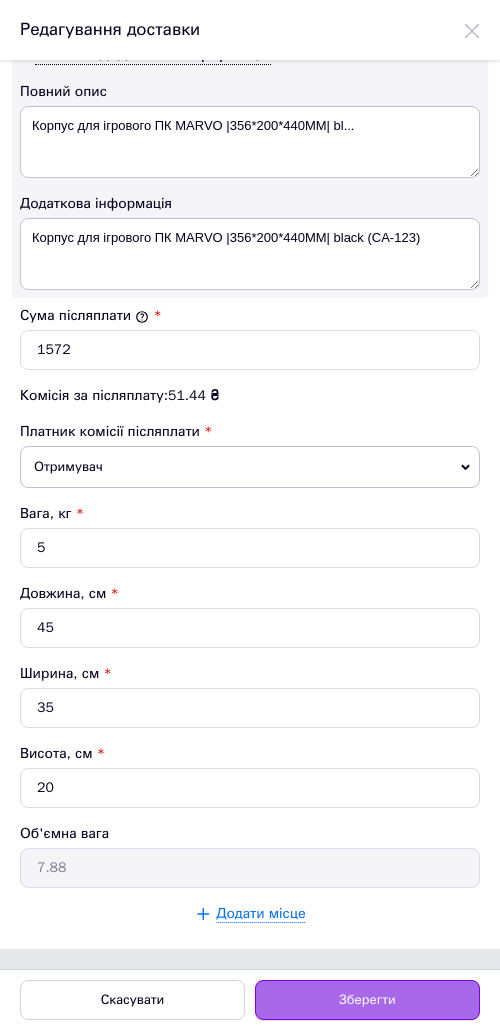 click on "Зберегти" at bounding box center [367, 1000] 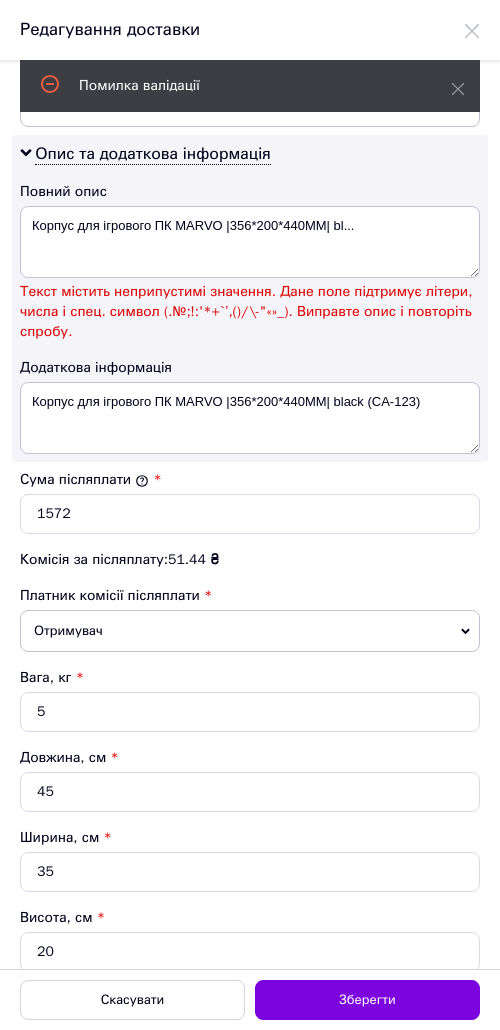 scroll, scrollTop: 1011, scrollLeft: 0, axis: vertical 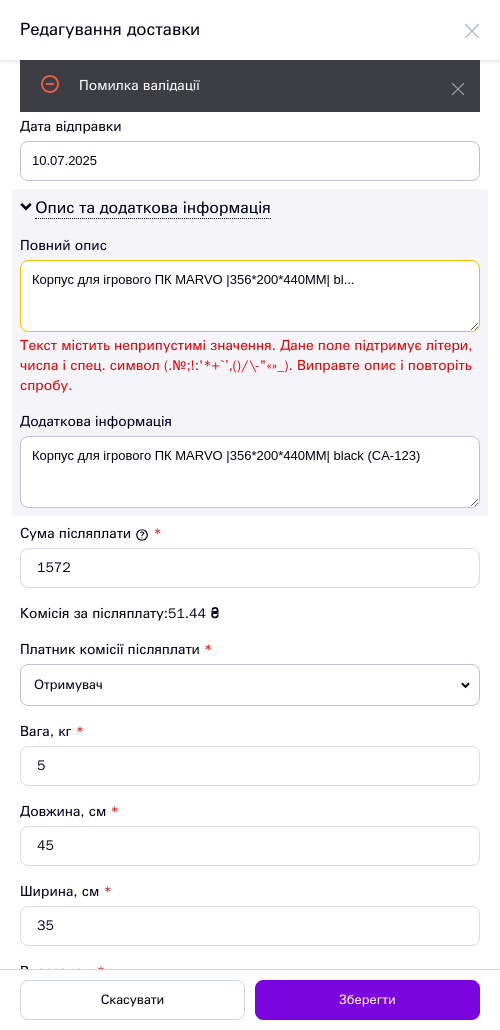 drag, startPoint x: 224, startPoint y: 321, endPoint x: 346, endPoint y: 373, distance: 132.61975 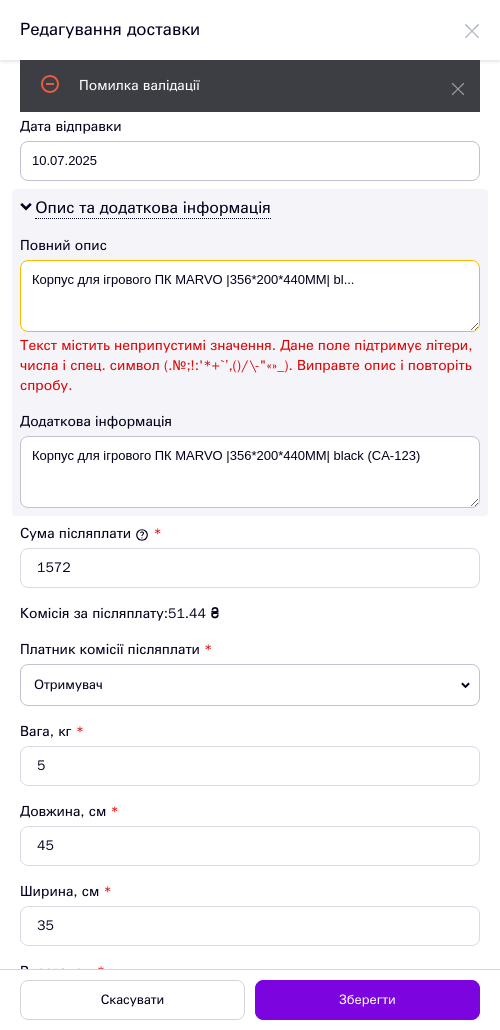 click on "Корпус для ігрового ПК MARVO |356*200*440MM| bl..." at bounding box center [250, 296] 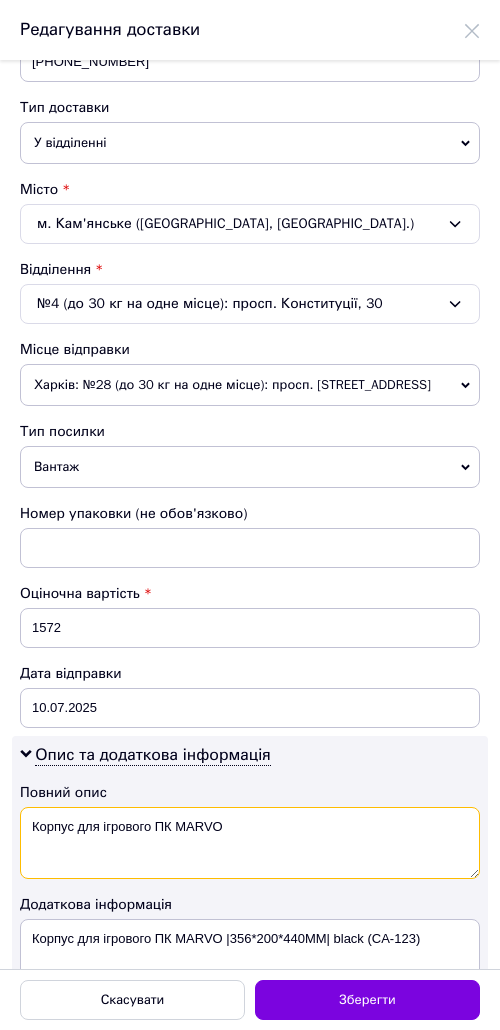 scroll, scrollTop: 466, scrollLeft: 0, axis: vertical 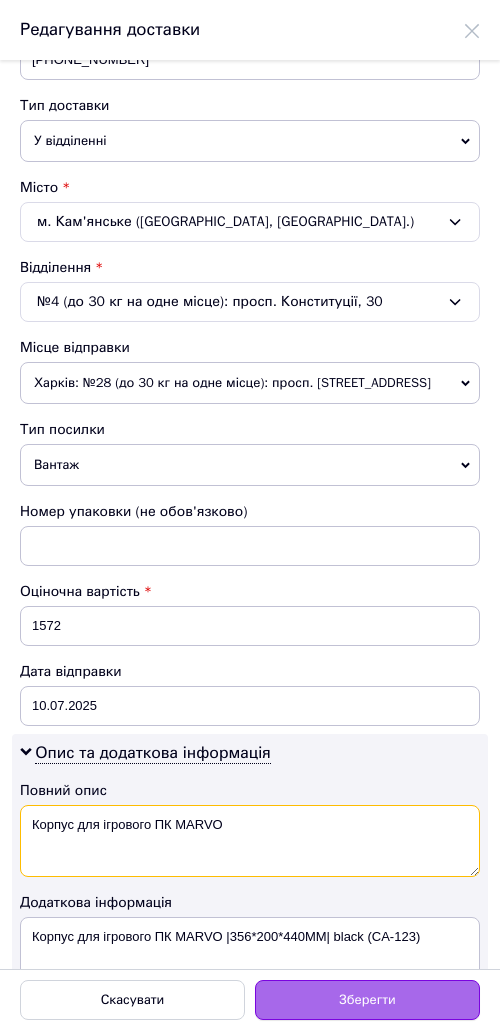 type on "Корпус для ігрового ПК MARVO" 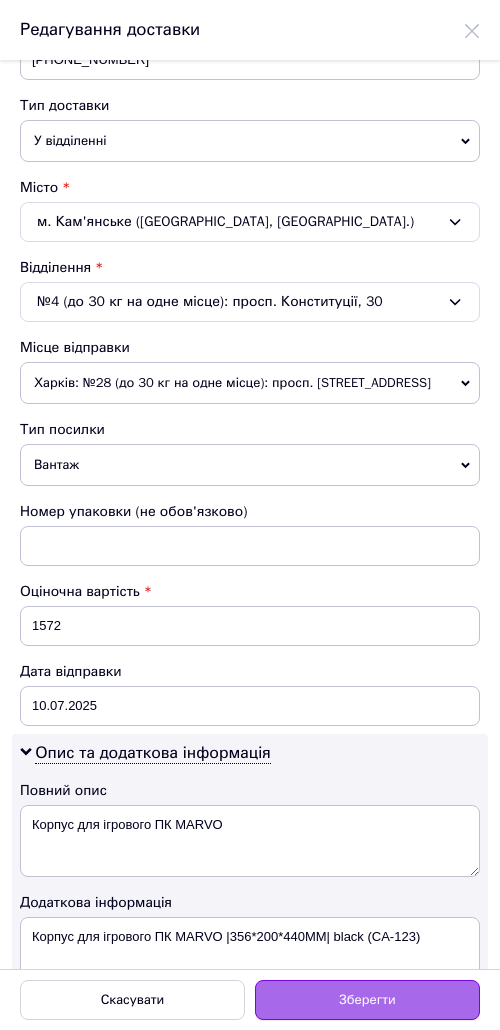 click on "Зберегти" at bounding box center (367, 1000) 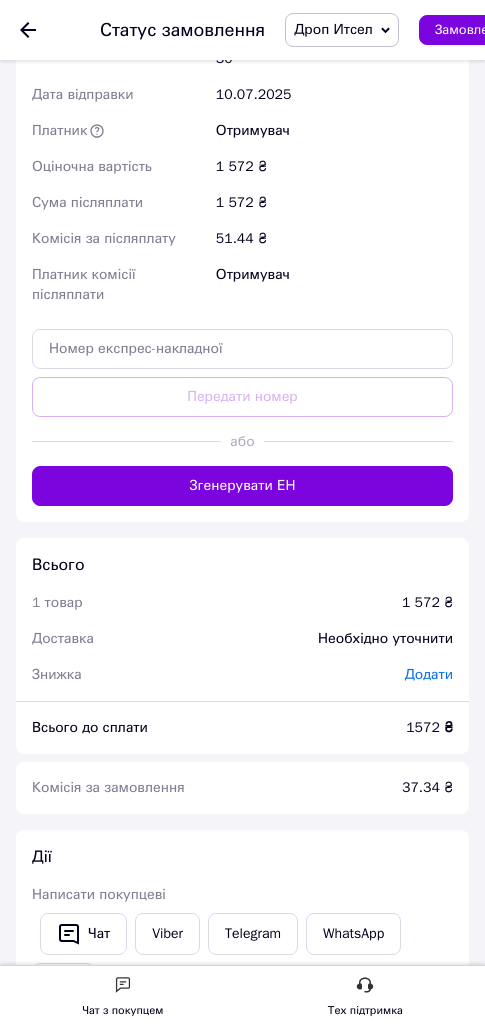scroll, scrollTop: 1299, scrollLeft: 0, axis: vertical 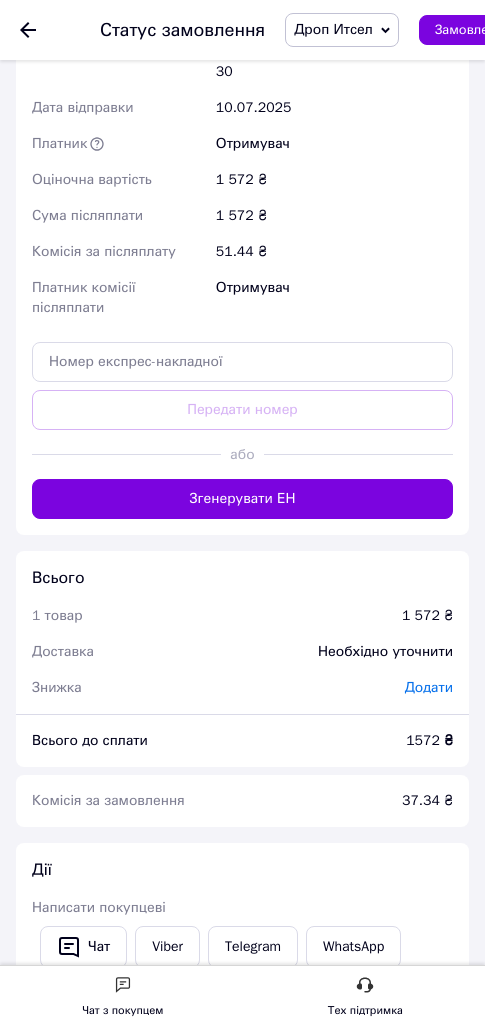 click on "Доставка Редагувати «Дешева доставка»   для продавця Новою Поштою на Prom. Доставку оплачують: 30 ₴   — продавець , при замовленні від 700 ₴, коли воно отримане покупцем (списуються з Балансу); залишок — Prom. Для покупця доставка безкоштовна. Платник зміниться на Третю особу в момент відправки. Додавайте ЕН не пізніше, ніж у день відправки. Нова Пошта (платна) Отримувач Чуйко Андрей Телефон отримувача +380934174483 Адреса м. Кам'янське (Дніпропетровська обл., Кам'янський р-н.), №4 (до 30 кг на одне місце): просп. Конституції, 30 Дата відправки 10.07.2025 Платник   Отримувач або" at bounding box center [242, 57] 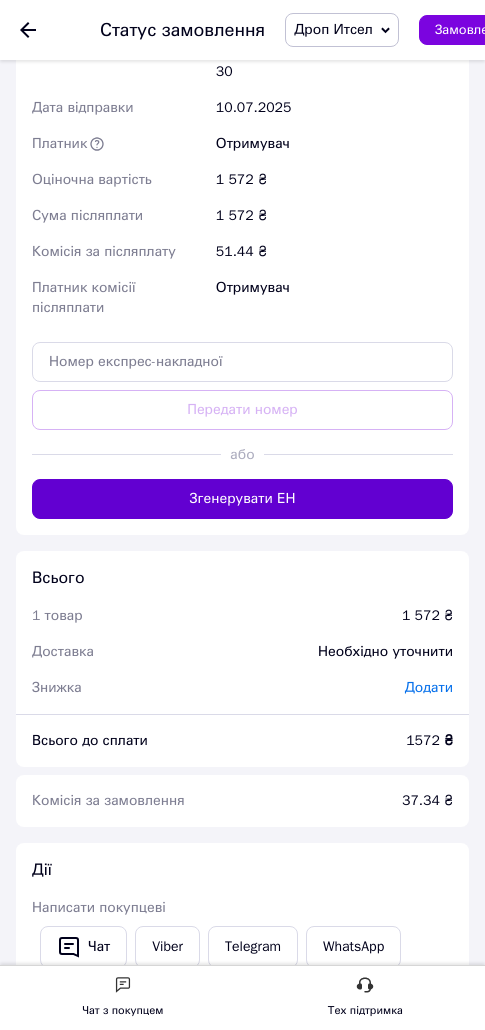 click on "Згенерувати ЕН" at bounding box center (242, 499) 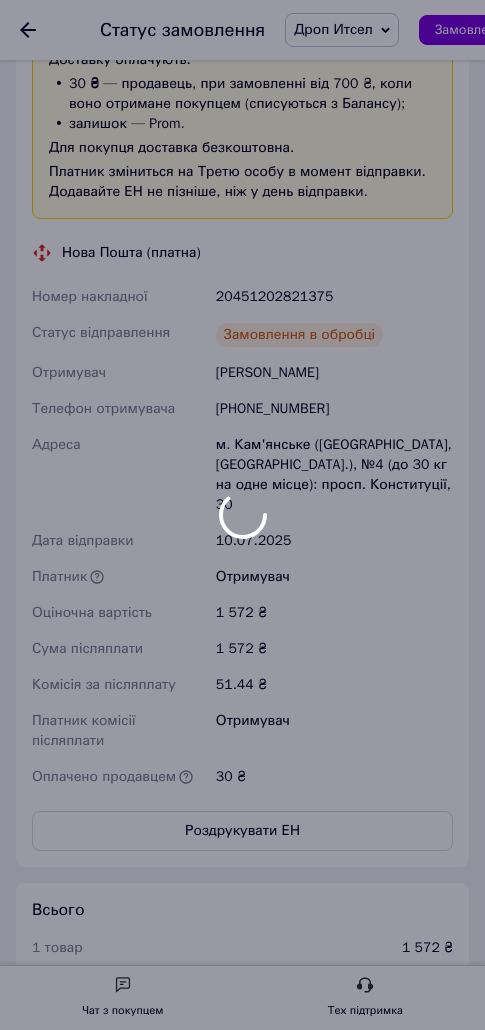 scroll, scrollTop: 909, scrollLeft: 0, axis: vertical 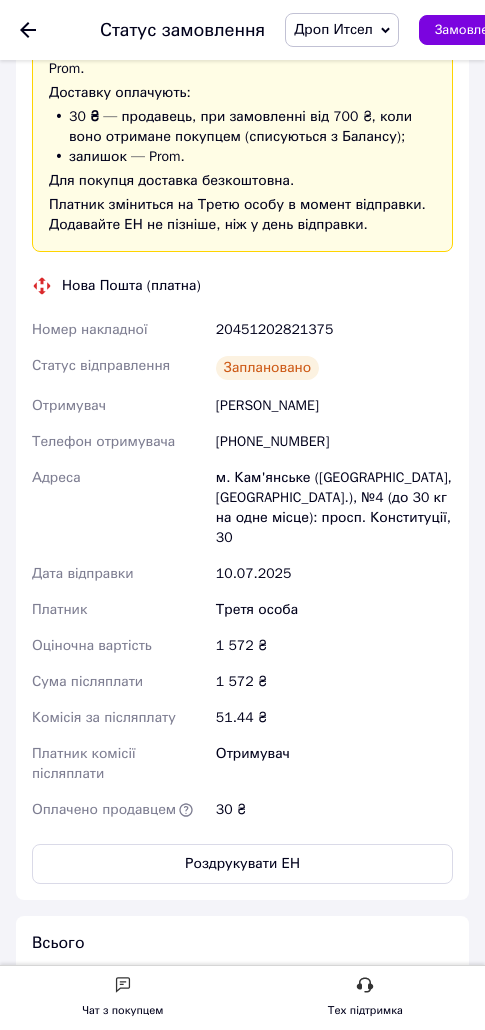 click on "20451202821375" at bounding box center [334, 330] 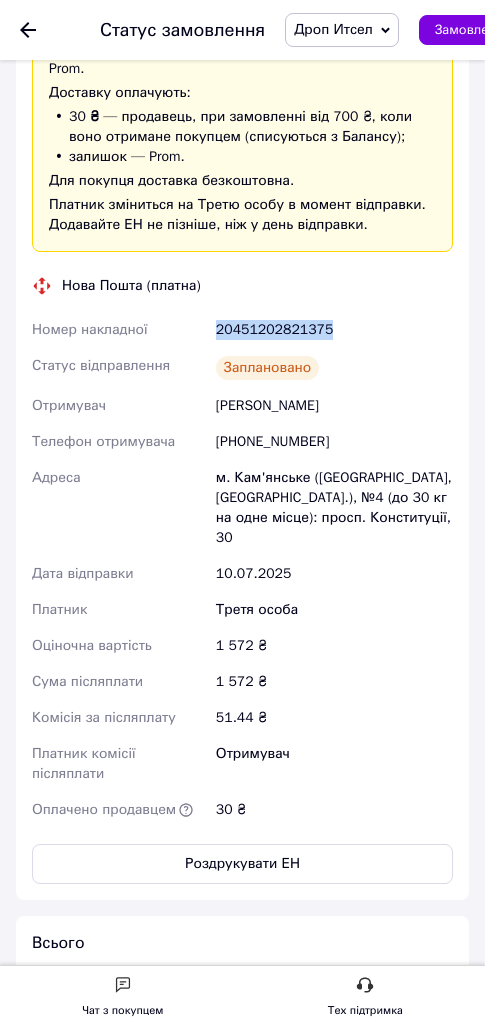 click on "20451202821375" at bounding box center (334, 330) 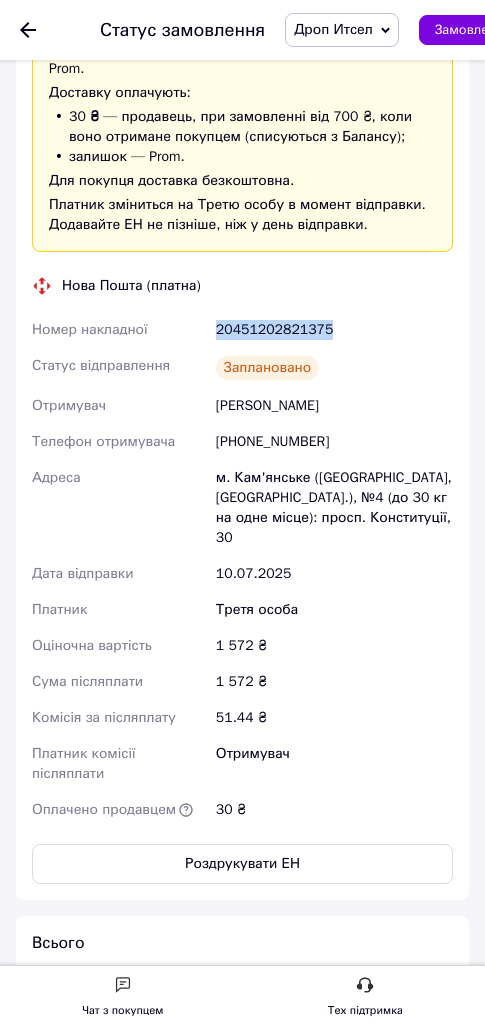 copy on "20451202821375" 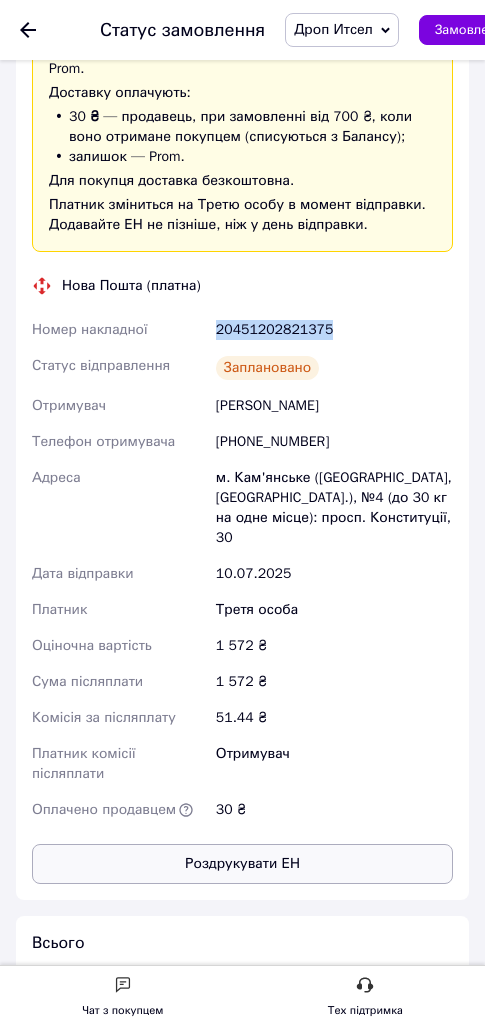 click on "Роздрукувати ЕН" at bounding box center [242, 864] 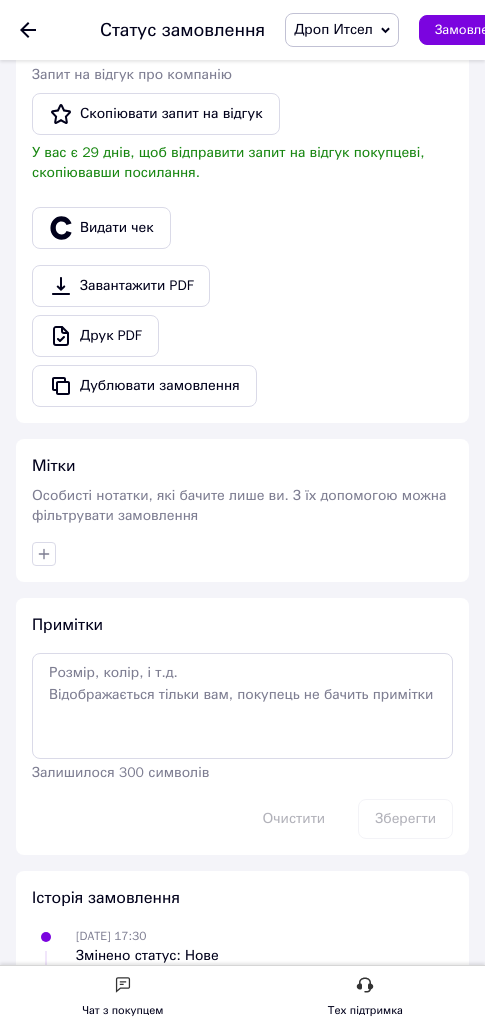 scroll, scrollTop: 2207, scrollLeft: 0, axis: vertical 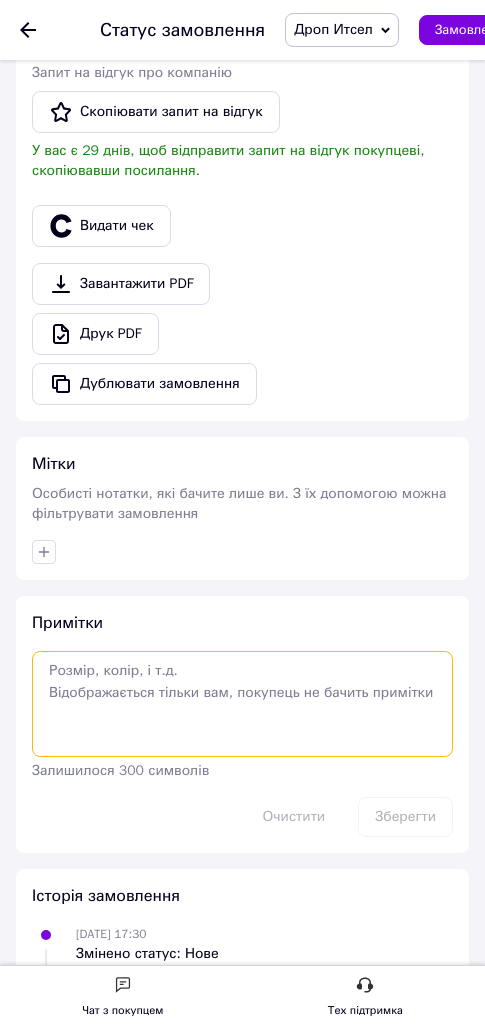 click at bounding box center (242, 704) 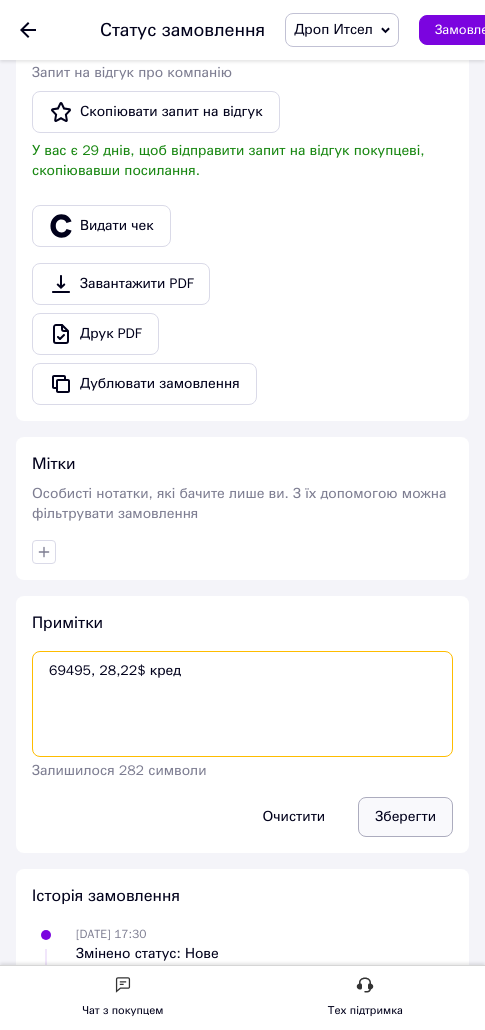 type on "69495, 28,22$ кред" 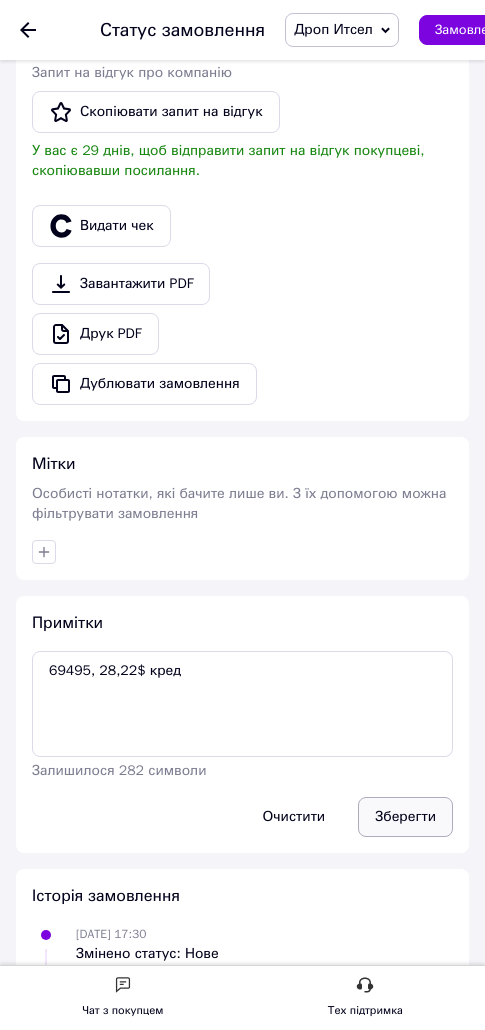 click on "Зберегти" at bounding box center (405, 817) 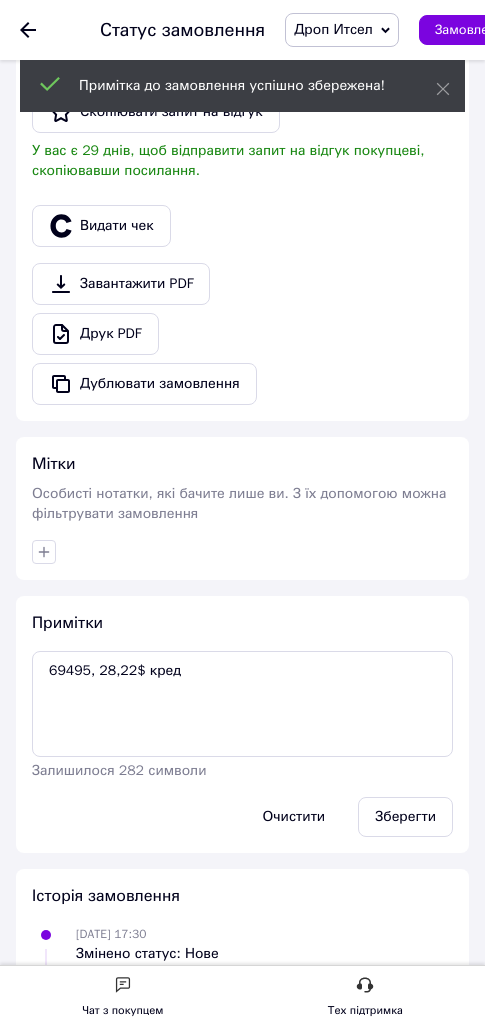 click on "Дроп Итсел" at bounding box center [333, 29] 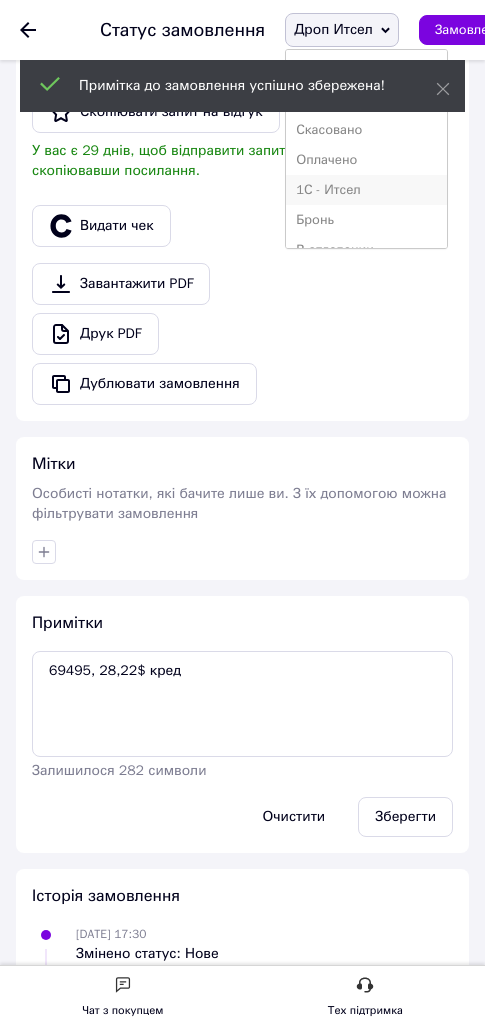 click on "1С - Итсел" at bounding box center (366, 190) 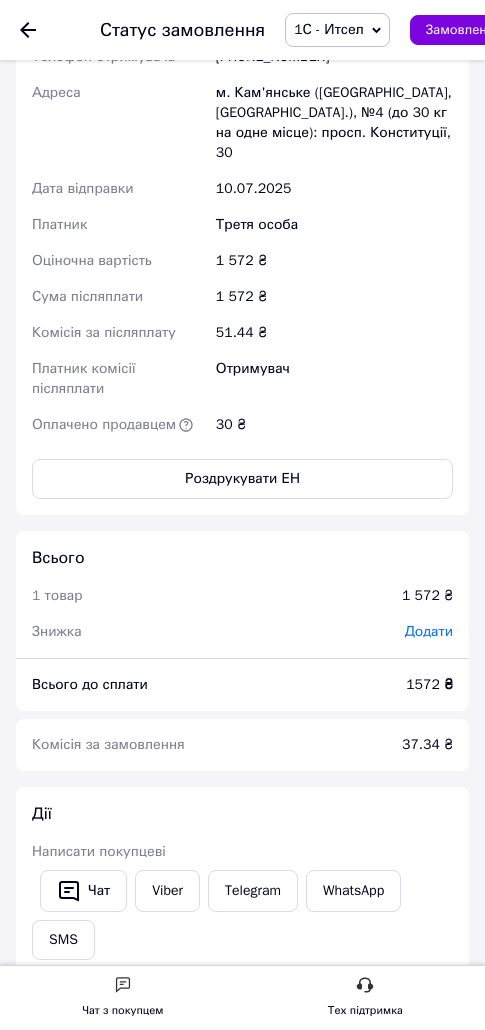 scroll, scrollTop: 1290, scrollLeft: 0, axis: vertical 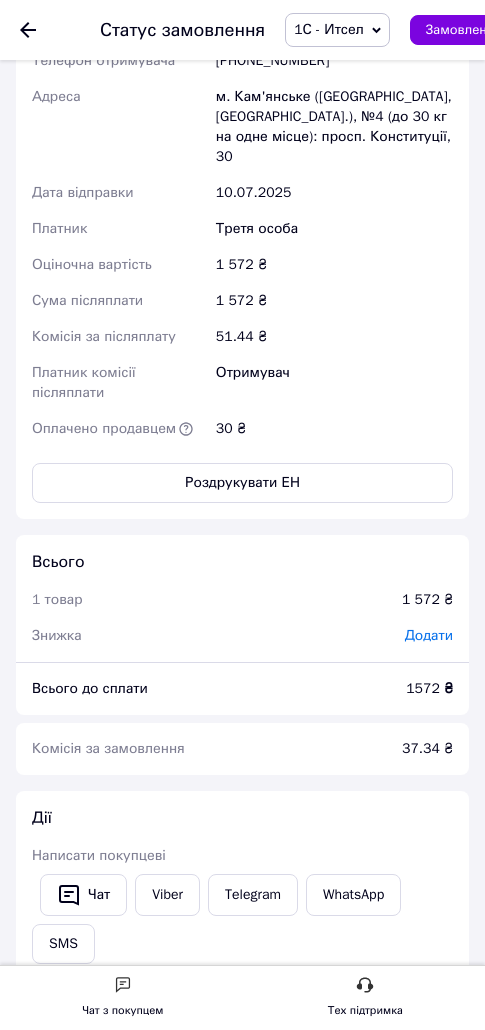 click 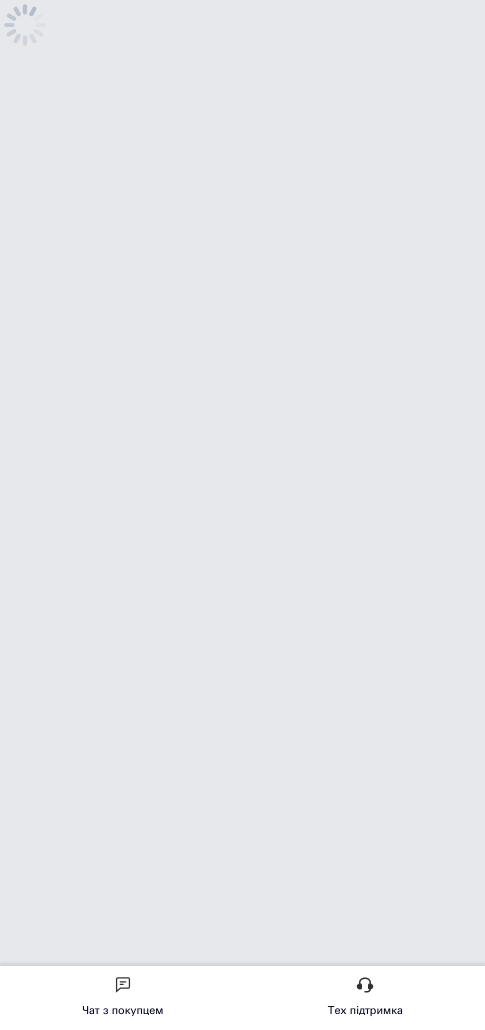 scroll, scrollTop: 0, scrollLeft: 0, axis: both 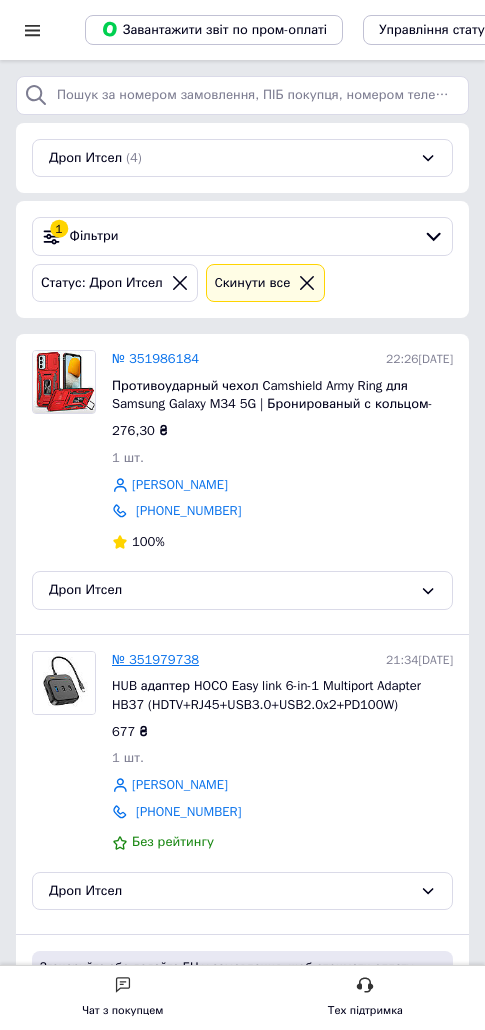 click on "№ 351979738" at bounding box center [155, 659] 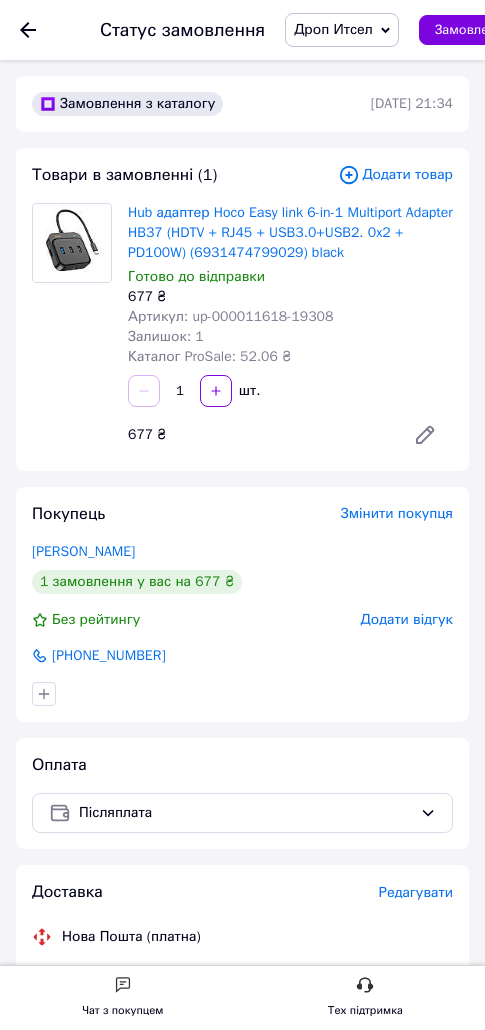 click on "Артикул: up-000011618-19308" at bounding box center [230, 316] 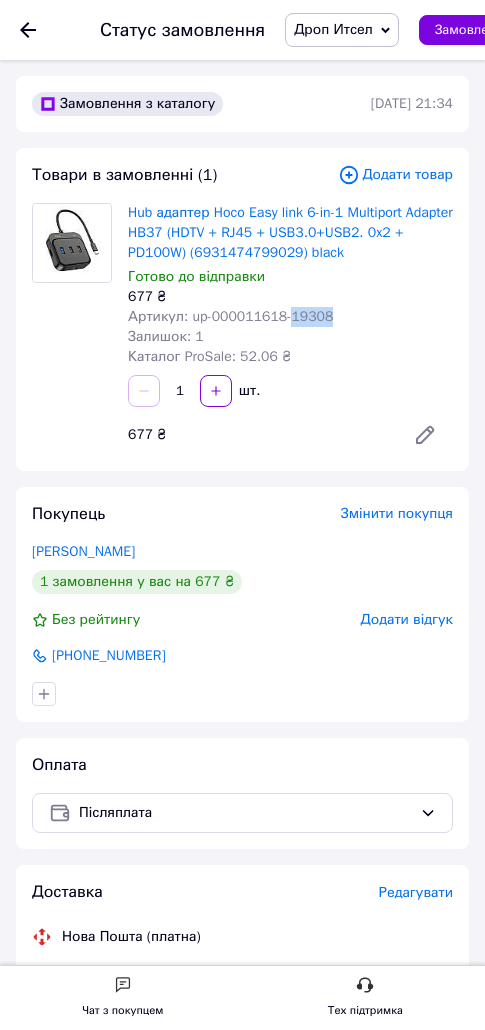 click on "Артикул: up-000011618-19308" at bounding box center (230, 316) 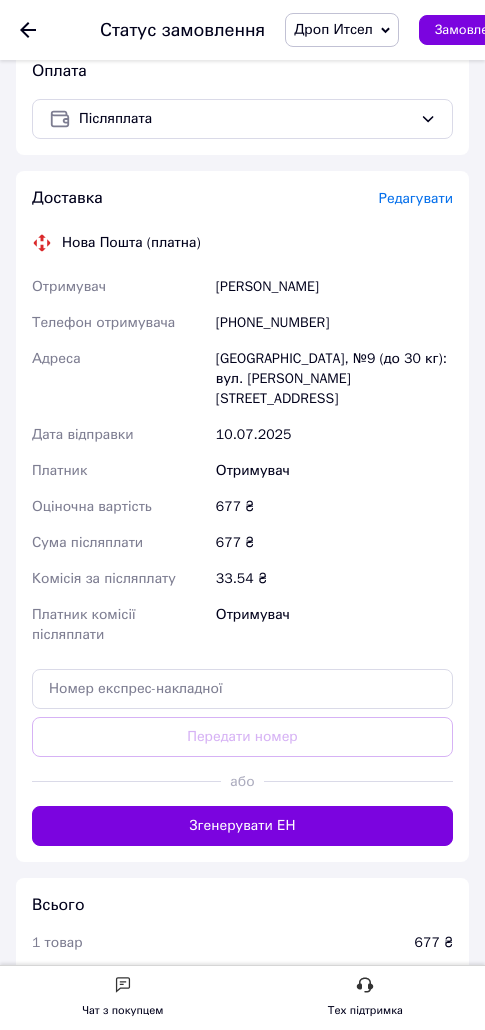 scroll, scrollTop: 692, scrollLeft: 0, axis: vertical 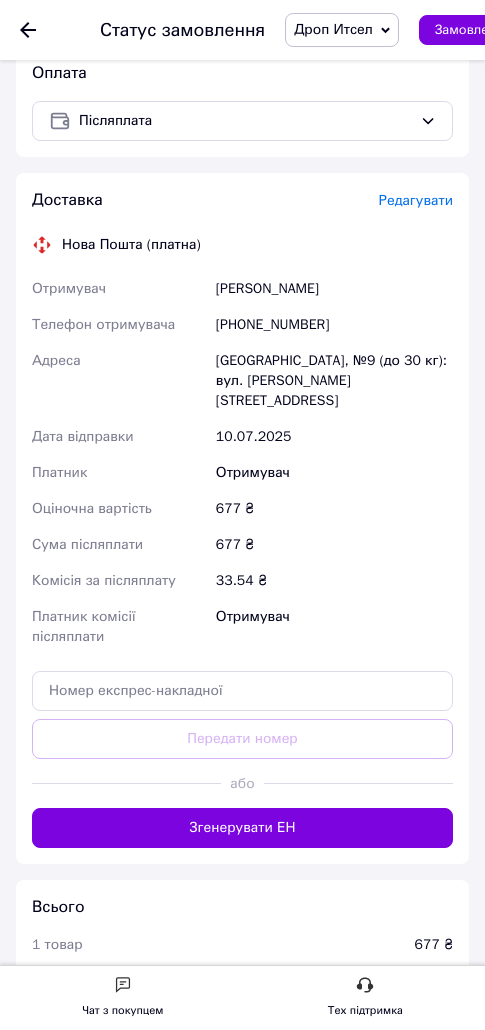 click on "Редагувати" at bounding box center [416, 200] 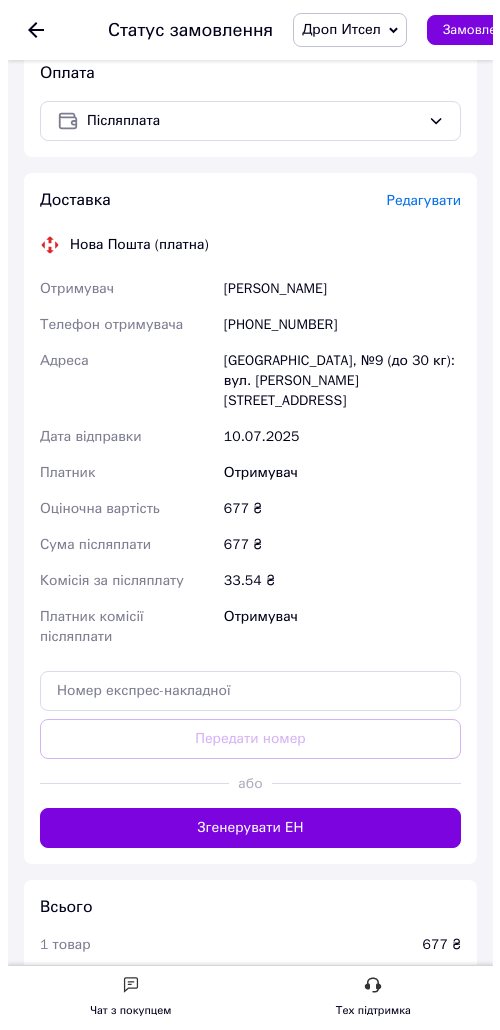 scroll, scrollTop: 0, scrollLeft: 0, axis: both 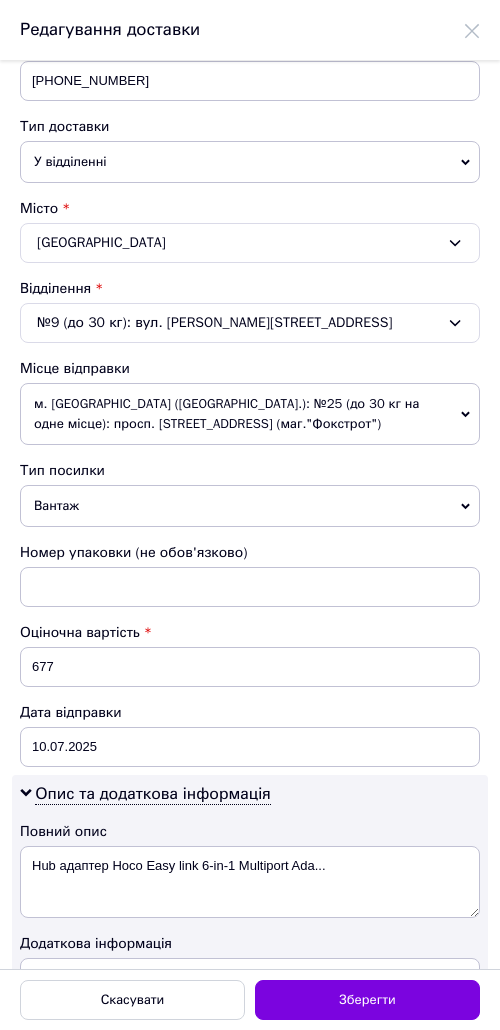 click on "м. Кривий Ріг (Дніпропетровська обл.): №25 (до 30 кг на одне місце): просп. Металургів, 36 (маг."Фокстрот")" at bounding box center [250, 414] 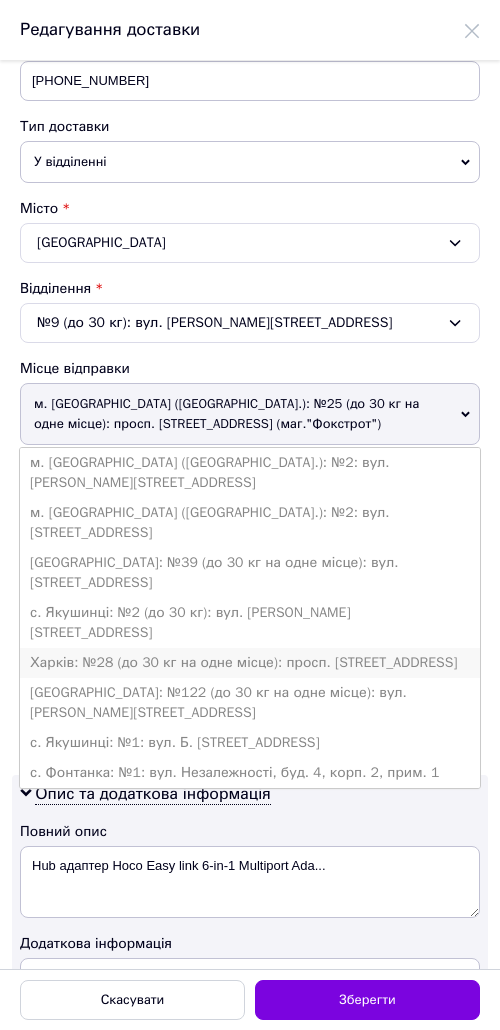 click on "Харків: №28 (до 30 кг на одне місце): просп. Тракторобудівників, 89б" at bounding box center [250, 663] 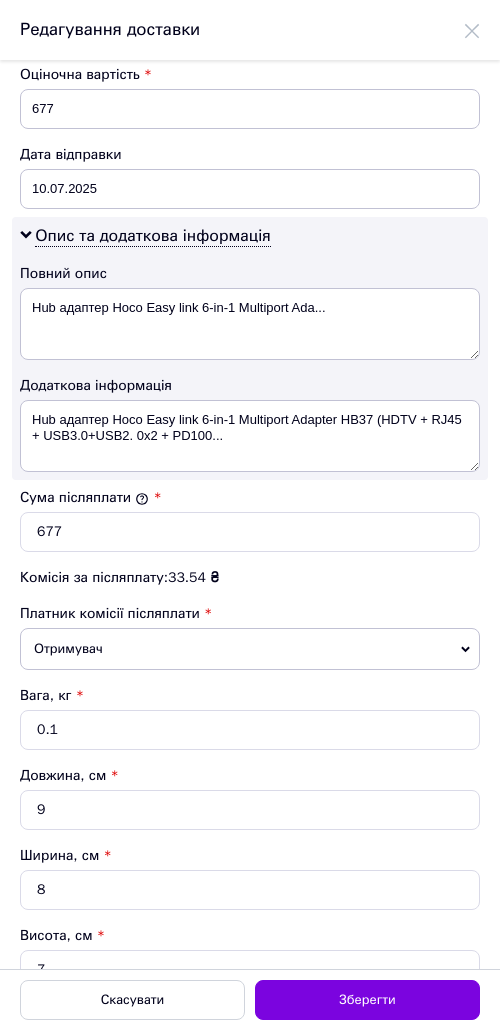scroll, scrollTop: 988, scrollLeft: 0, axis: vertical 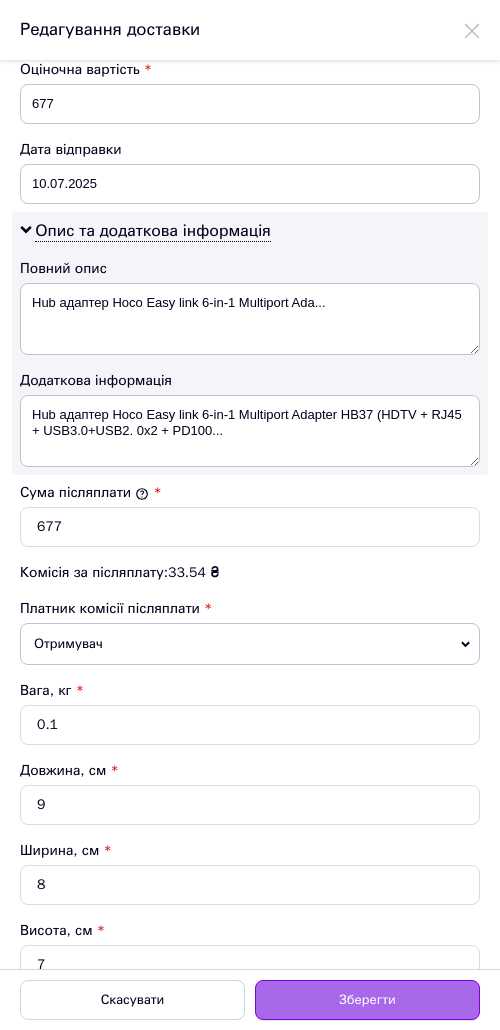 click on "Зберегти" at bounding box center (367, 1000) 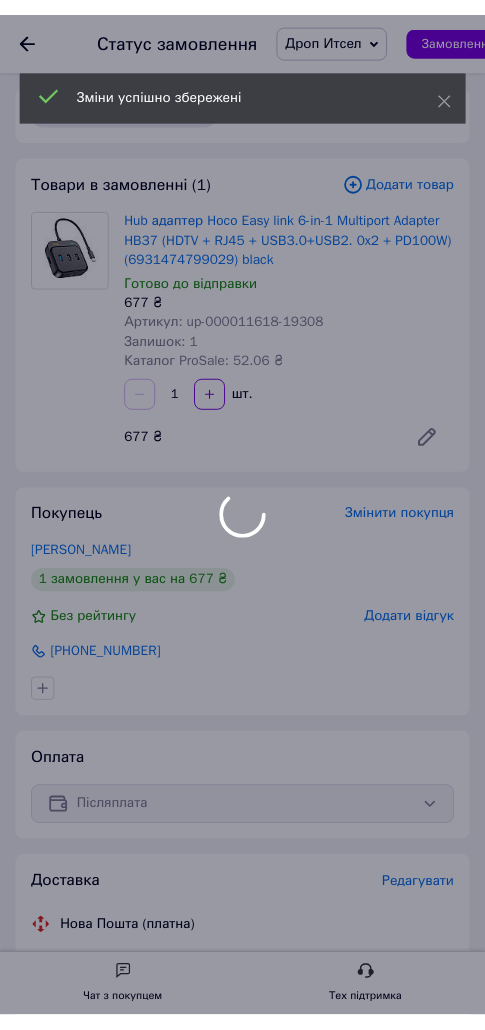 scroll, scrollTop: 692, scrollLeft: 0, axis: vertical 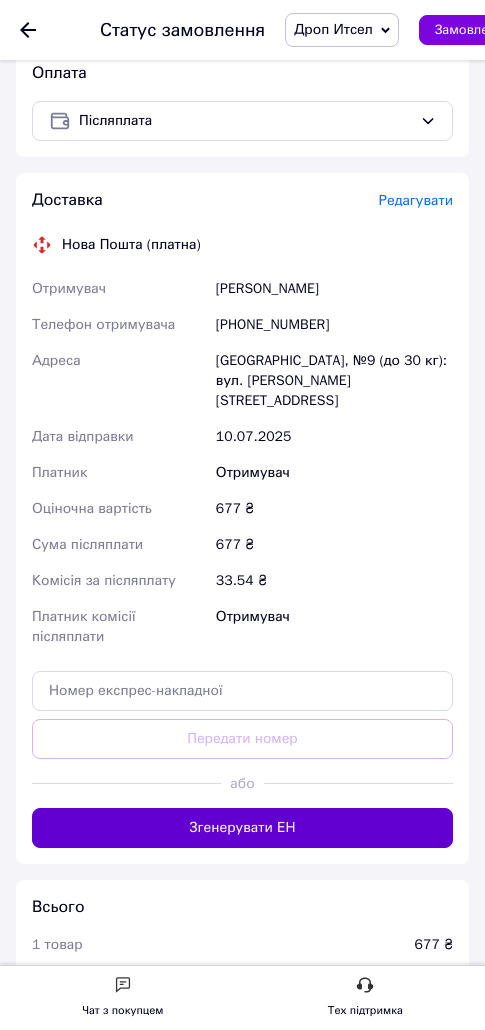 click on "Згенерувати ЕН" at bounding box center (242, 828) 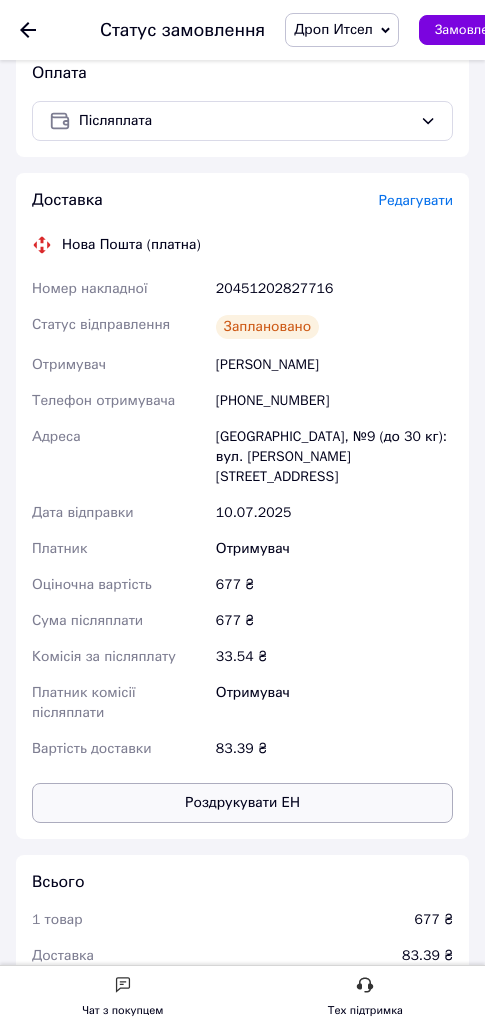 click on "Роздрукувати ЕН" at bounding box center (242, 803) 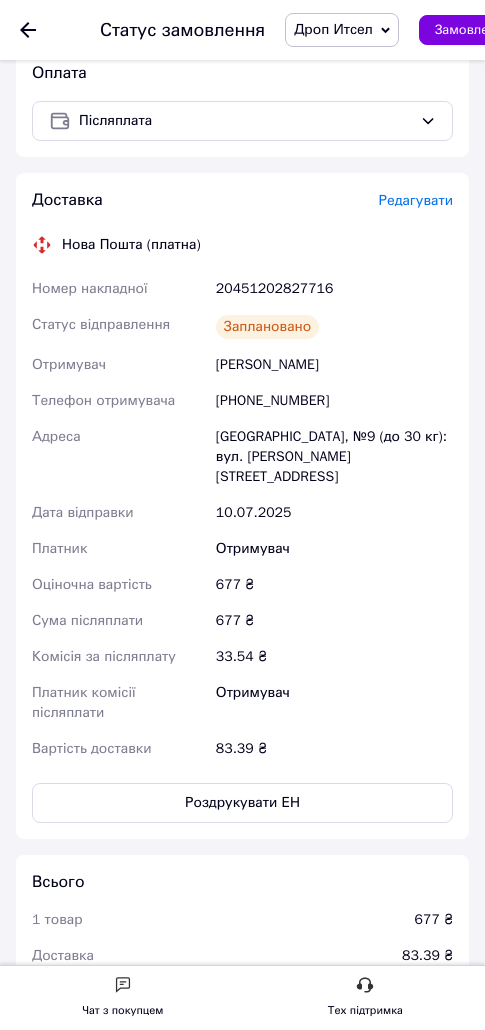 click on "20451202827716" at bounding box center [334, 289] 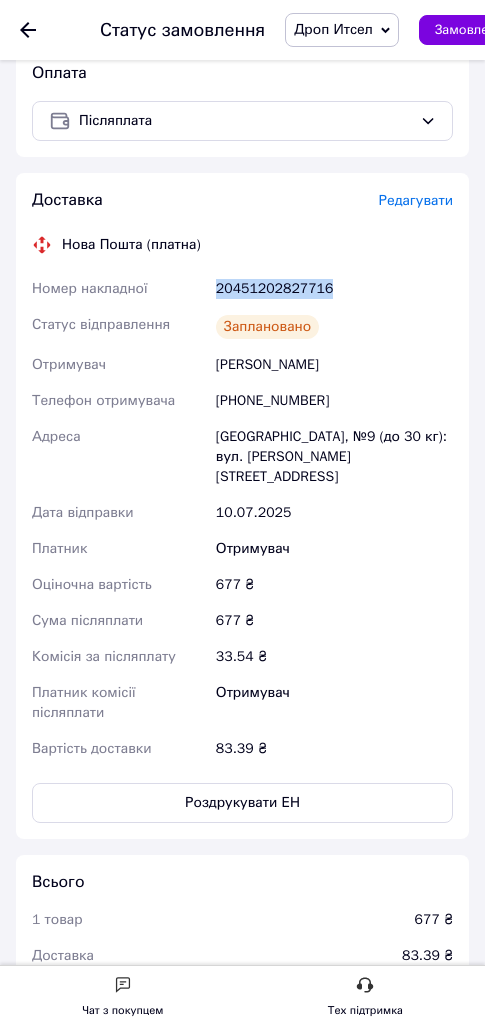 click on "20451202827716" at bounding box center [334, 289] 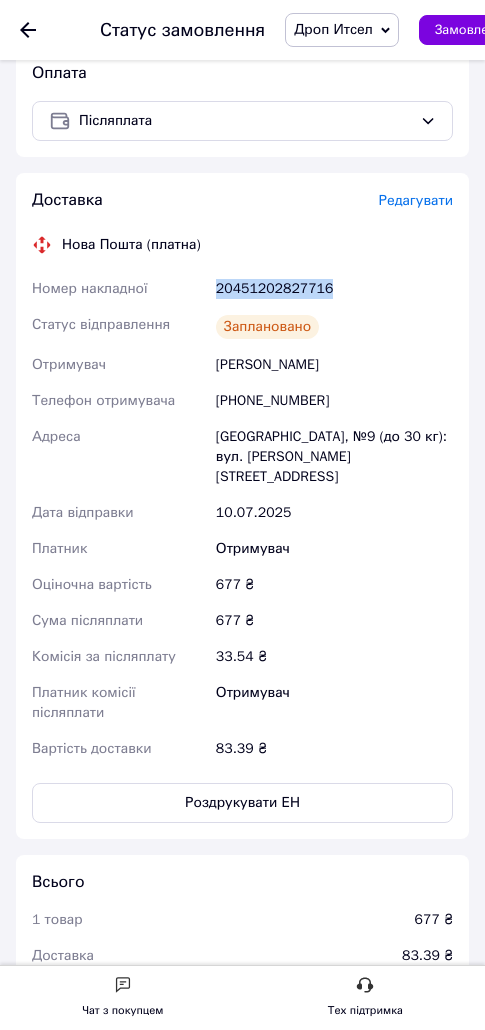 click on "20451202827716" at bounding box center (334, 289) 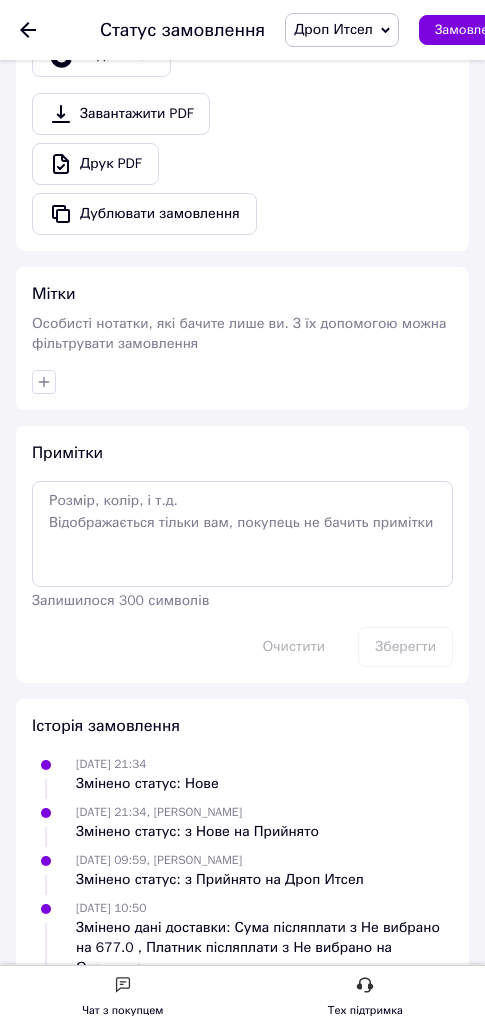 scroll, scrollTop: 2199, scrollLeft: 0, axis: vertical 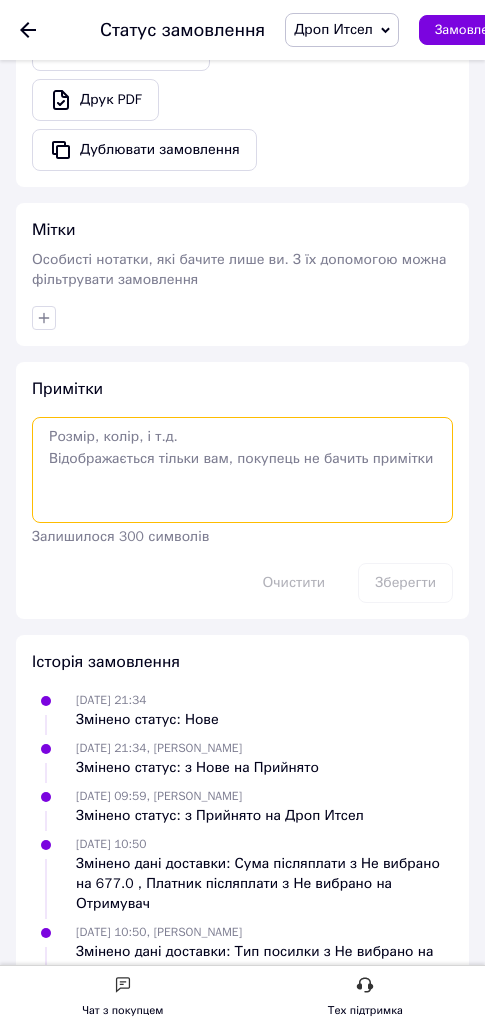 click at bounding box center [242, 470] 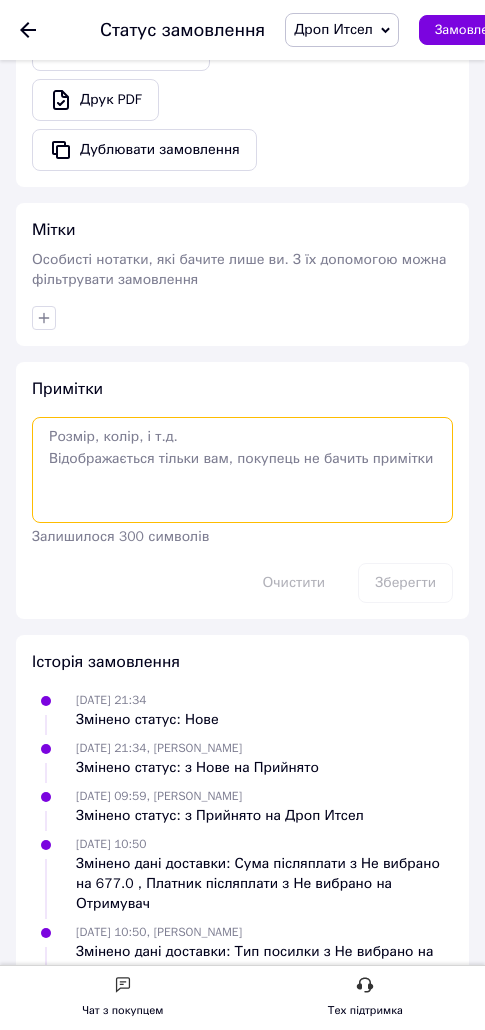 click at bounding box center (242, 470) 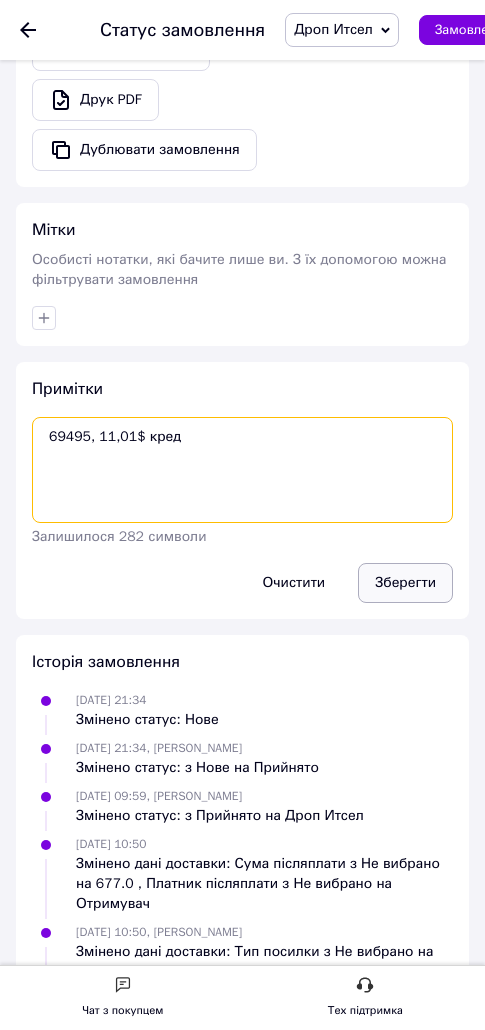 type on "69495, 11,01$ кред" 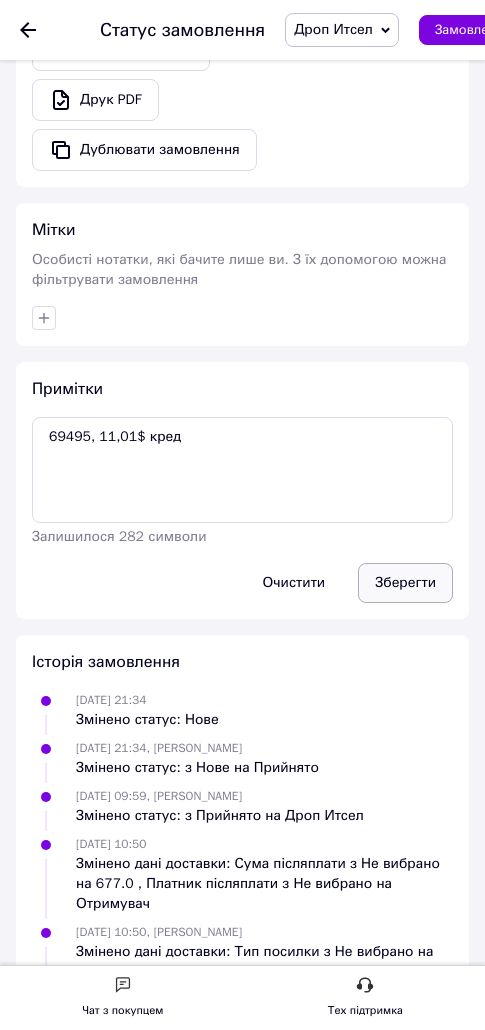click on "Зберегти" at bounding box center (405, 583) 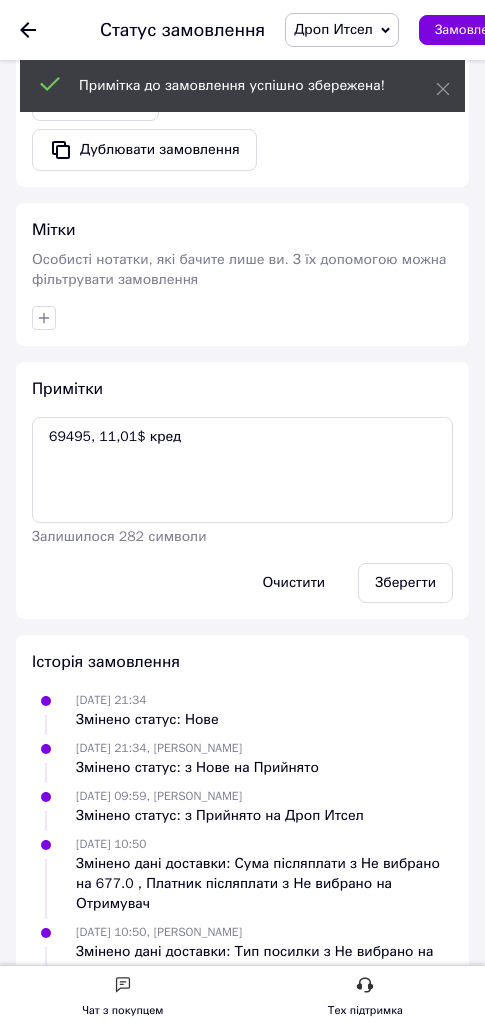 click on "Дроп Итсел" at bounding box center [333, 29] 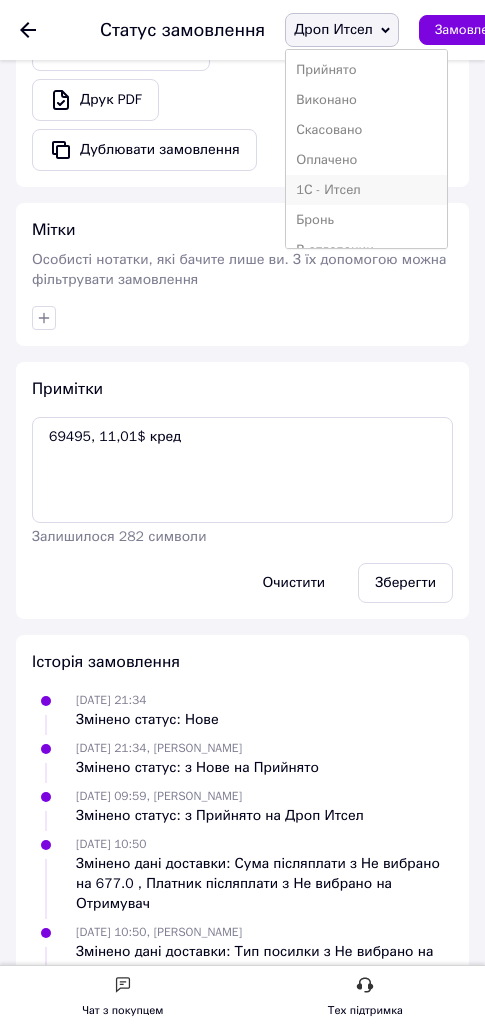 click on "1С - Итсел" at bounding box center [366, 190] 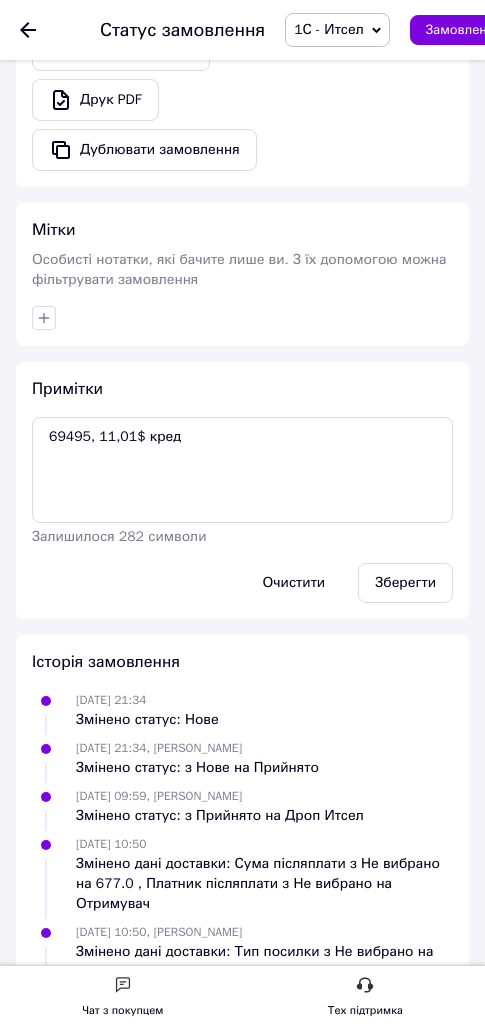 click 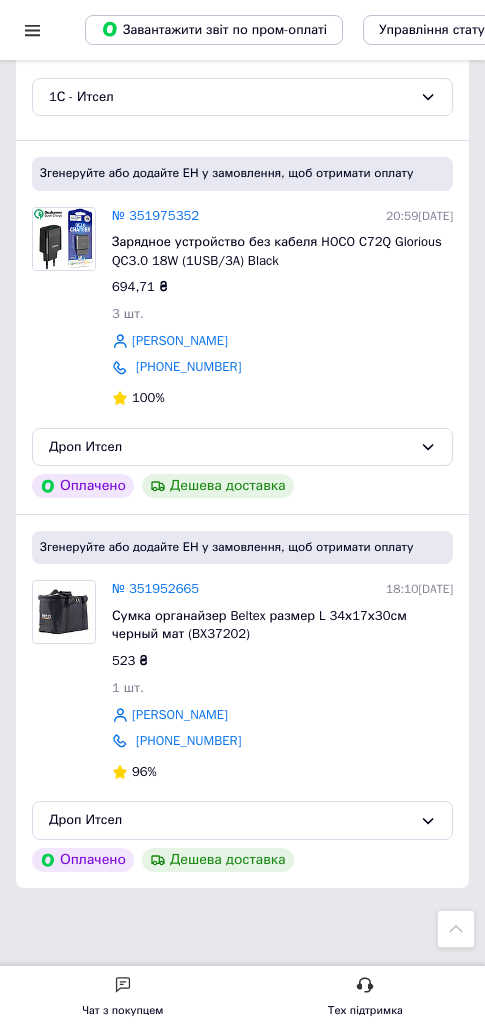 scroll, scrollTop: 797, scrollLeft: 0, axis: vertical 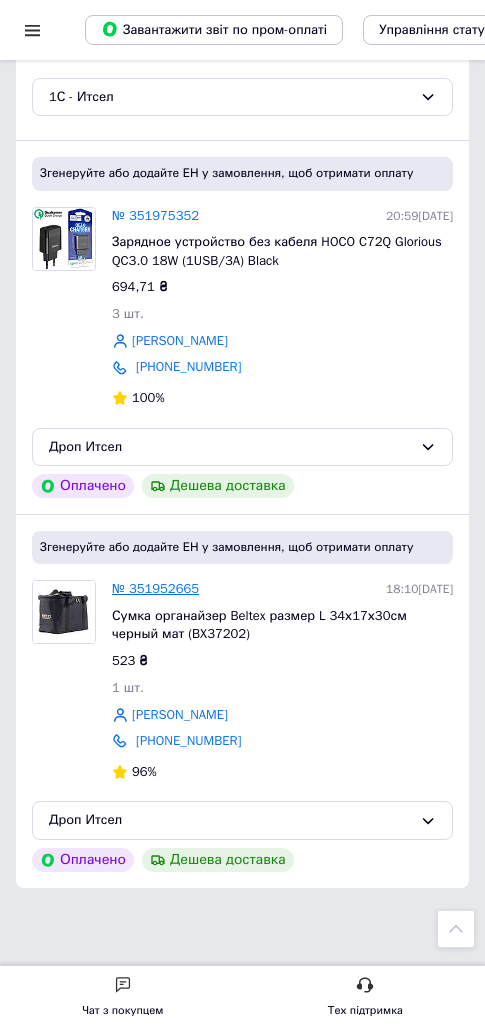 click on "№ 351952665" at bounding box center [155, 588] 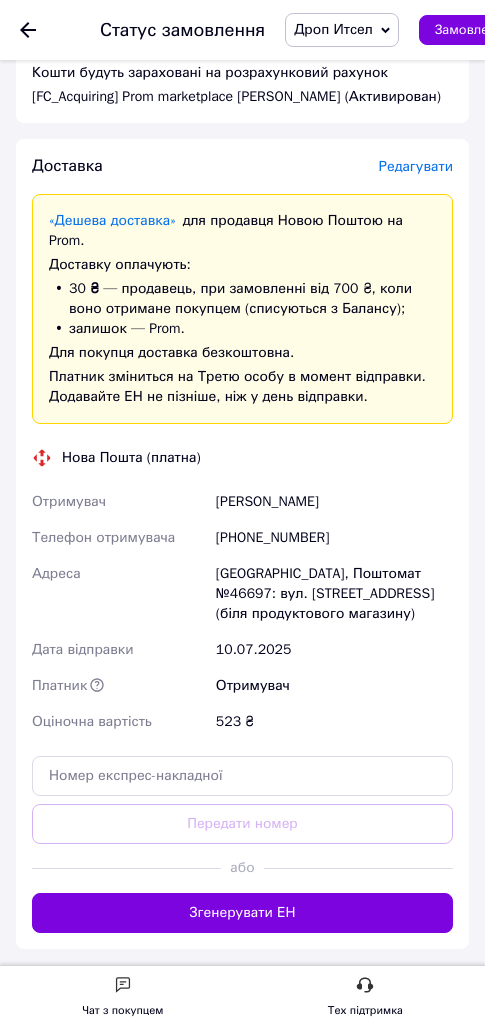 scroll, scrollTop: 810, scrollLeft: 0, axis: vertical 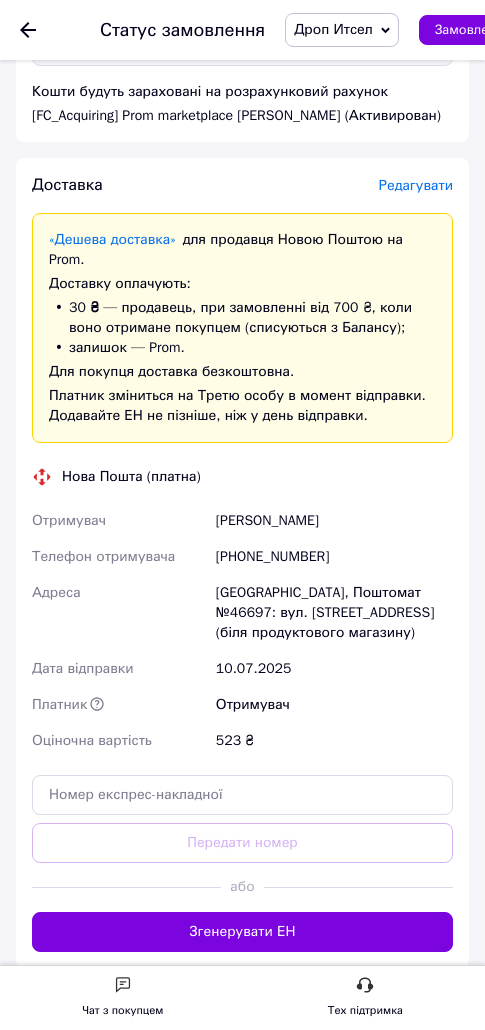 click on "Редагувати" at bounding box center [416, 185] 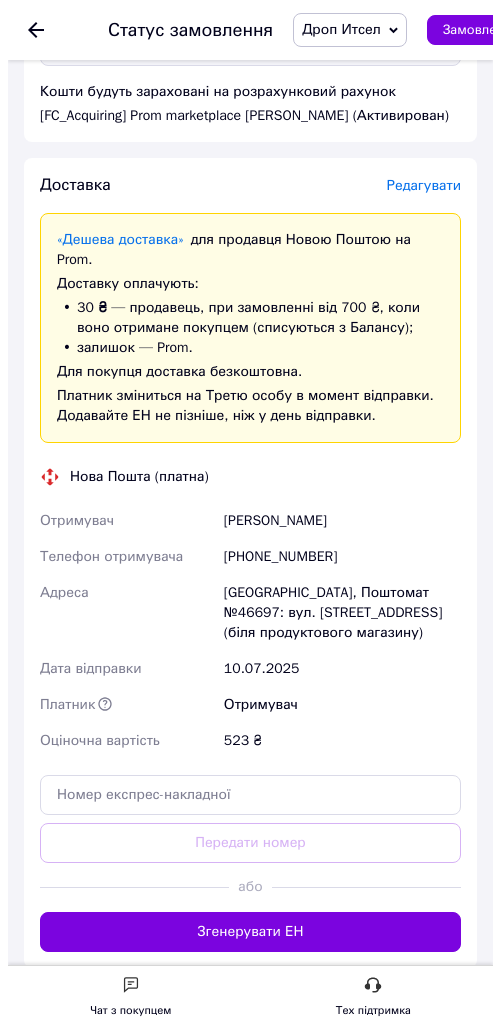 scroll, scrollTop: 0, scrollLeft: 0, axis: both 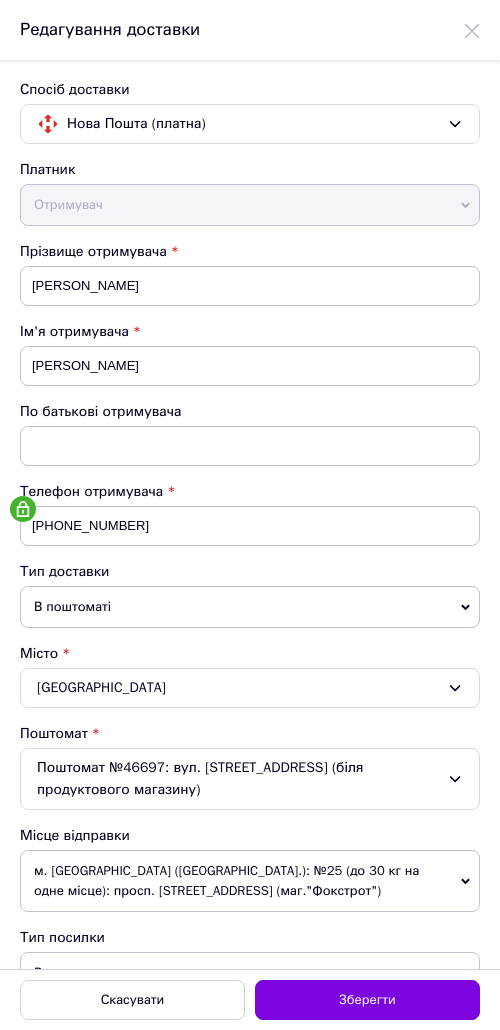 click on "м. Кривий Ріг (Дніпропетровська обл.): №25 (до 30 кг на одне місце): просп. Металургів, 36 (маг."Фокстрот")" at bounding box center (250, 881) 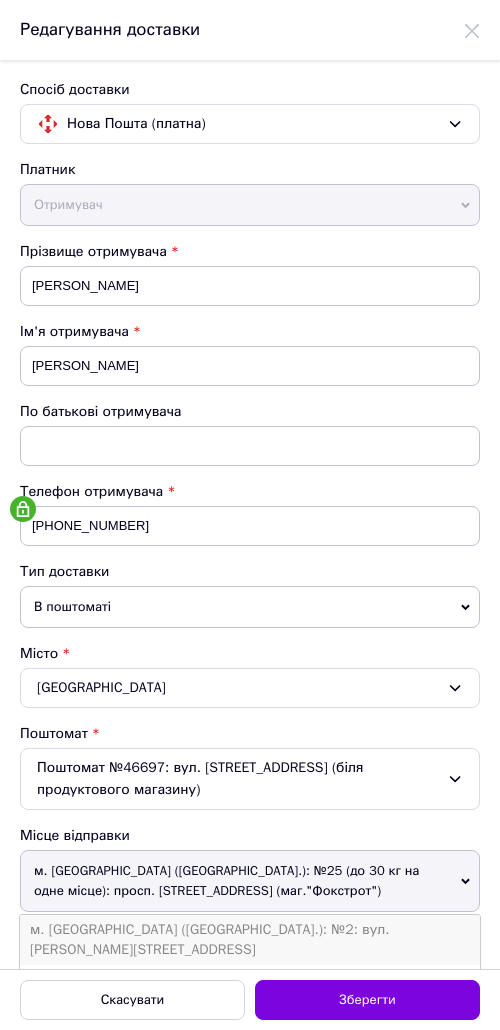 click on "м. Львів (Львівська обл.): №2: вул. Пластова, 7" at bounding box center (250, 940) 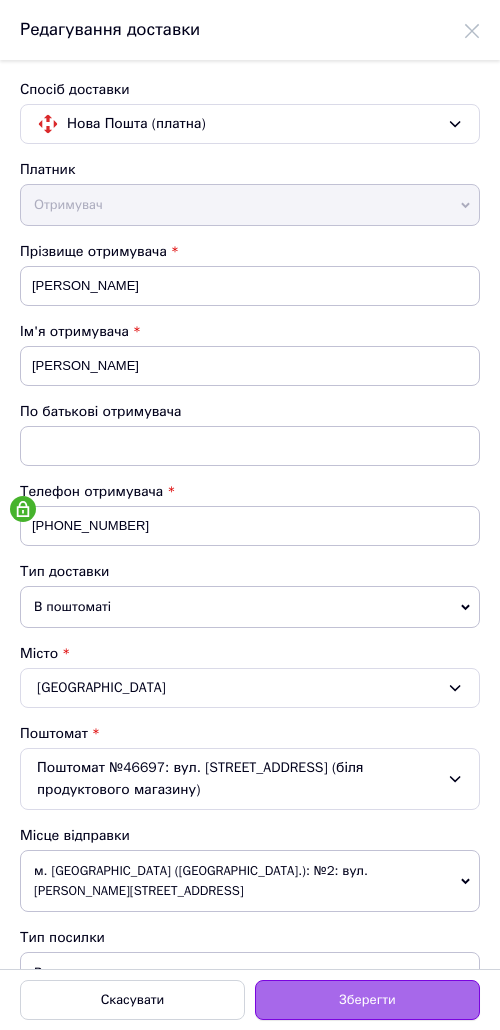 click on "Зберегти" at bounding box center (367, 1000) 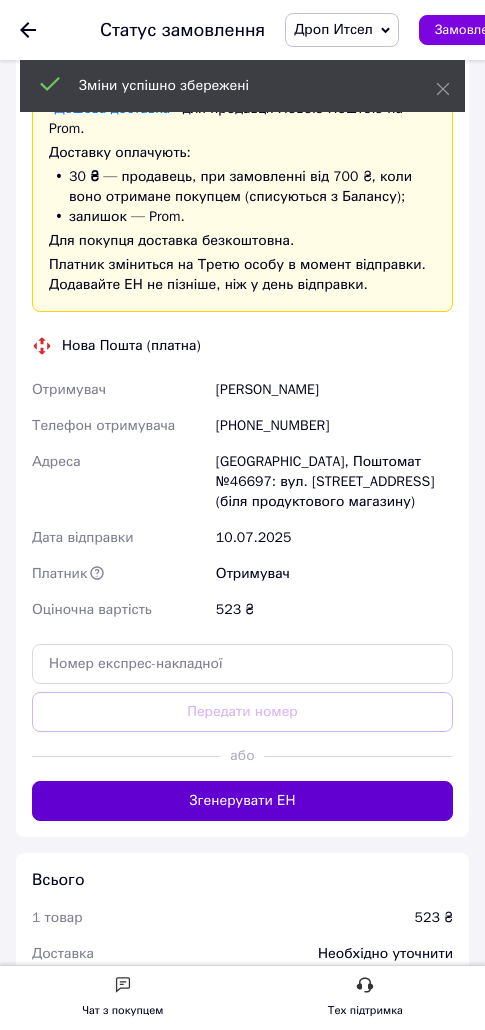 scroll, scrollTop: 963, scrollLeft: 0, axis: vertical 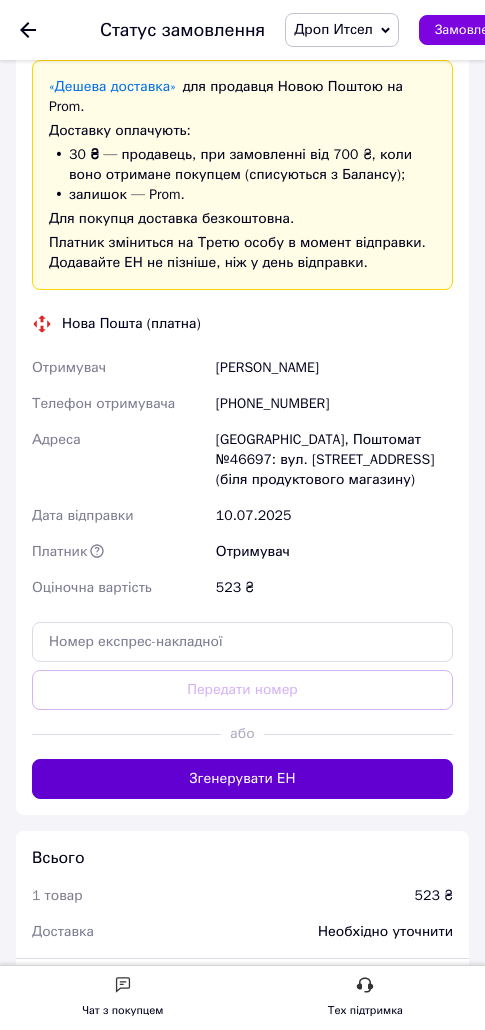 click on "Згенерувати ЕН" at bounding box center (242, 779) 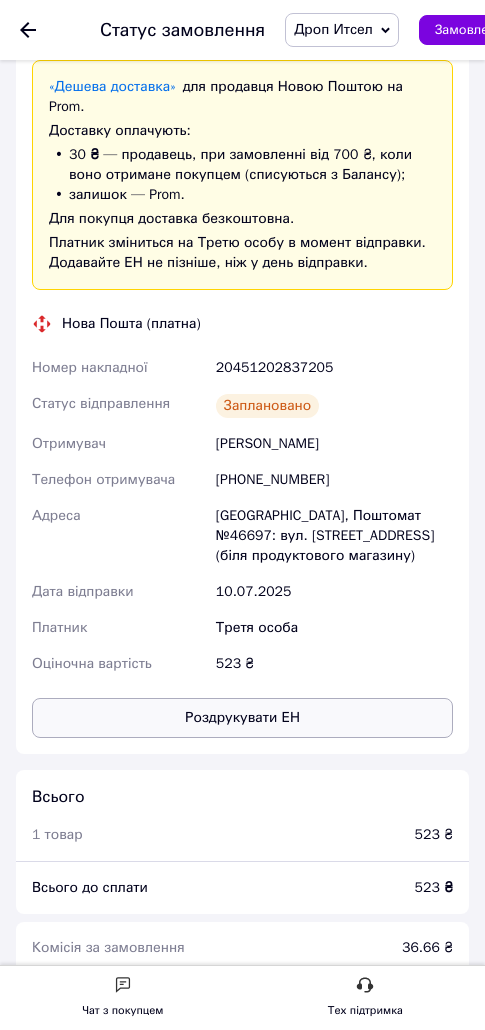 click on "Роздрукувати ЕН" at bounding box center [242, 718] 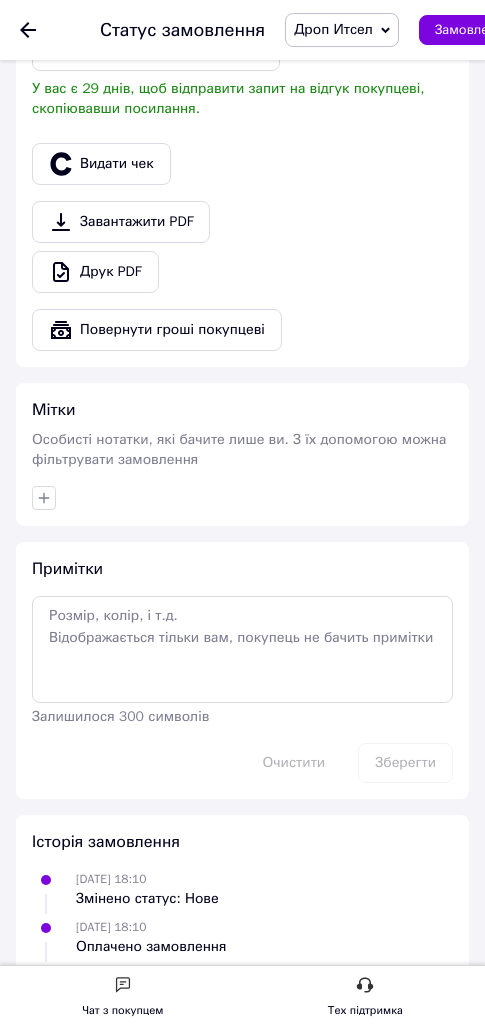 scroll, scrollTop: 2560, scrollLeft: 0, axis: vertical 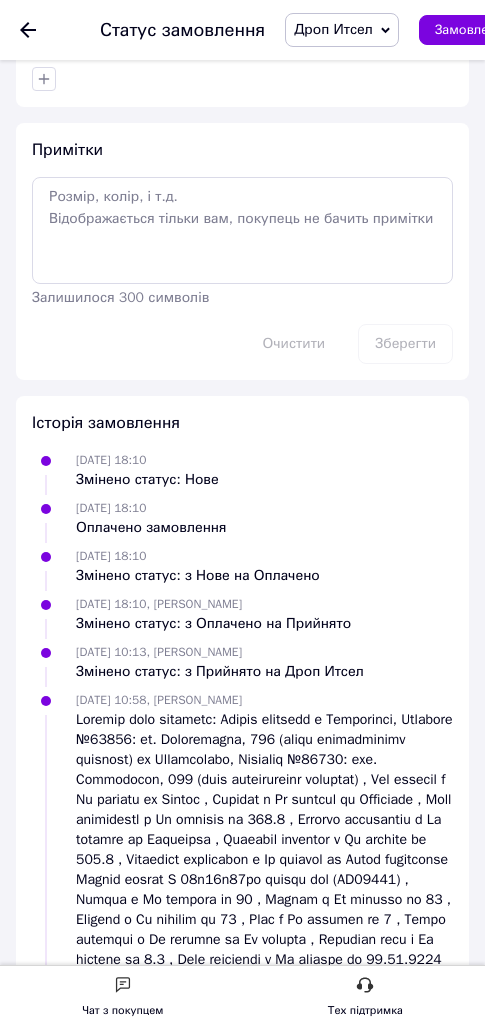 click on "Дроп Итсел" at bounding box center [342, 30] 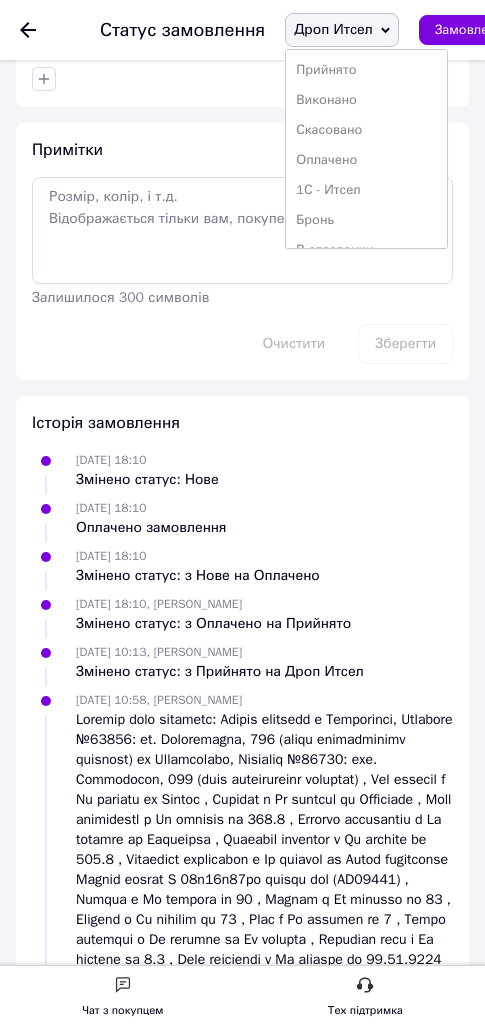 click on "Дроп Итсел" at bounding box center (342, 30) 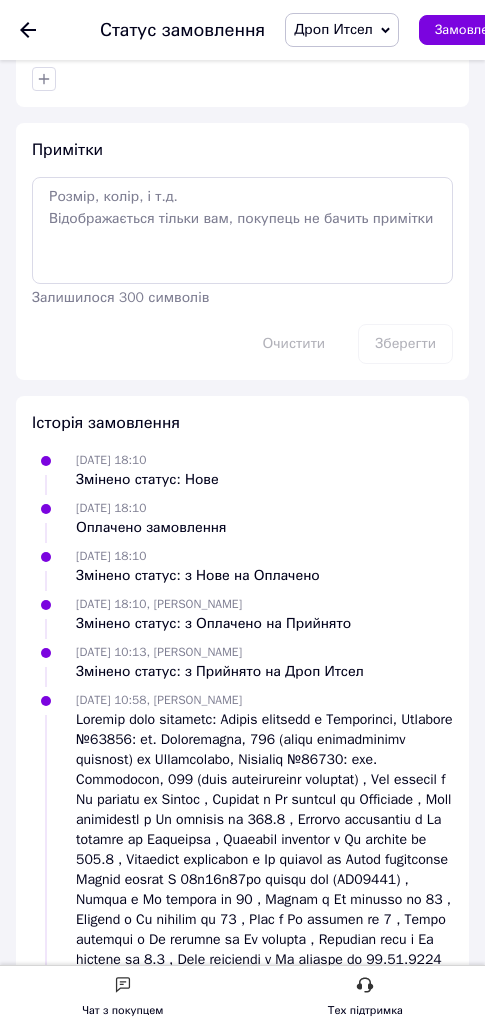 click on "Дроп Итсел" at bounding box center (333, 29) 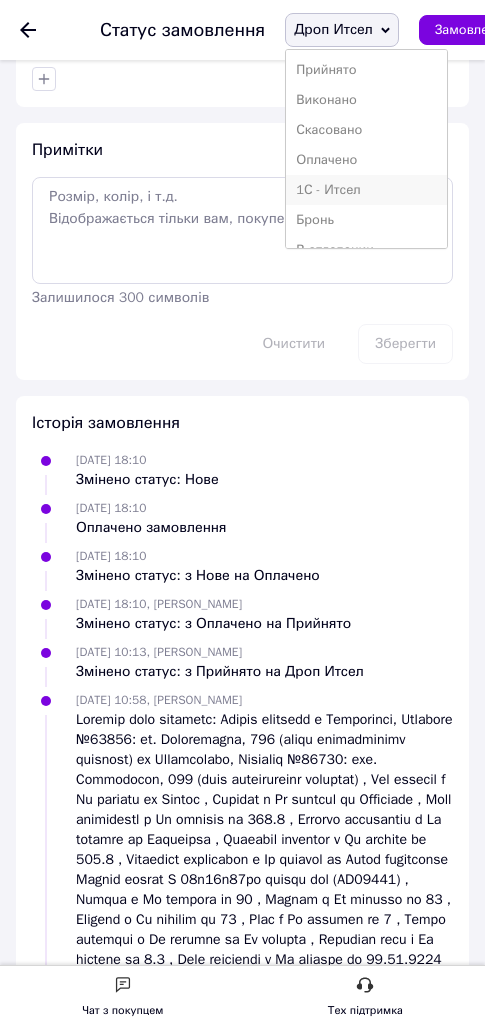 click on "1С - Итсел" at bounding box center [366, 190] 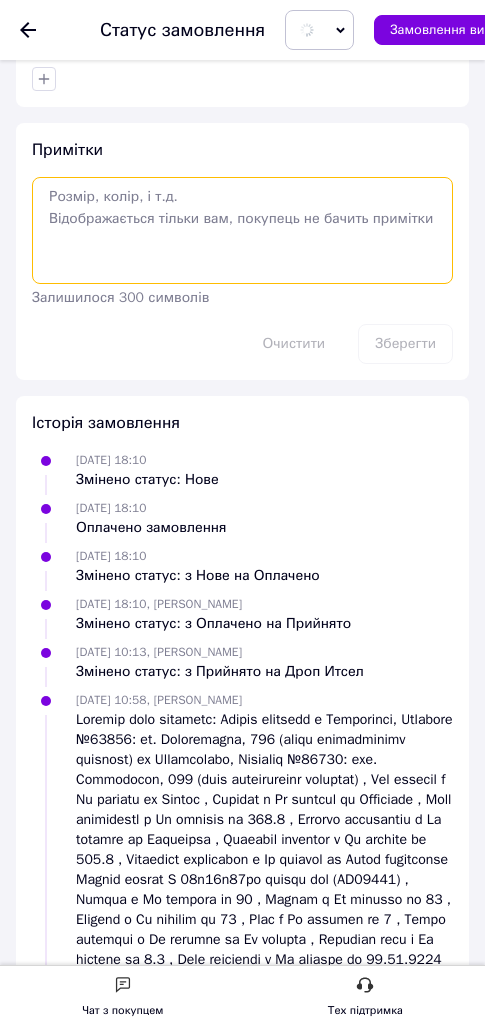 click at bounding box center [242, 230] 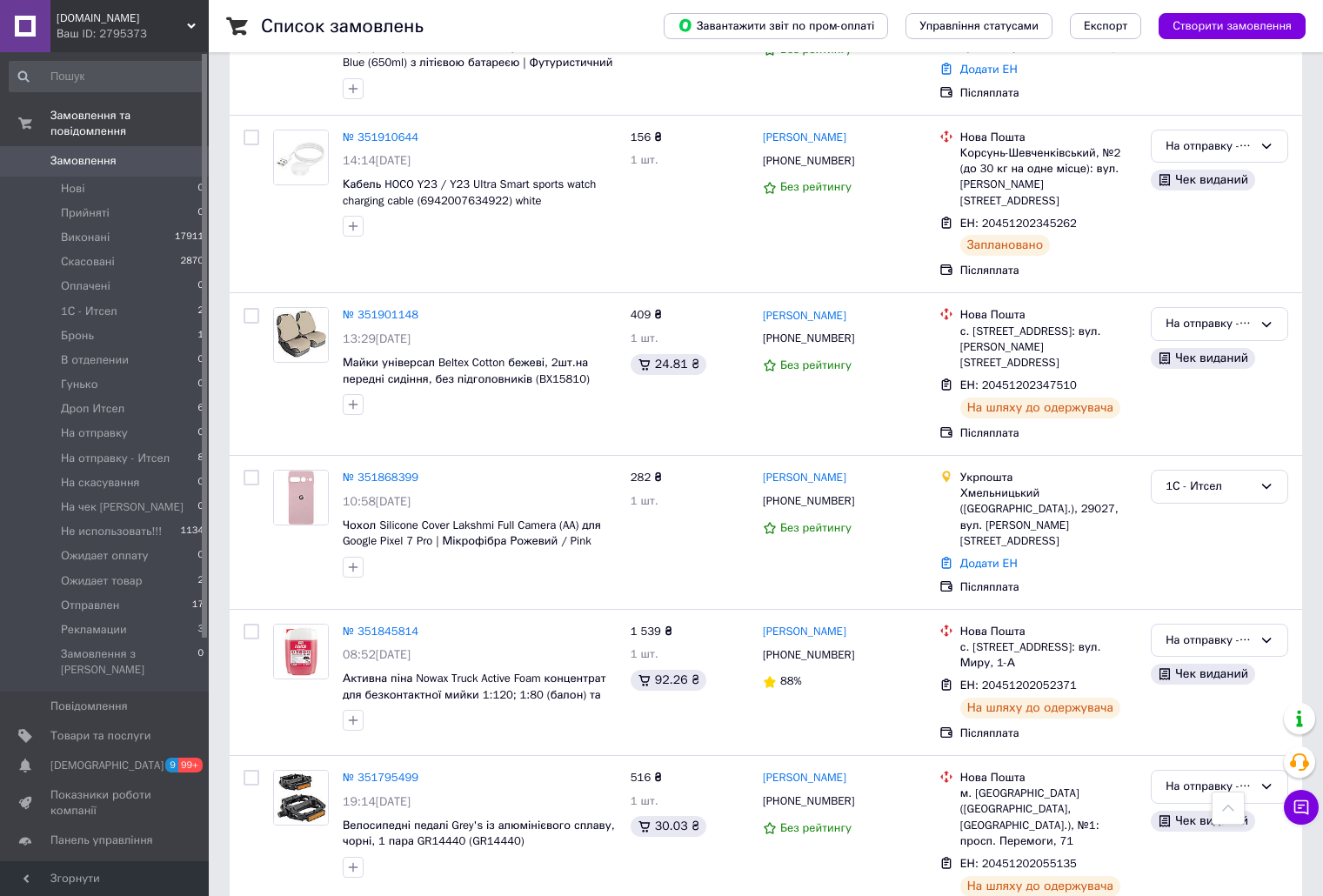 scroll, scrollTop: 1278, scrollLeft: 0, axis: vertical 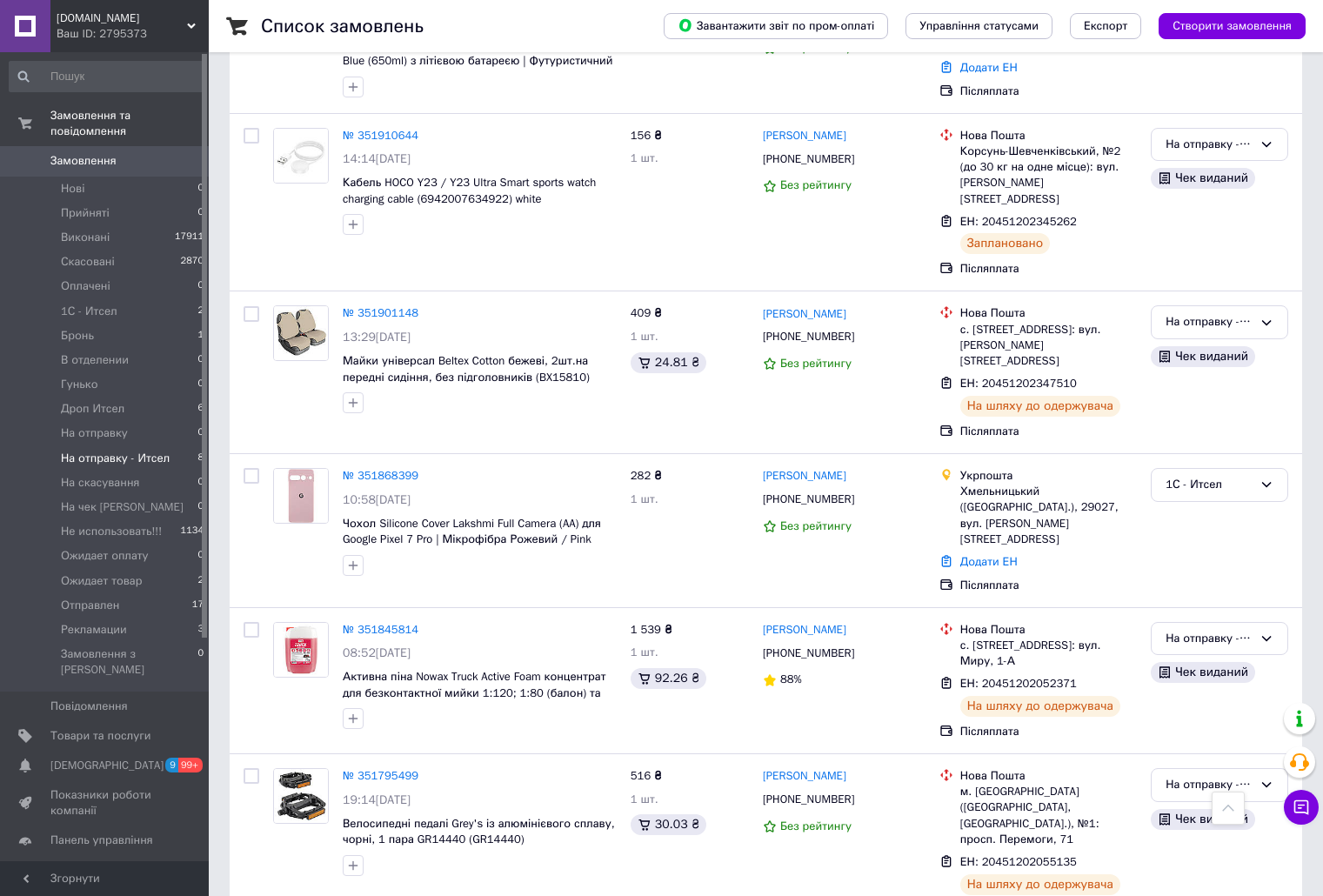 click on "На отправку - Итсел" at bounding box center [115, 458] 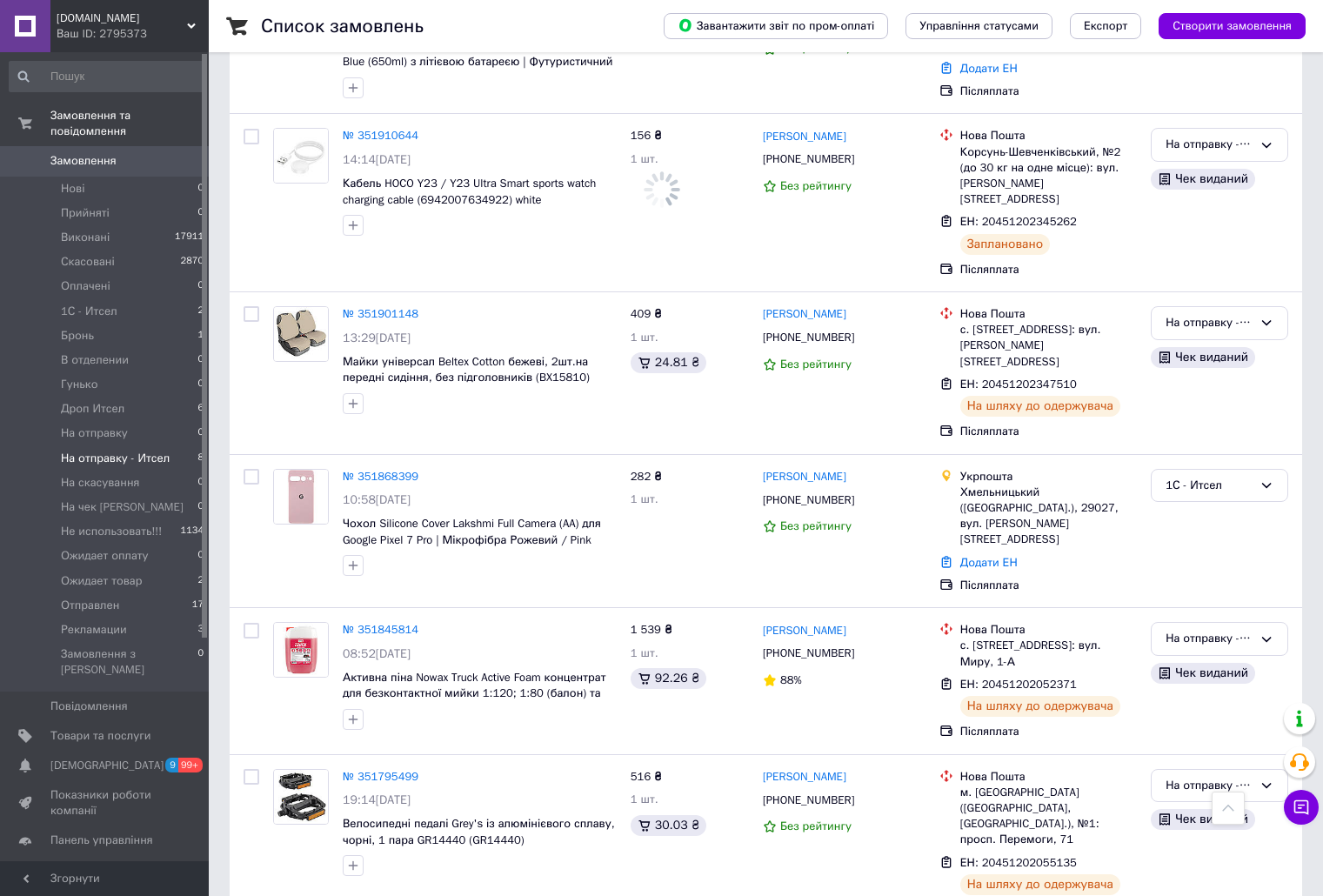 scroll, scrollTop: 0, scrollLeft: 0, axis: both 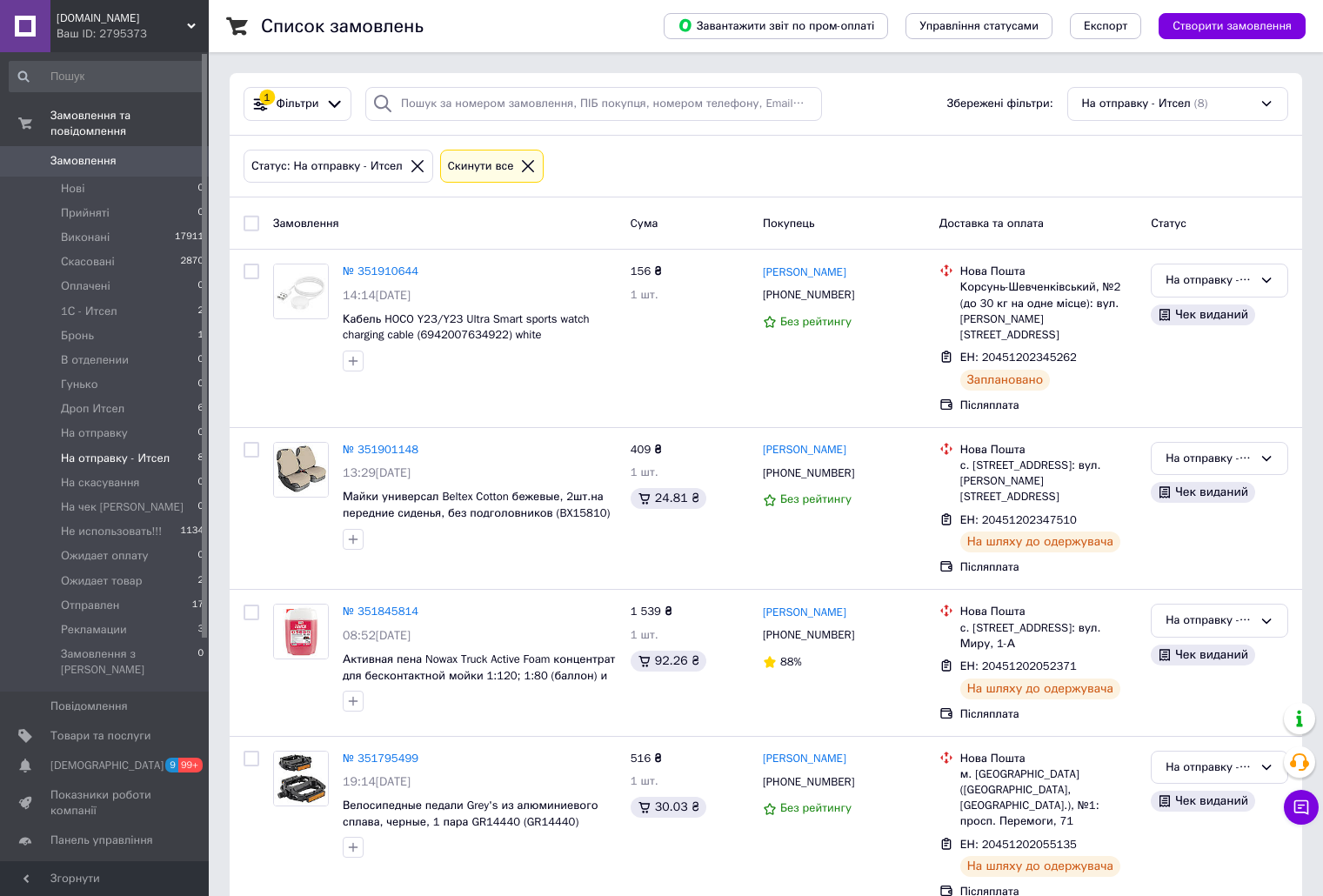 click at bounding box center [251, 224] 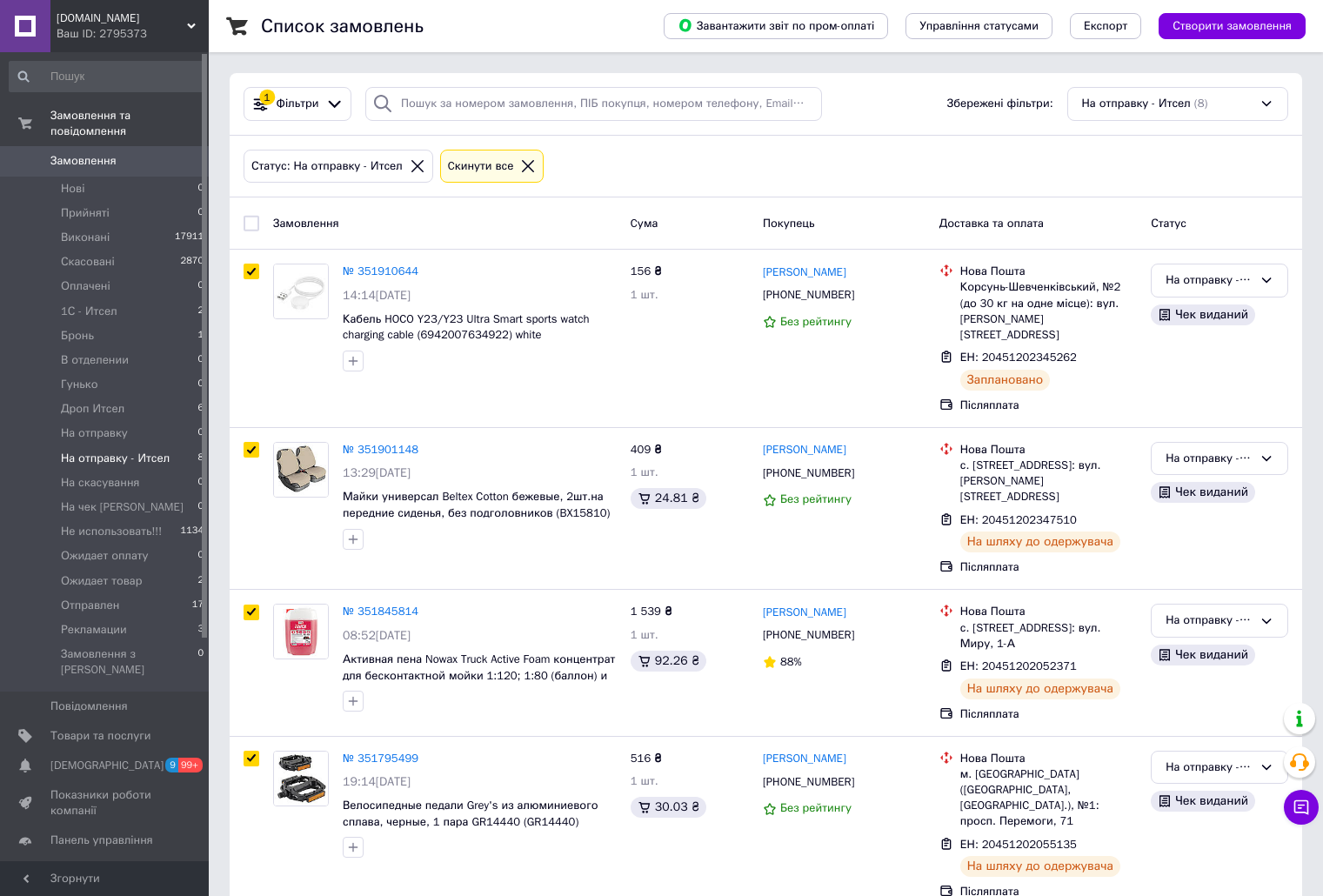 checkbox on "true" 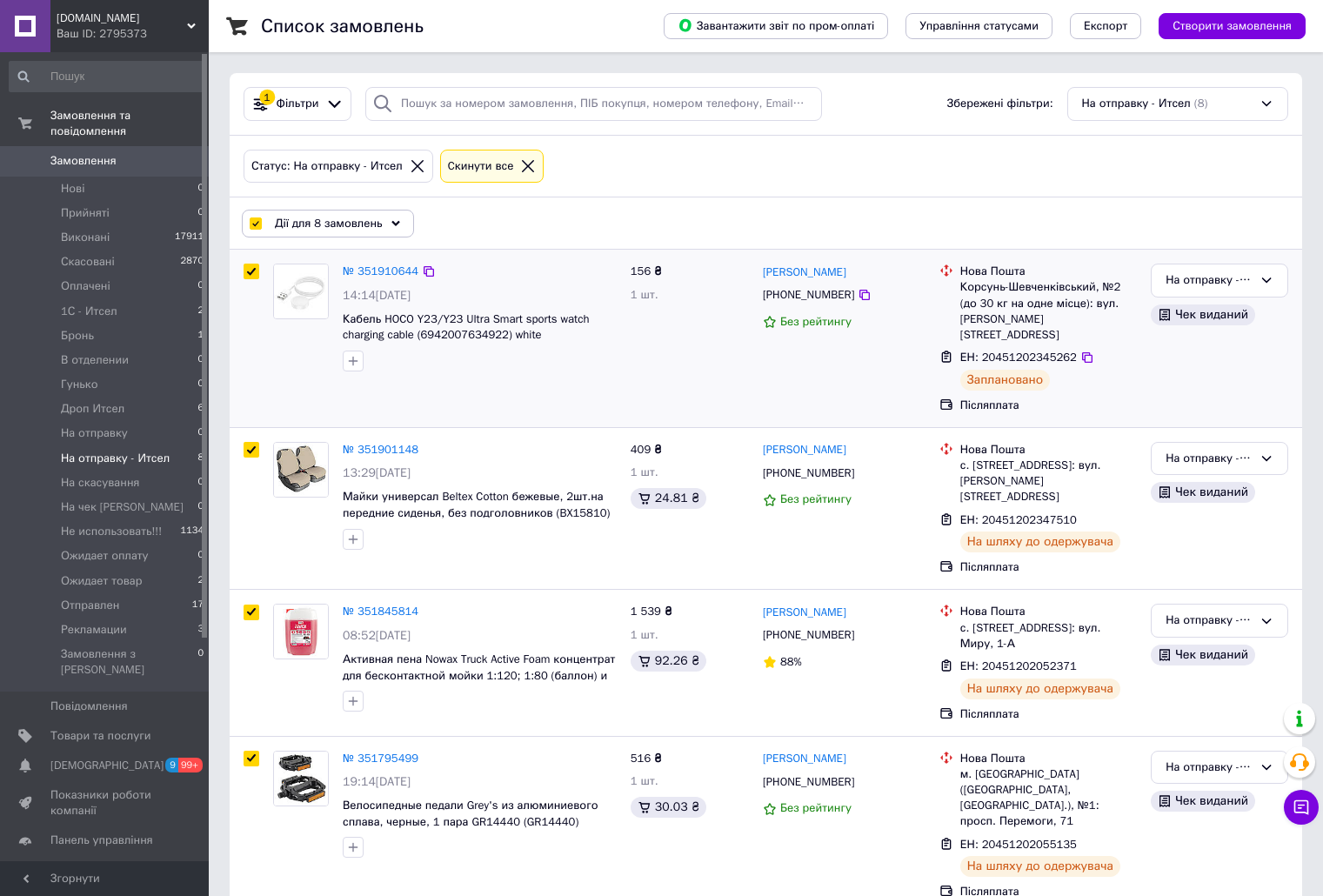 click at bounding box center (251, 271) 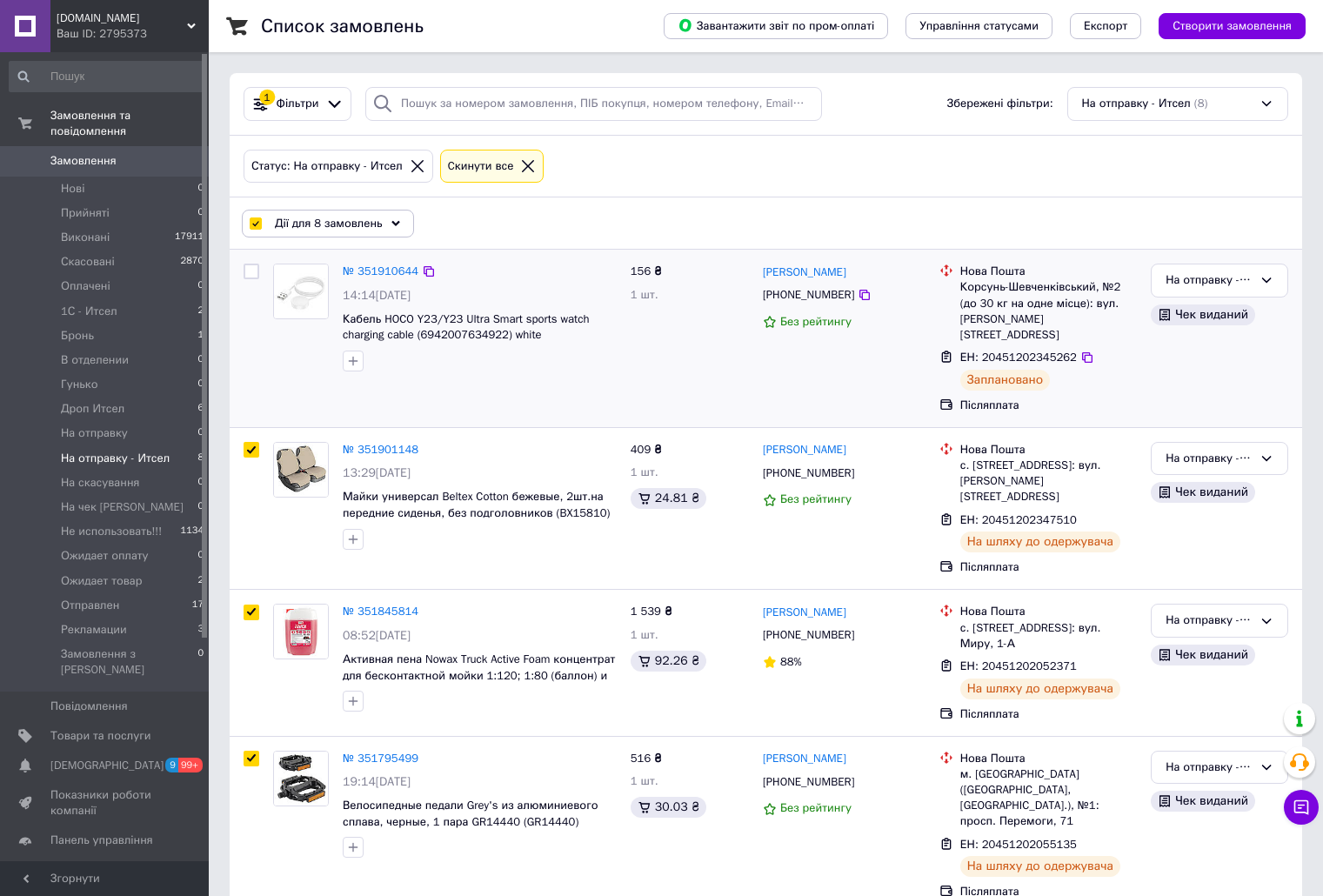 checkbox on "false" 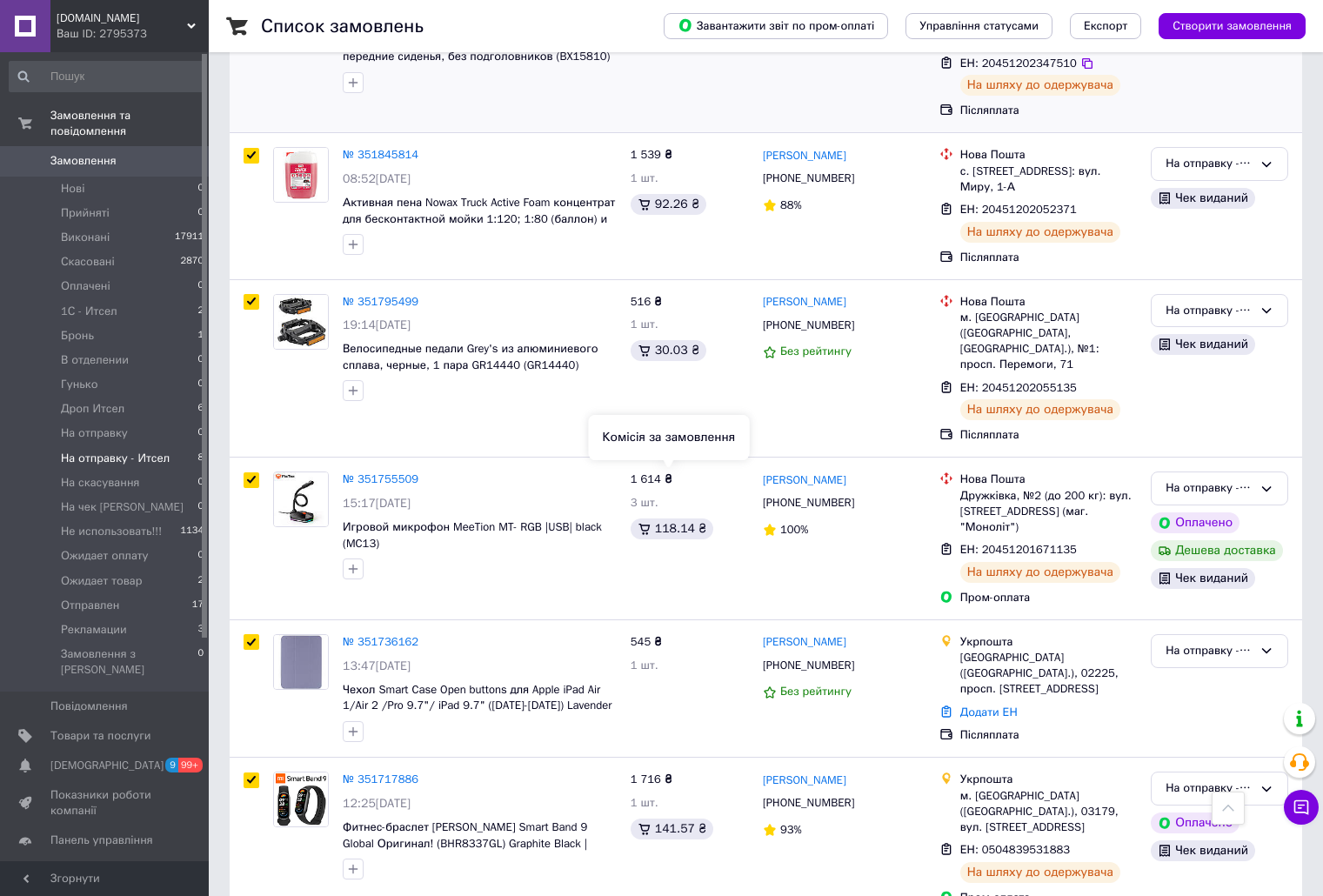 scroll, scrollTop: 557, scrollLeft: 0, axis: vertical 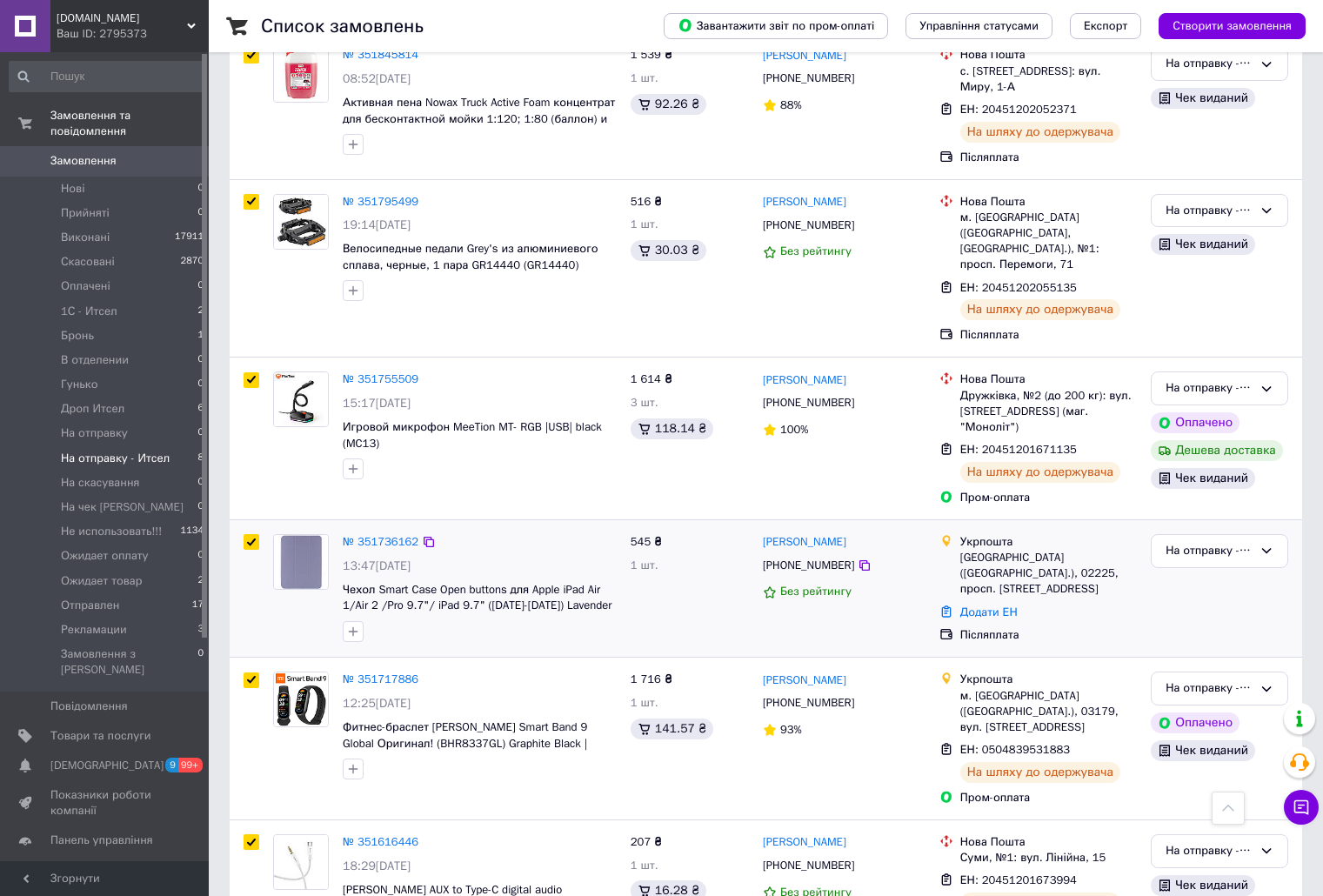 click at bounding box center (251, 542) 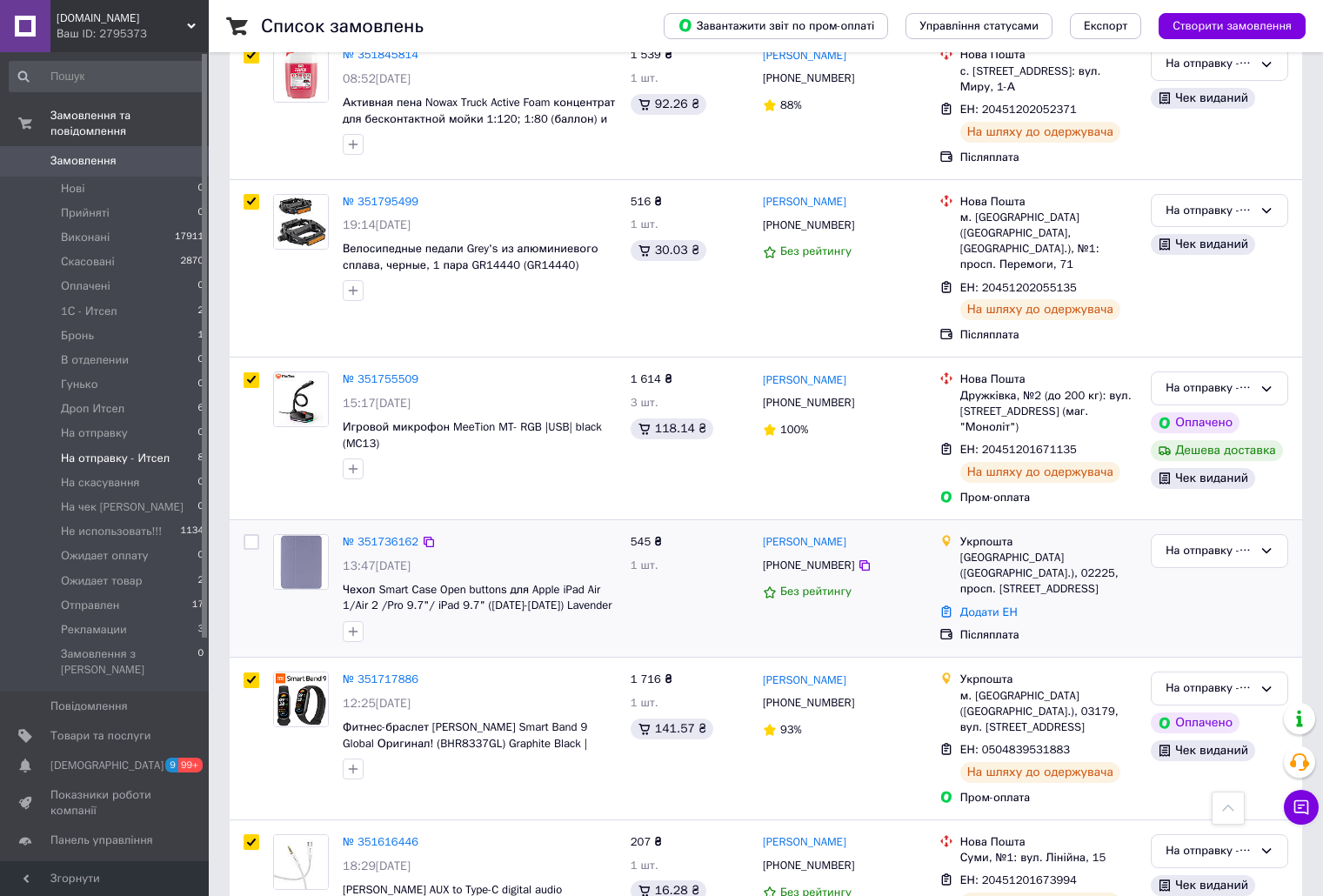 checkbox on "false" 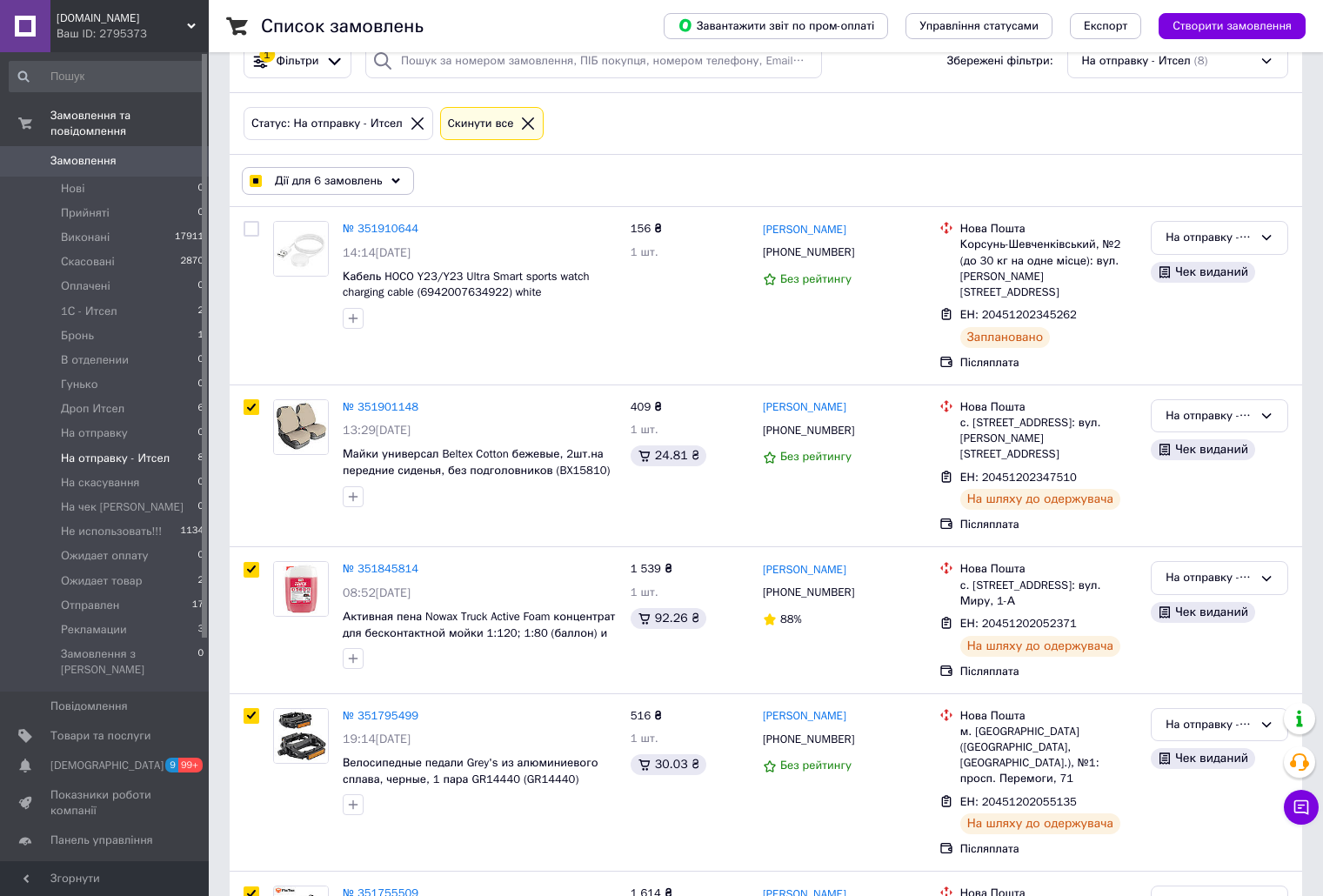 scroll, scrollTop: 0, scrollLeft: 0, axis: both 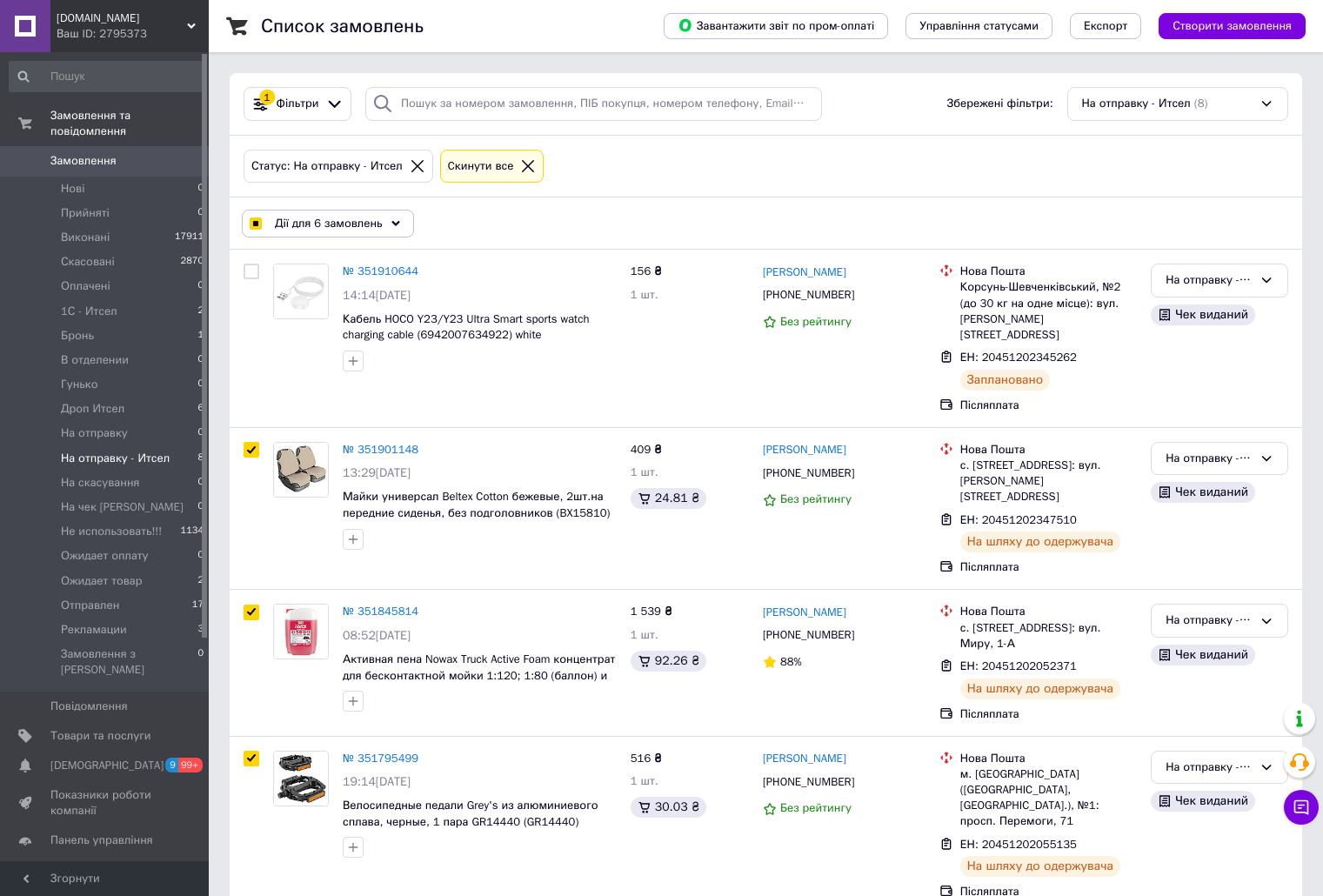 click on "Дії для 6 замовлень" at bounding box center (328, 224) 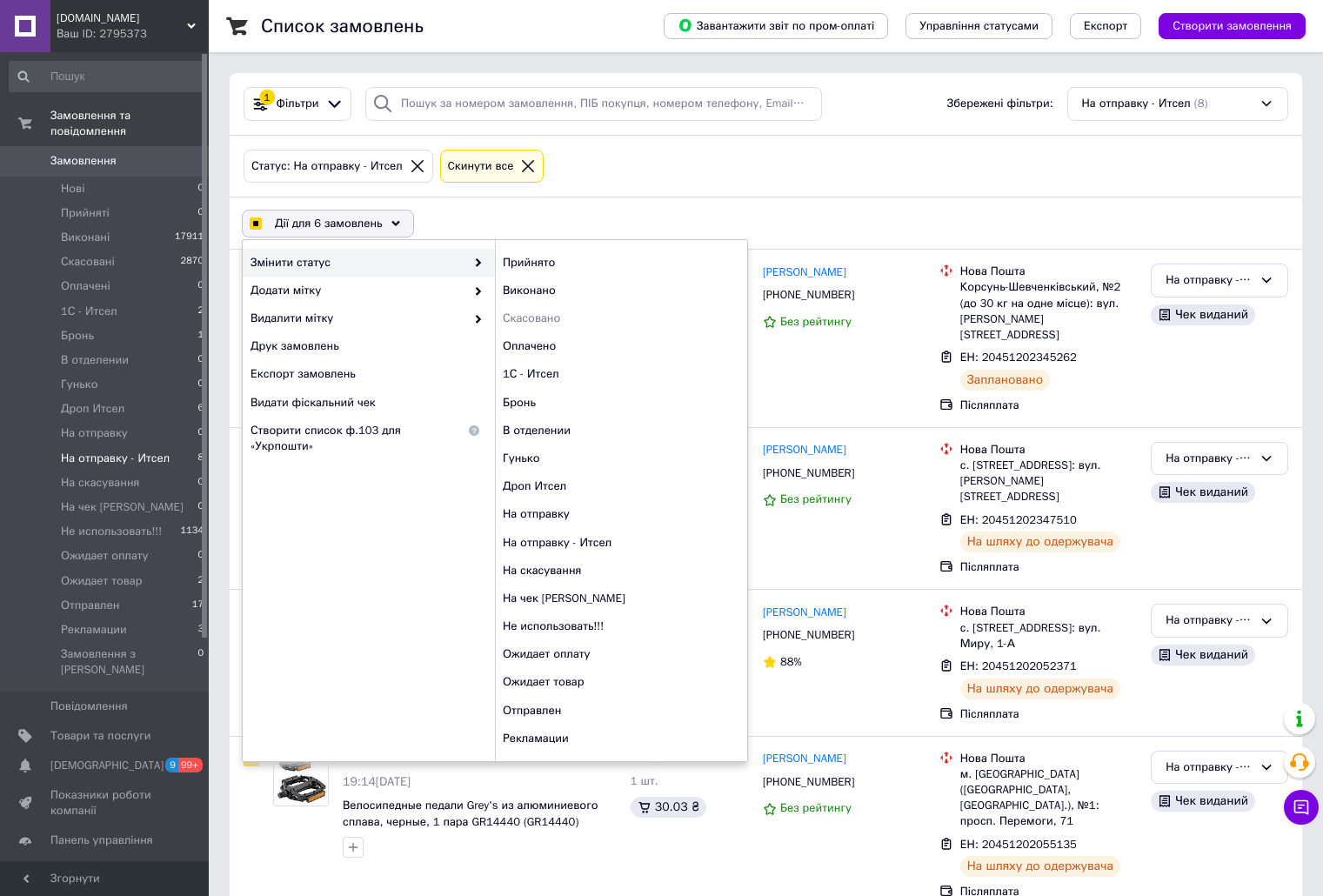 checkbox on "true" 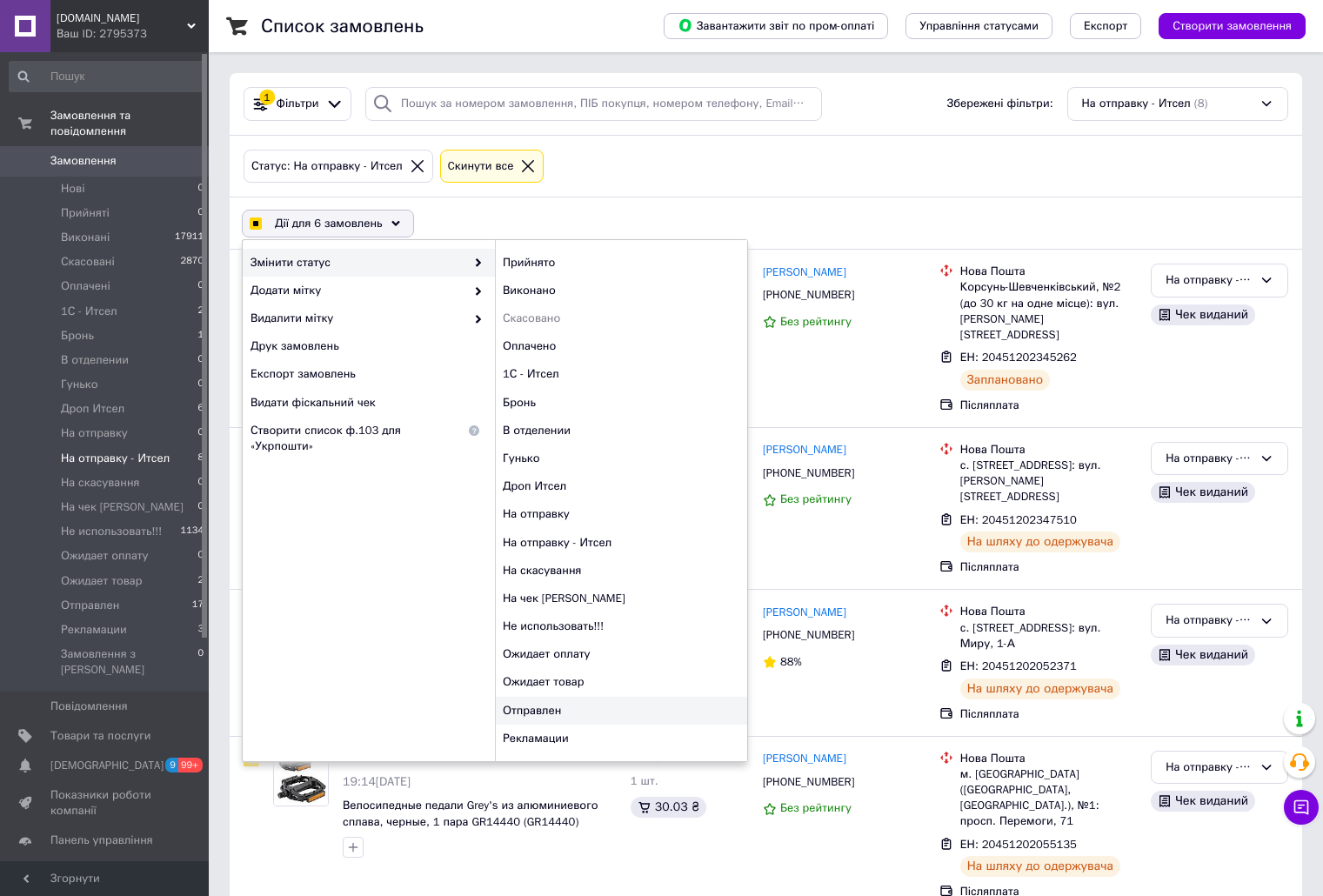 click on "Отправлен" at bounding box center (621, 711) 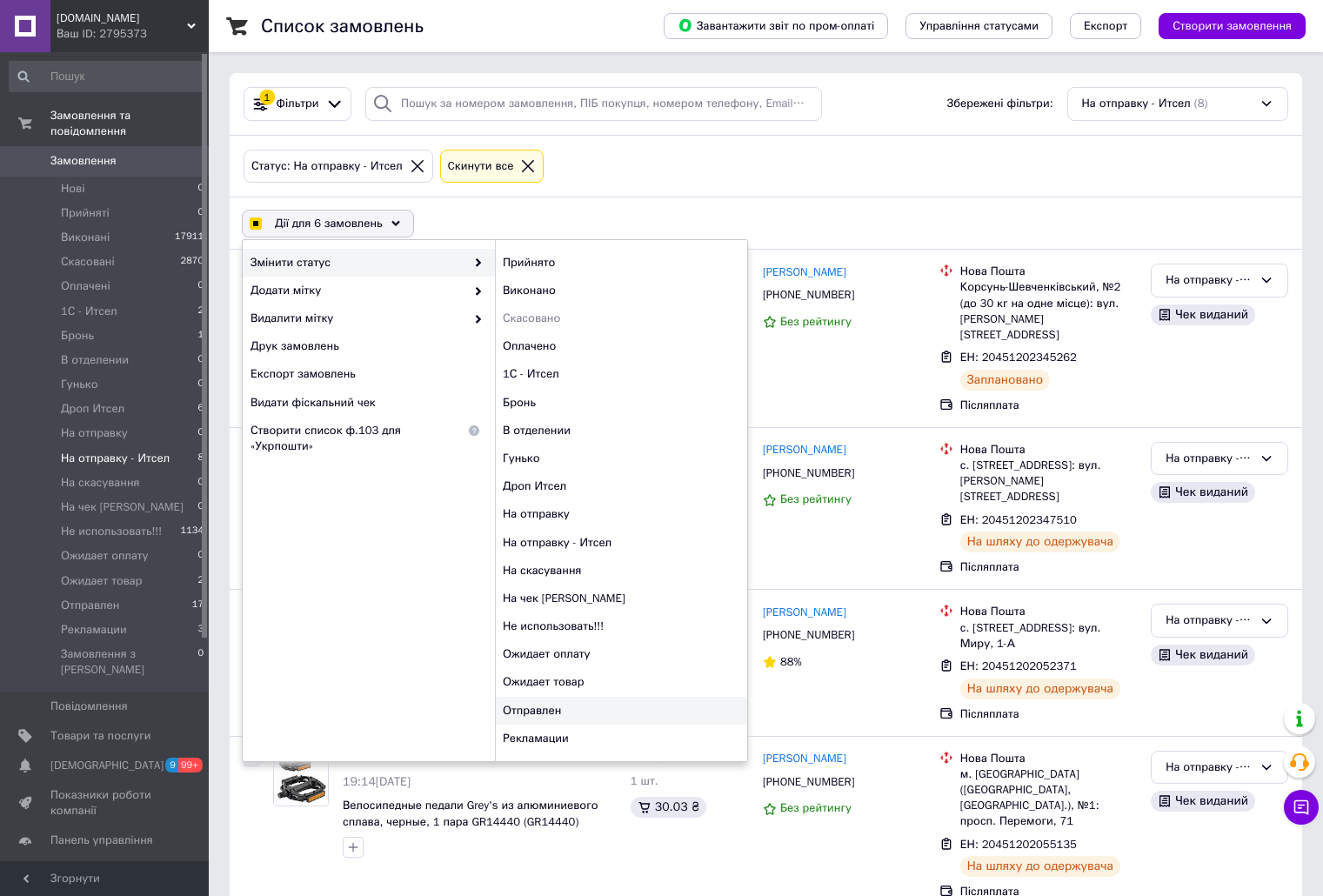checkbox on "false" 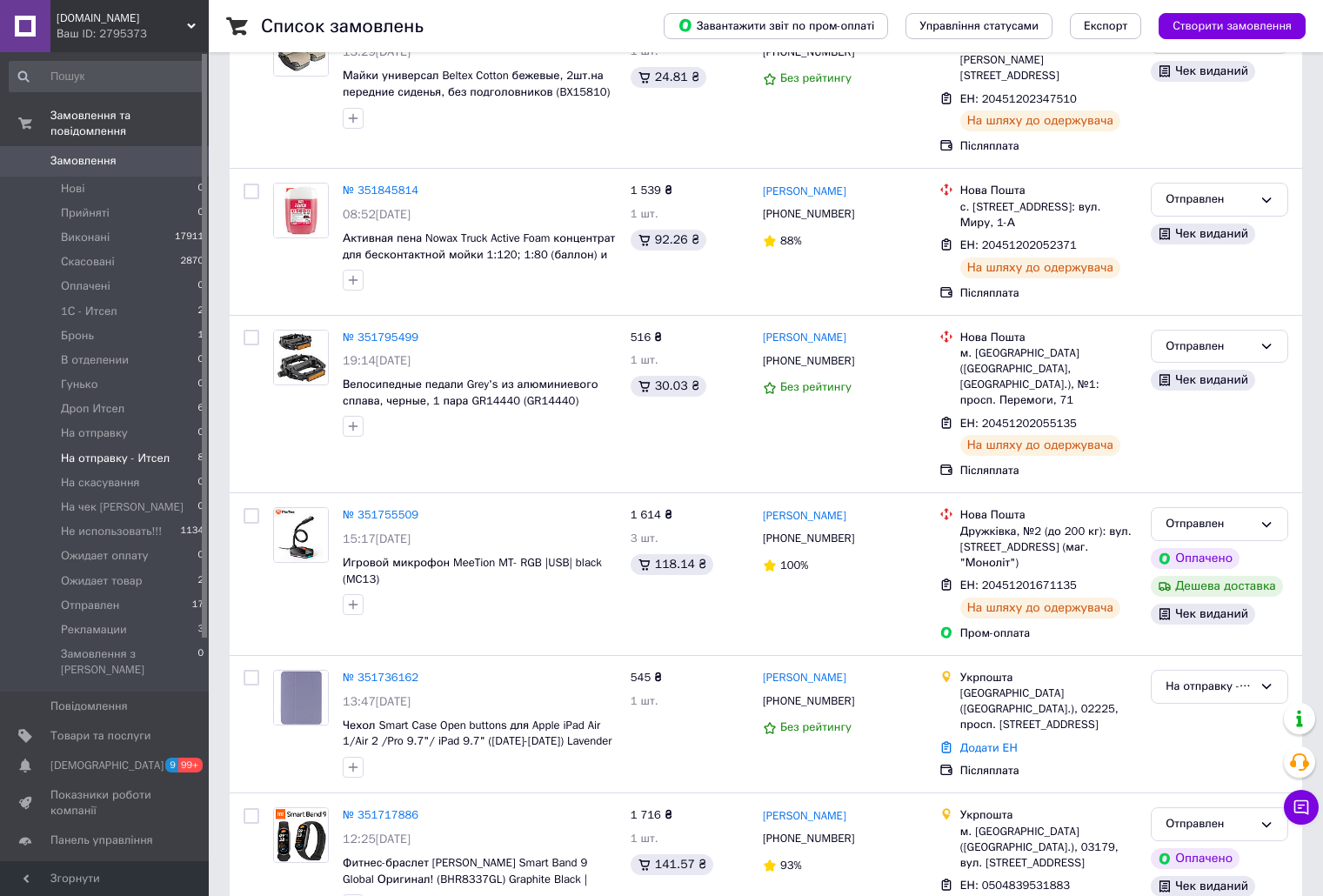scroll, scrollTop: 557, scrollLeft: 0, axis: vertical 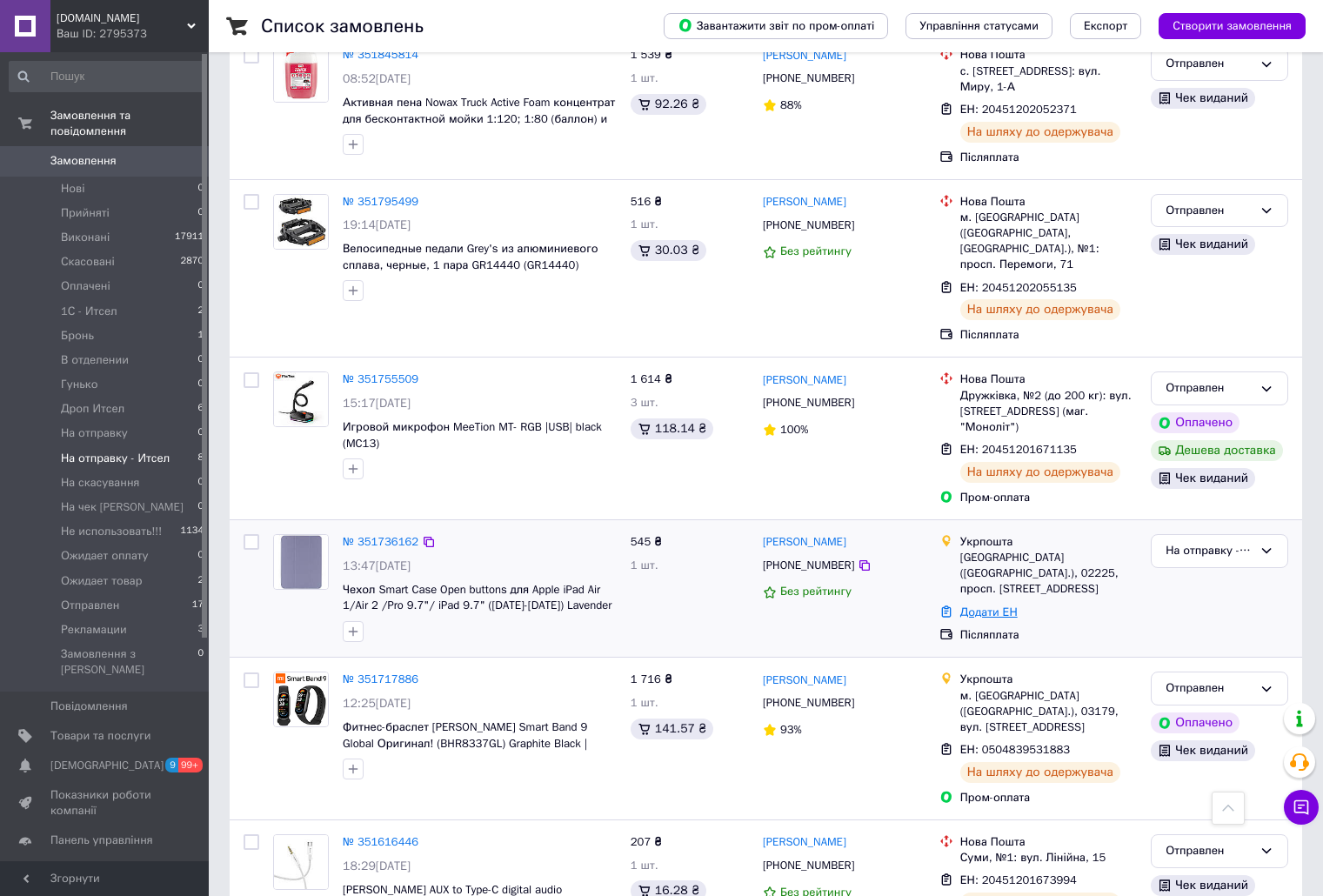 click on "Додати ЕН" at bounding box center [989, 612] 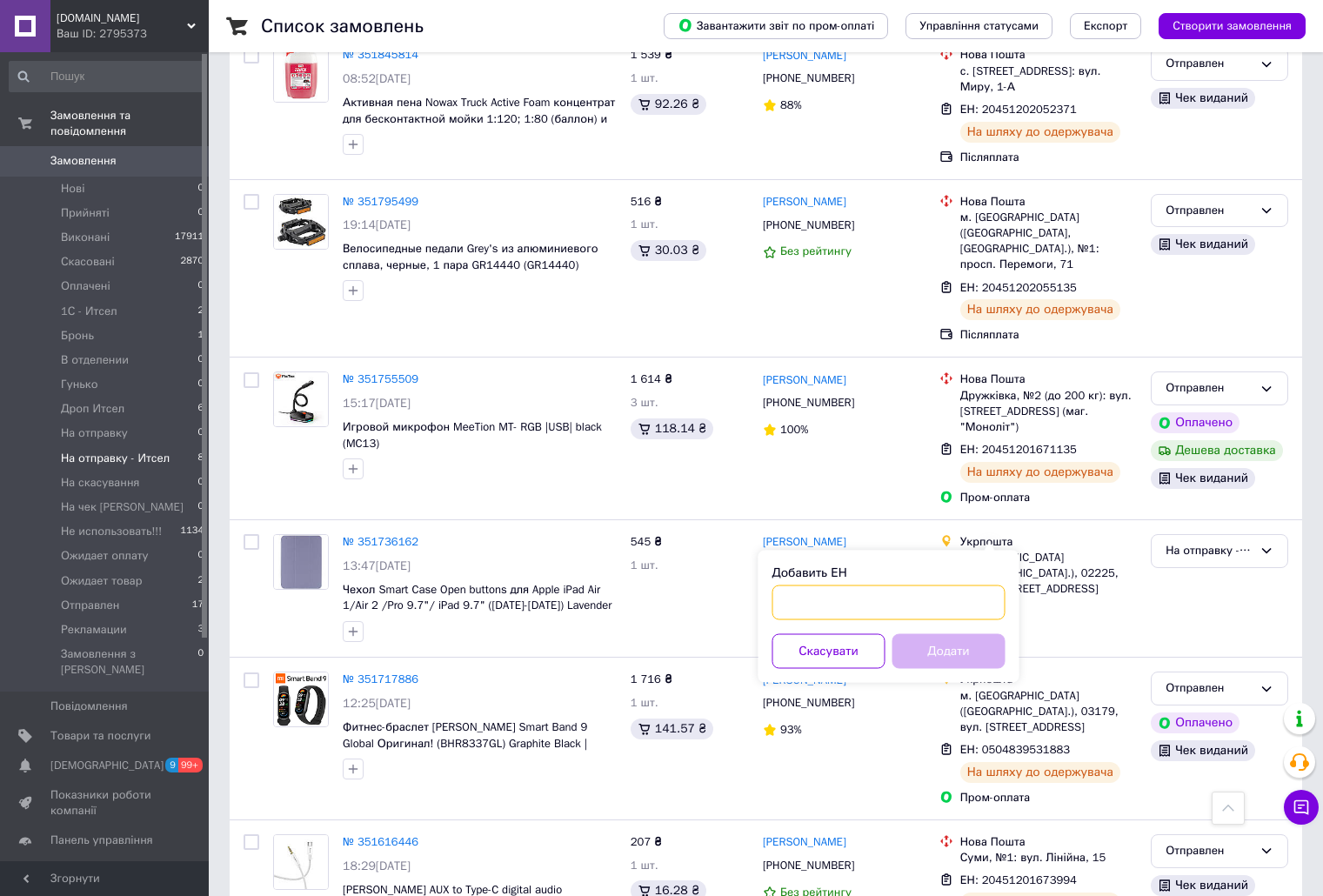 click on "Добавить ЕН" at bounding box center [889, 603] 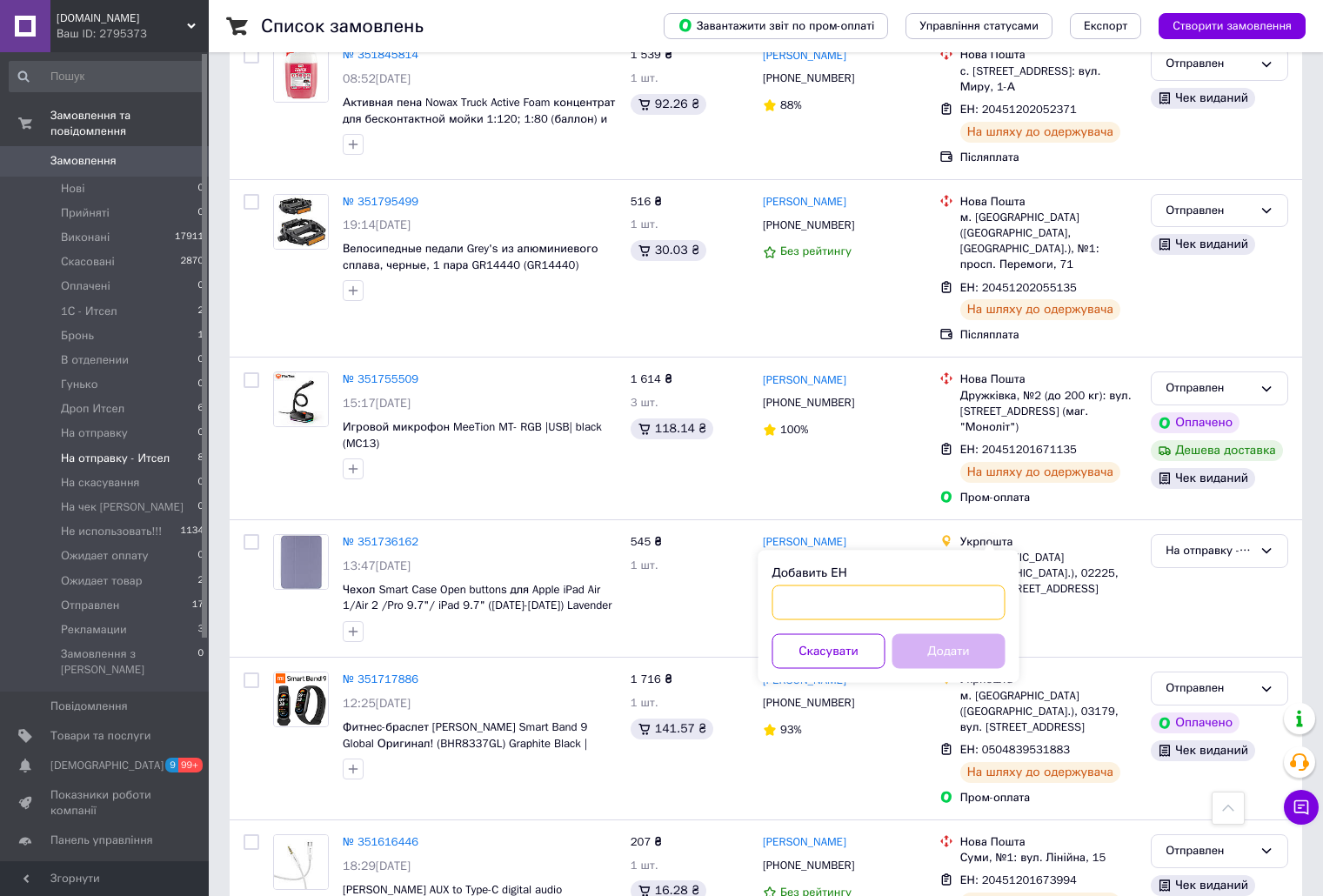 paste on "0505335090378" 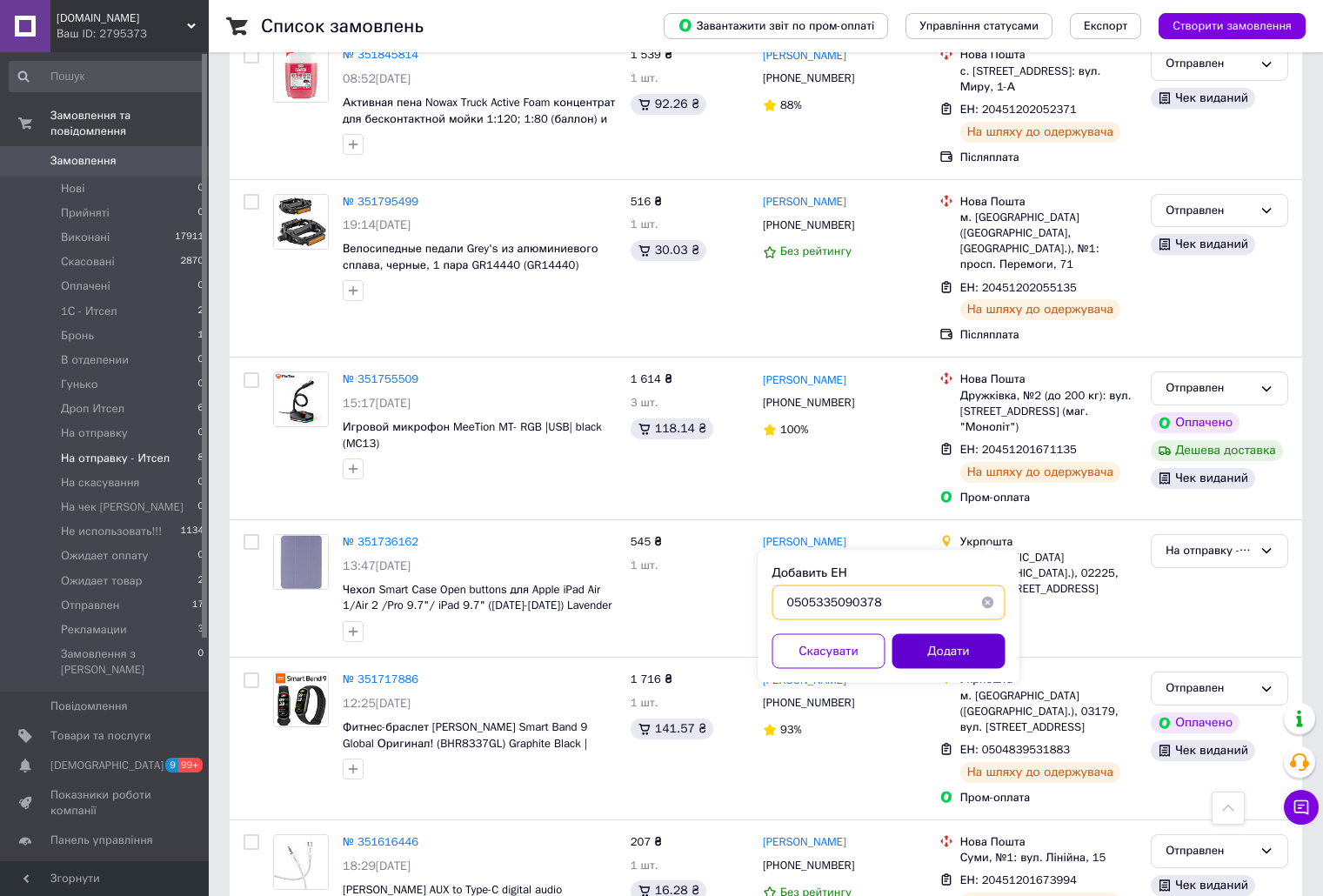 type on "0505335090378" 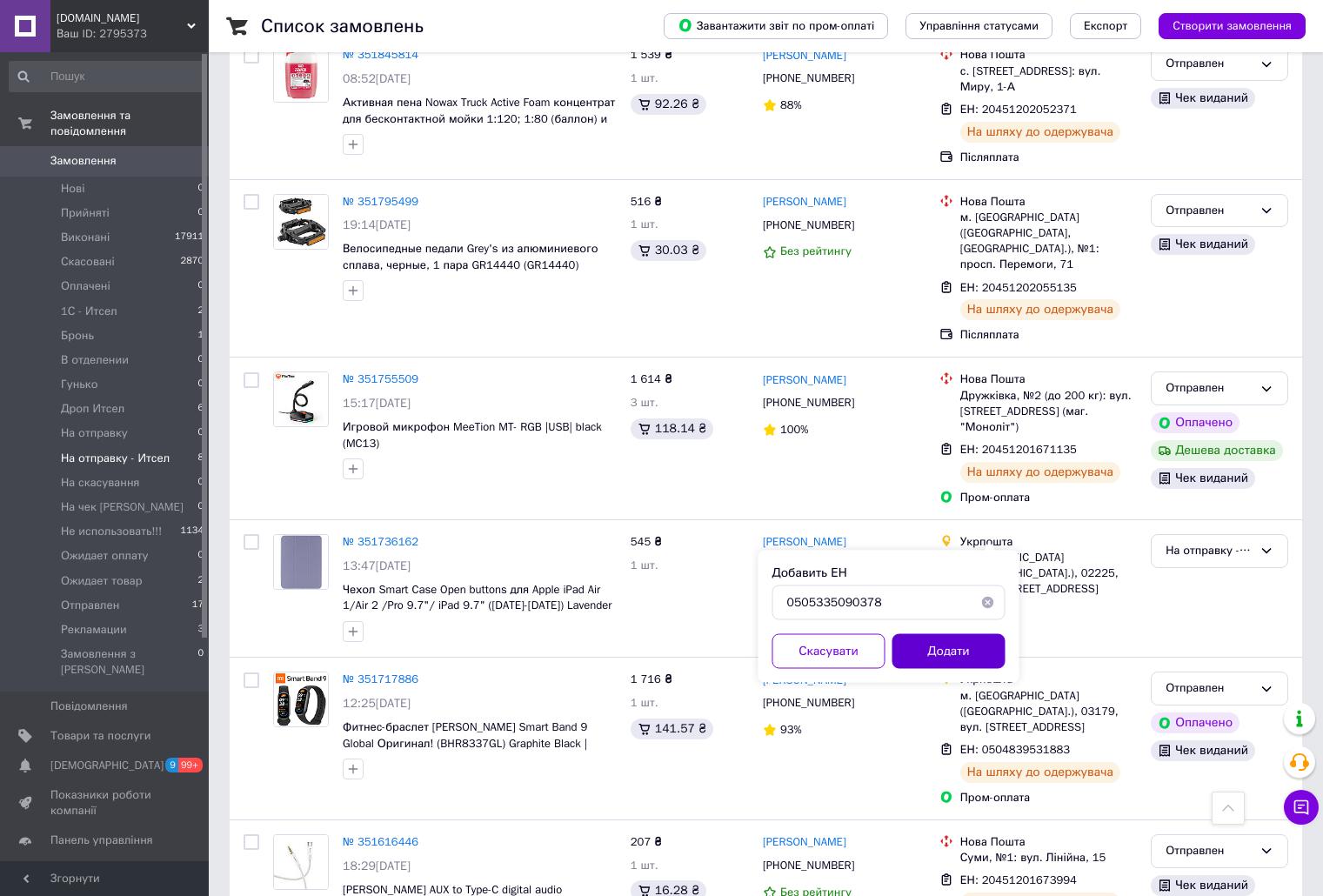 click on "Додати" at bounding box center [949, 652] 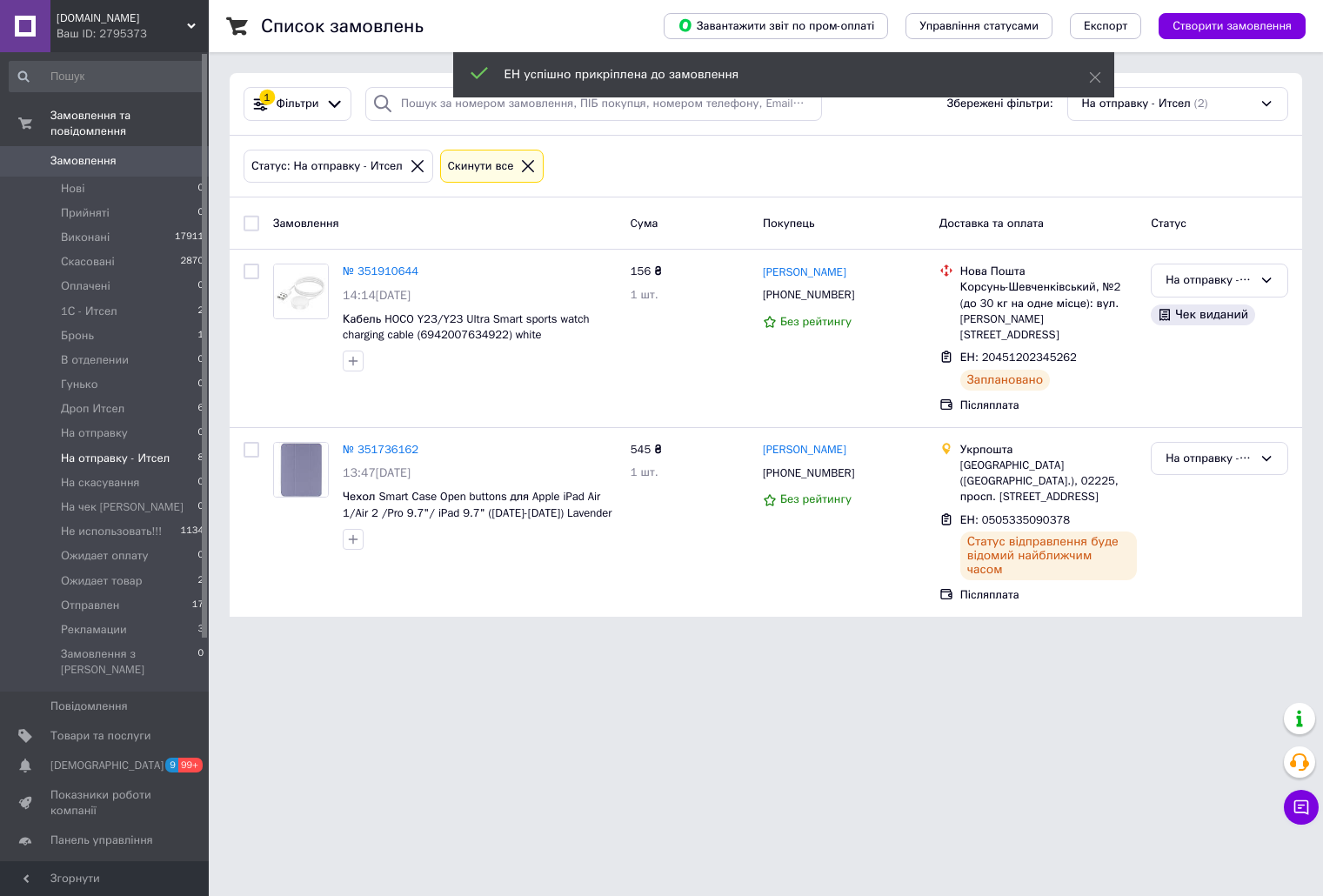 scroll, scrollTop: 0, scrollLeft: 0, axis: both 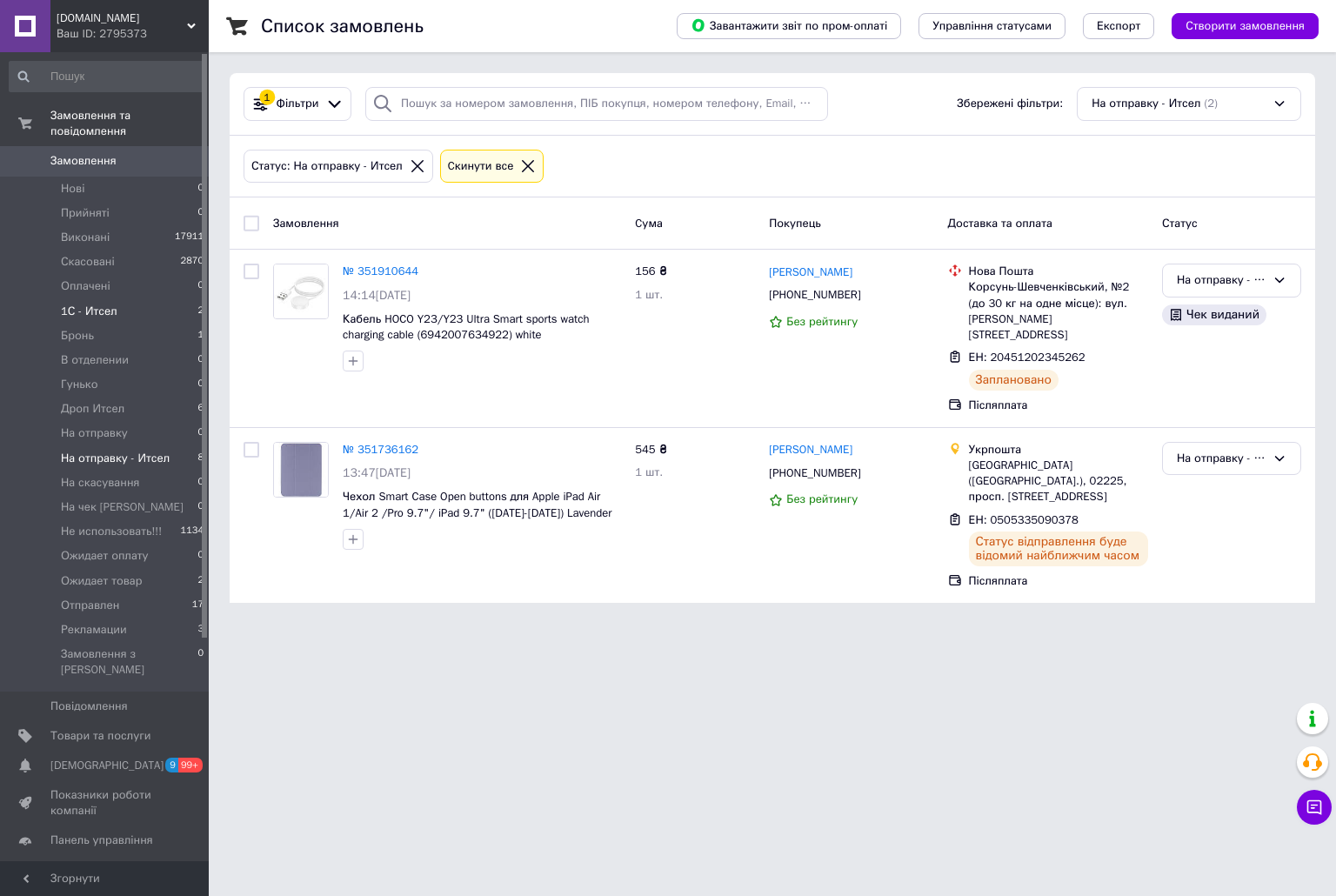 click on "1С - Итсел" at bounding box center [89, 311] 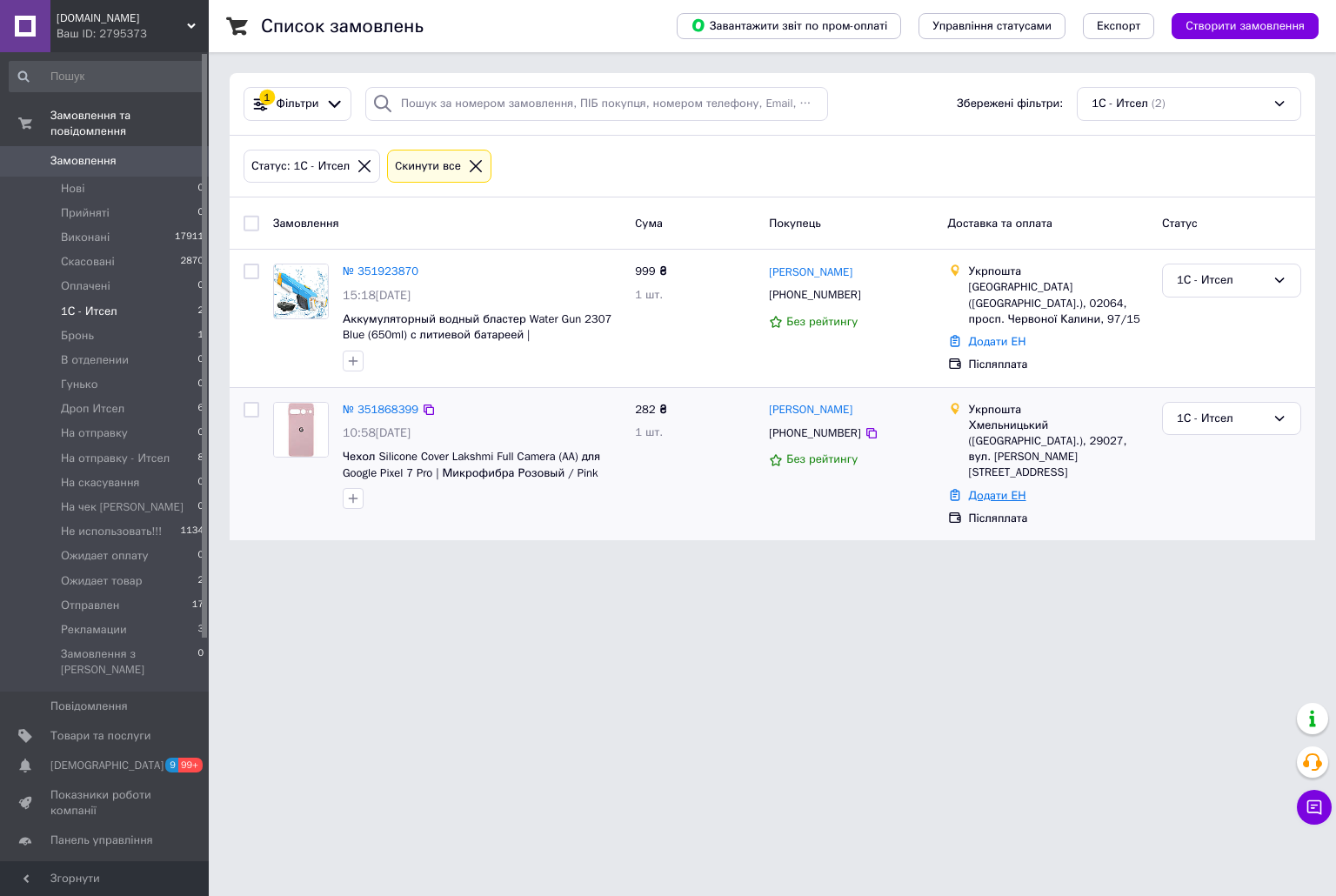 click on "Додати ЕН" at bounding box center [998, 495] 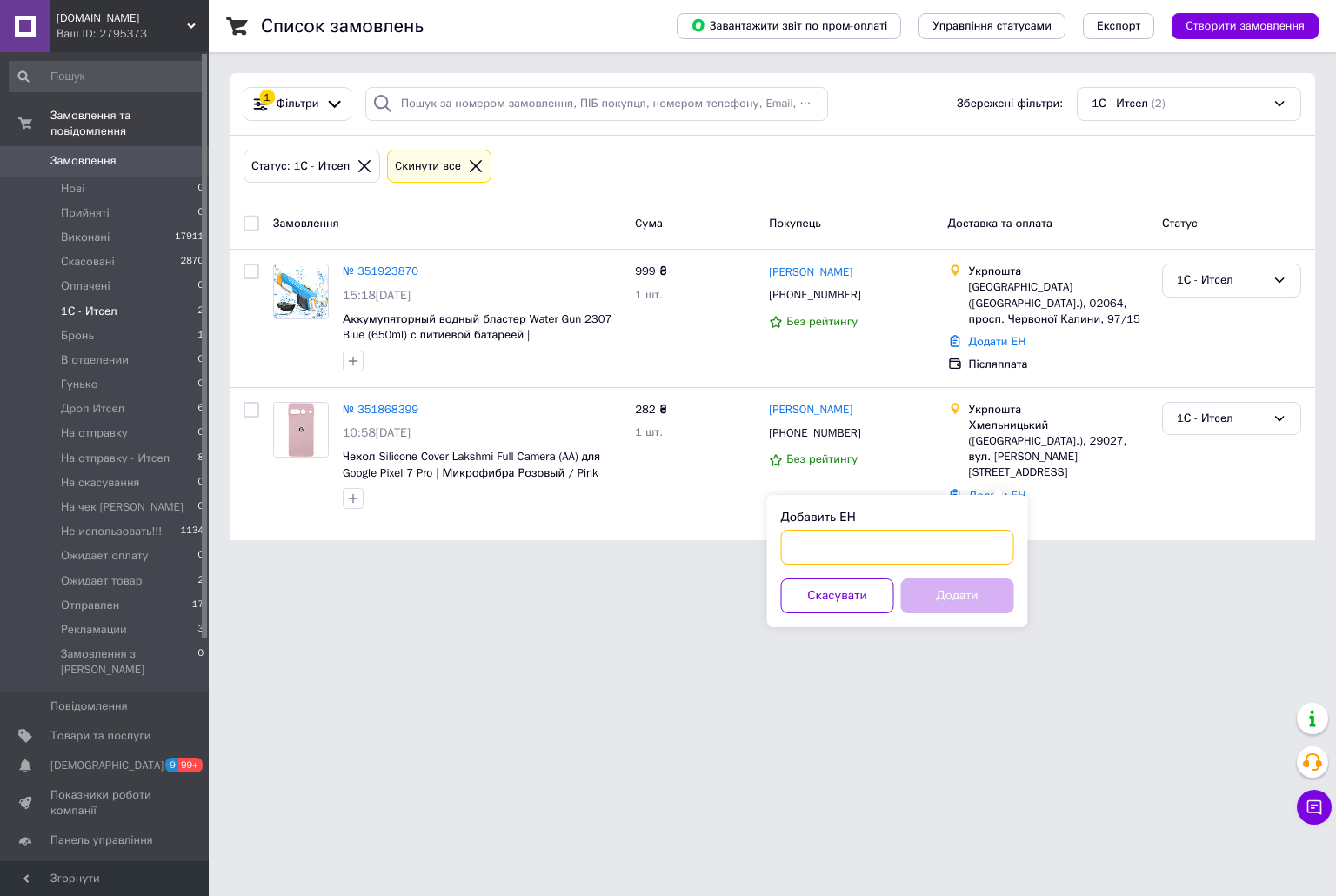 paste on "0505335731543" 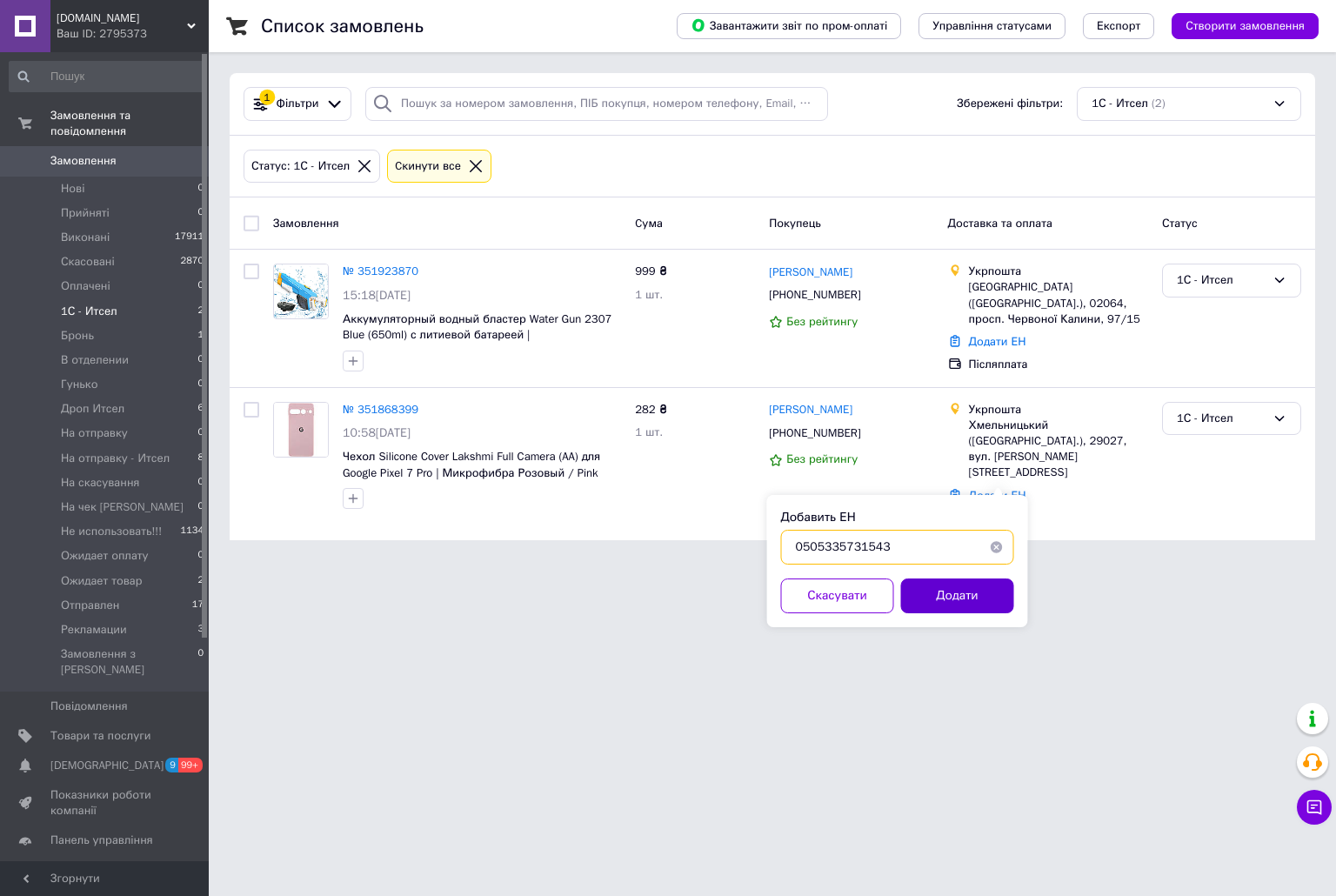 type on "0505335731543" 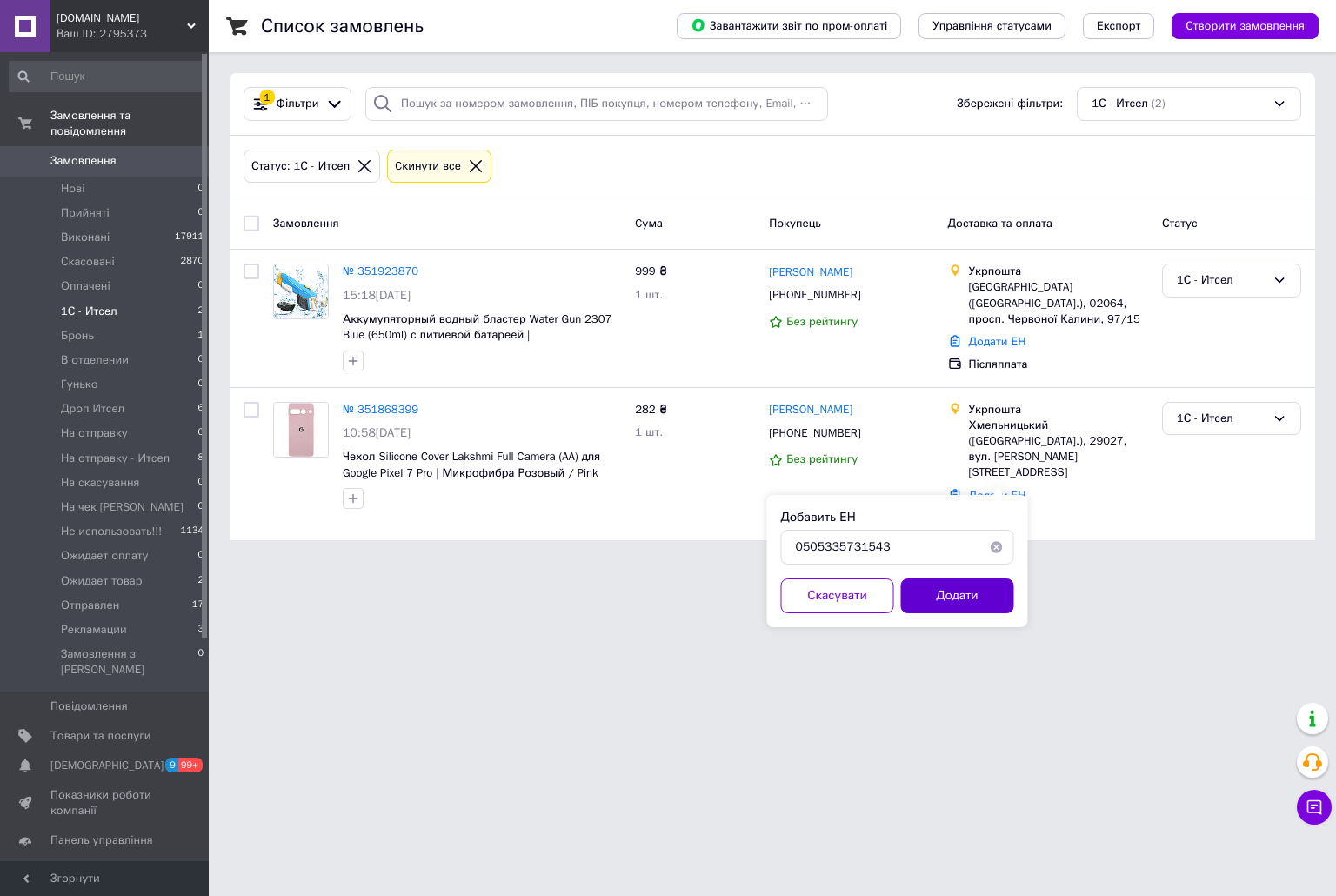 click on "Додати" at bounding box center [958, 596] 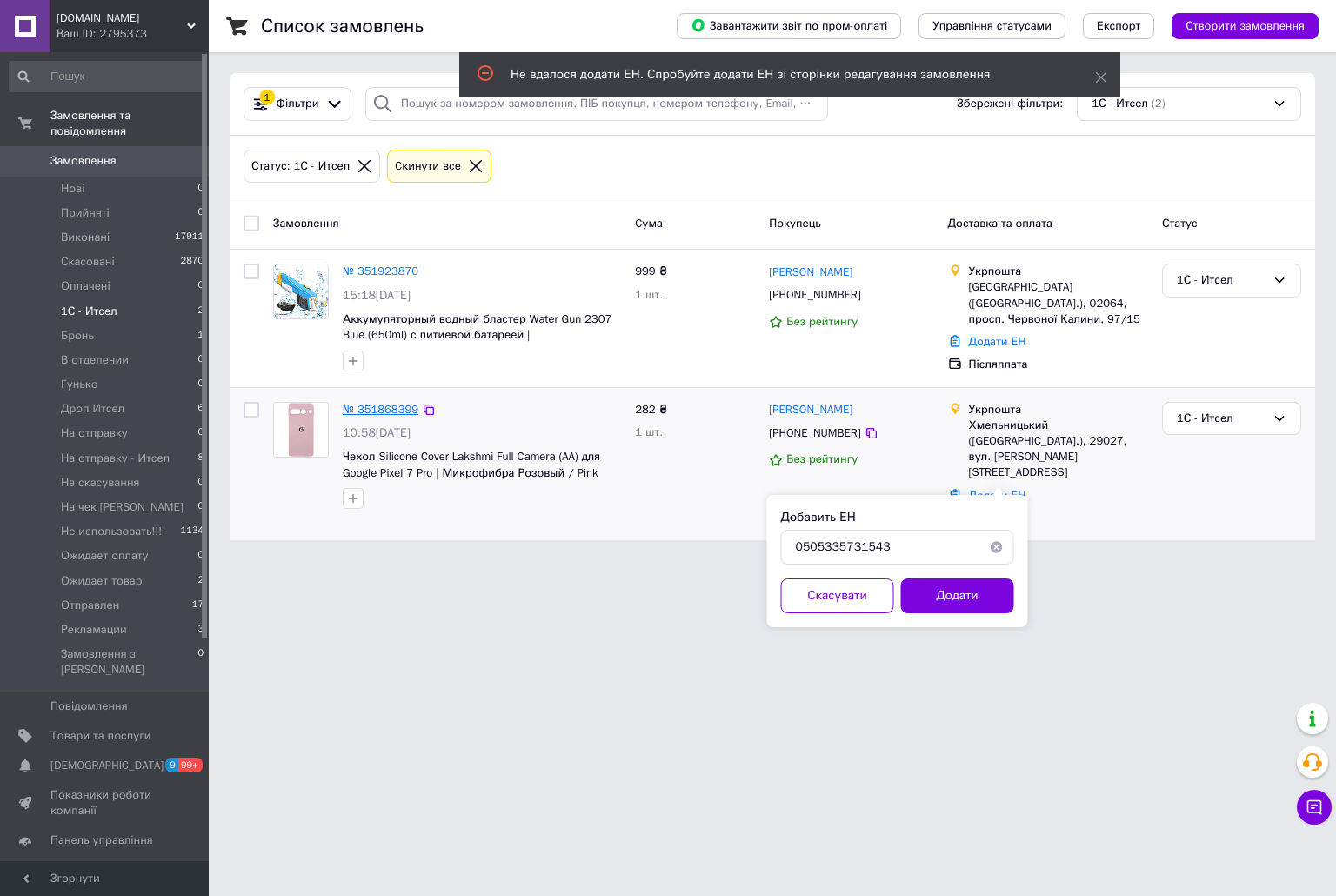click on "№ 351868399" at bounding box center (380, 409) 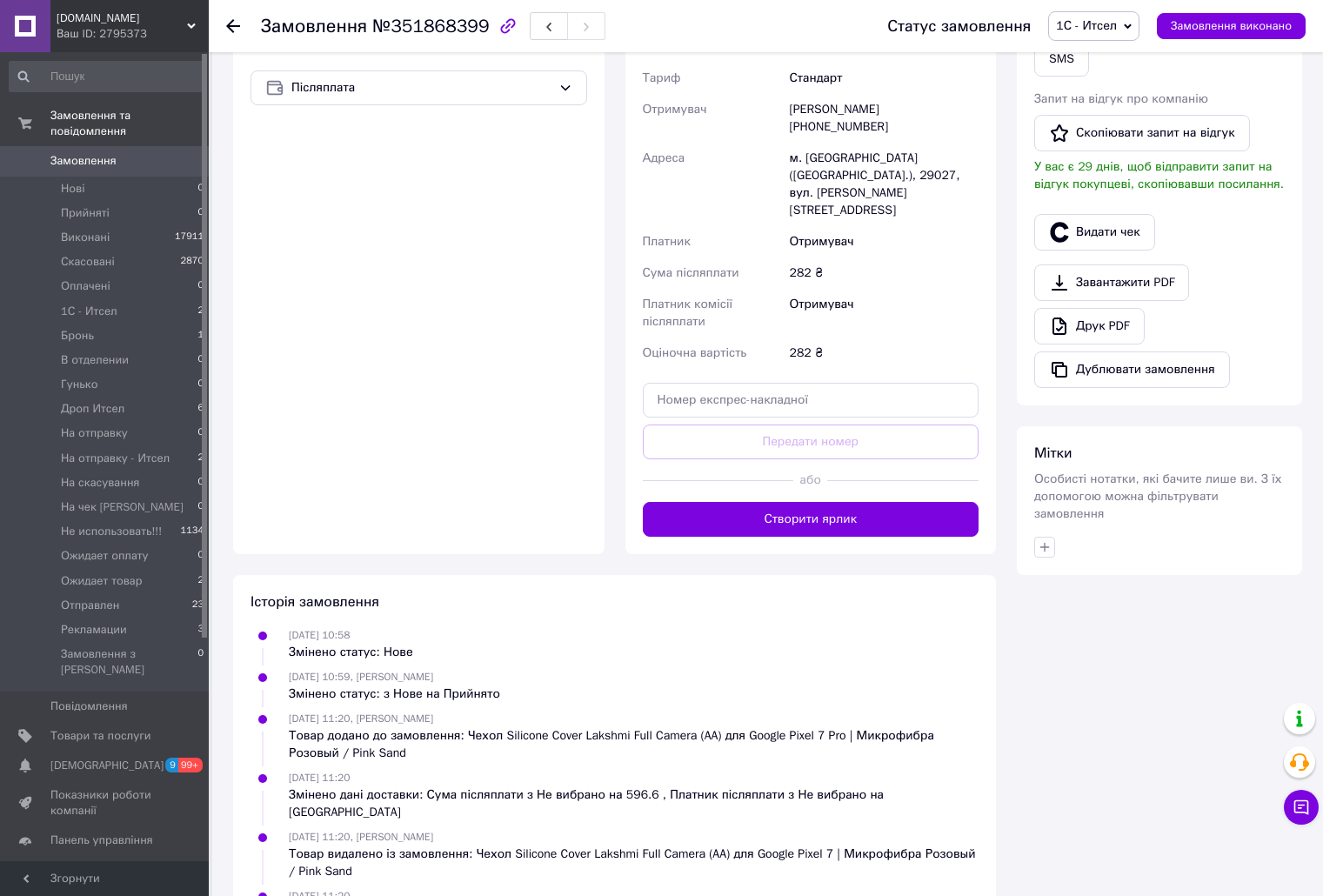 scroll, scrollTop: 649, scrollLeft: 0, axis: vertical 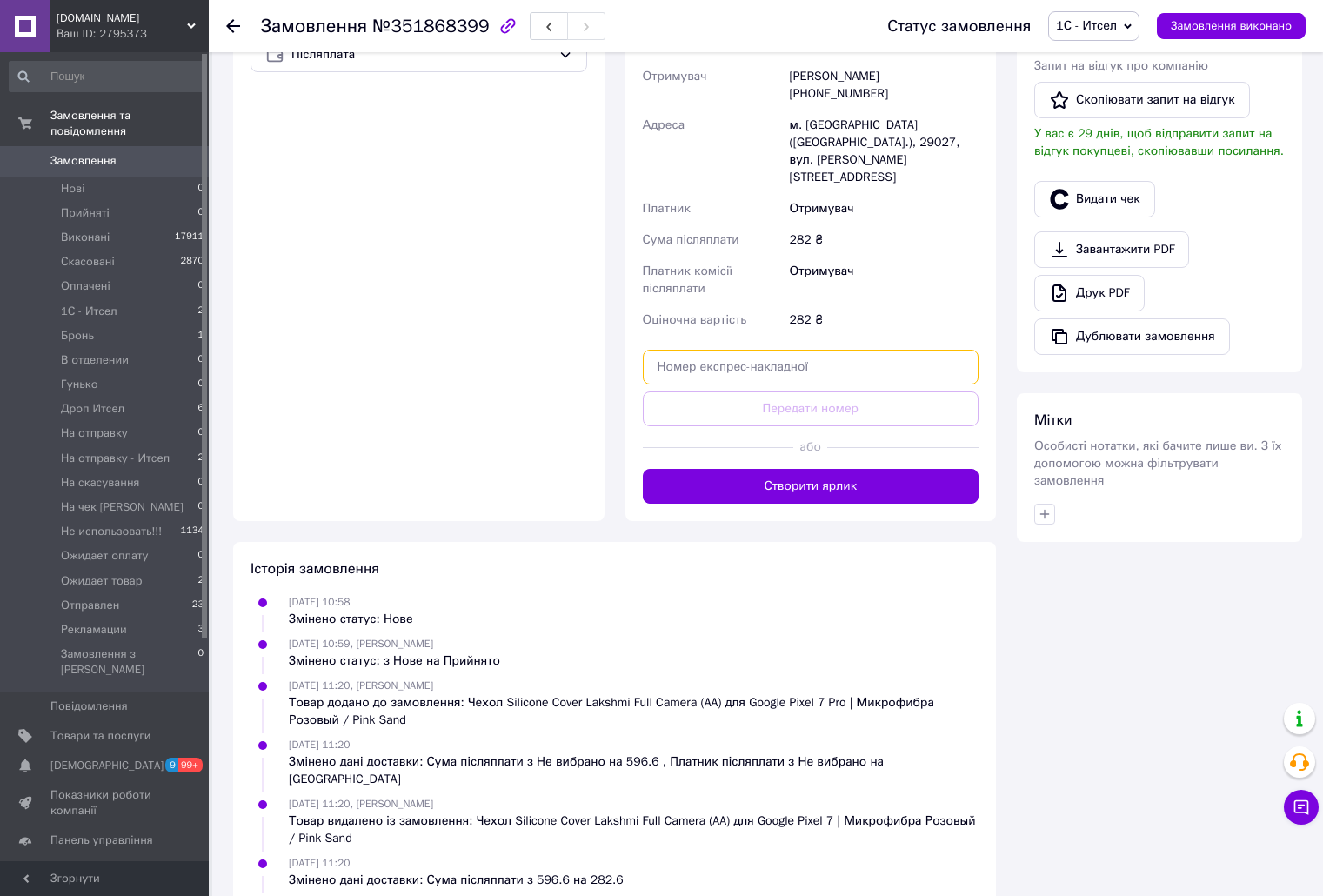 click at bounding box center (811, 367) 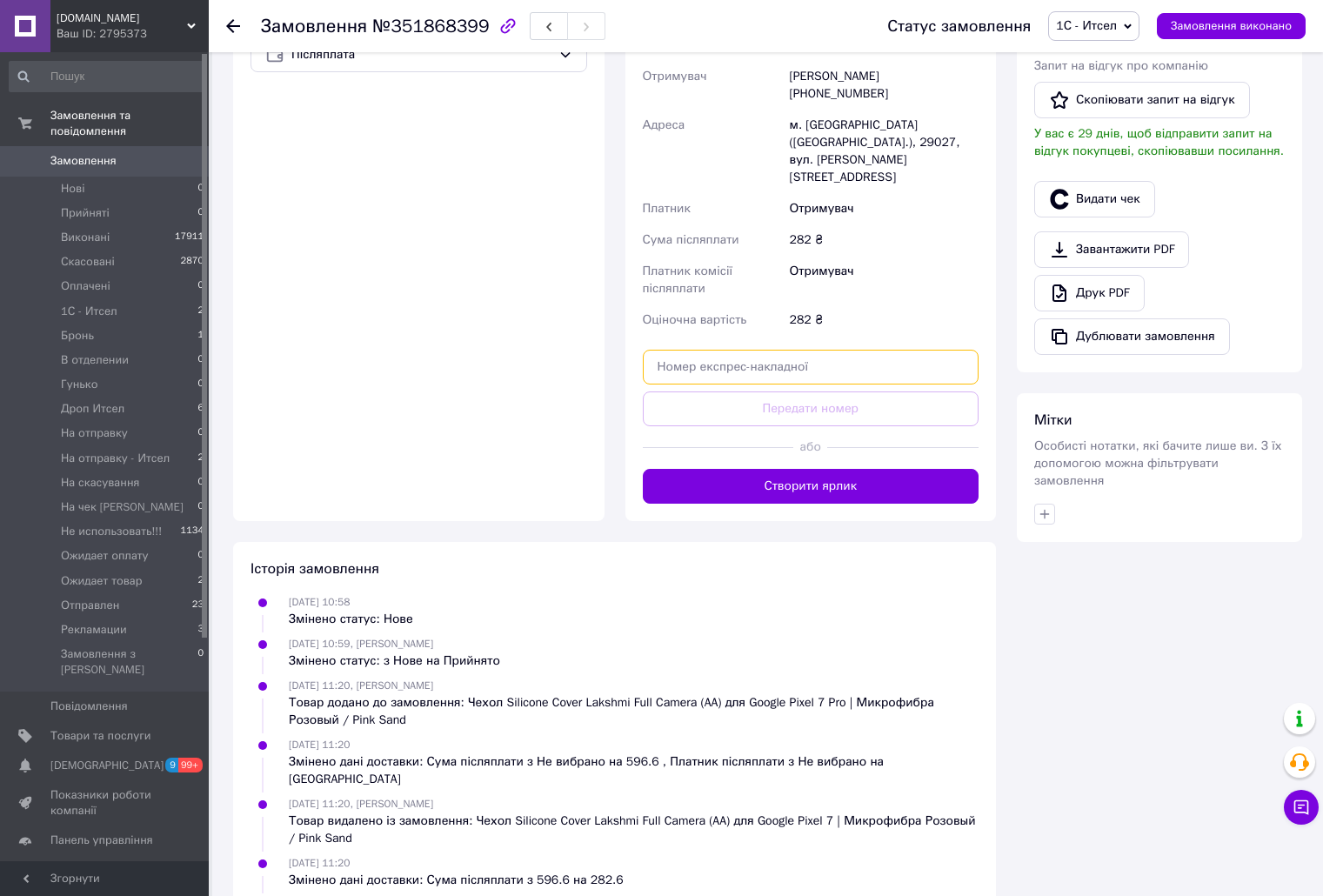 paste on "0505335731543" 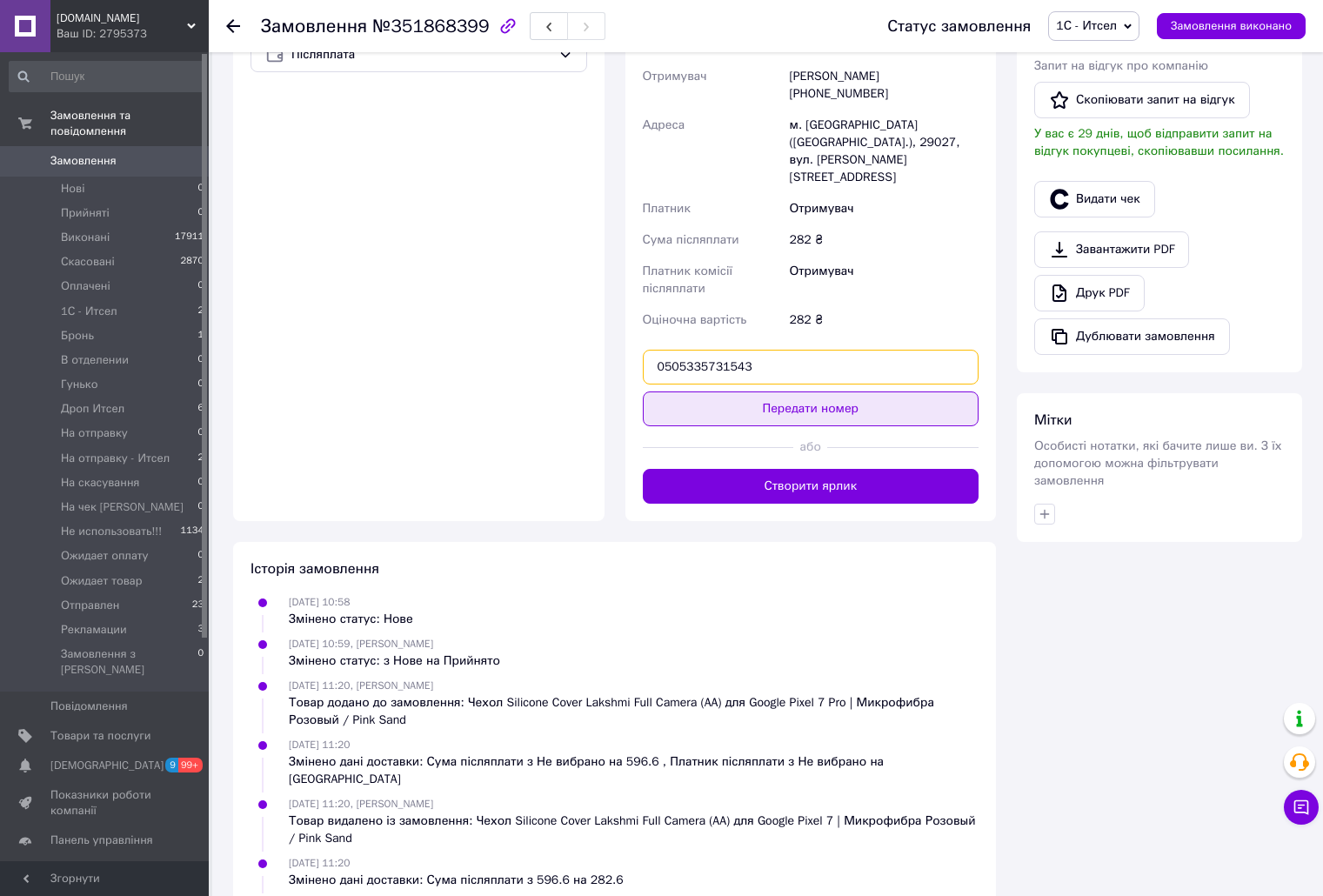 type on "0505335731543" 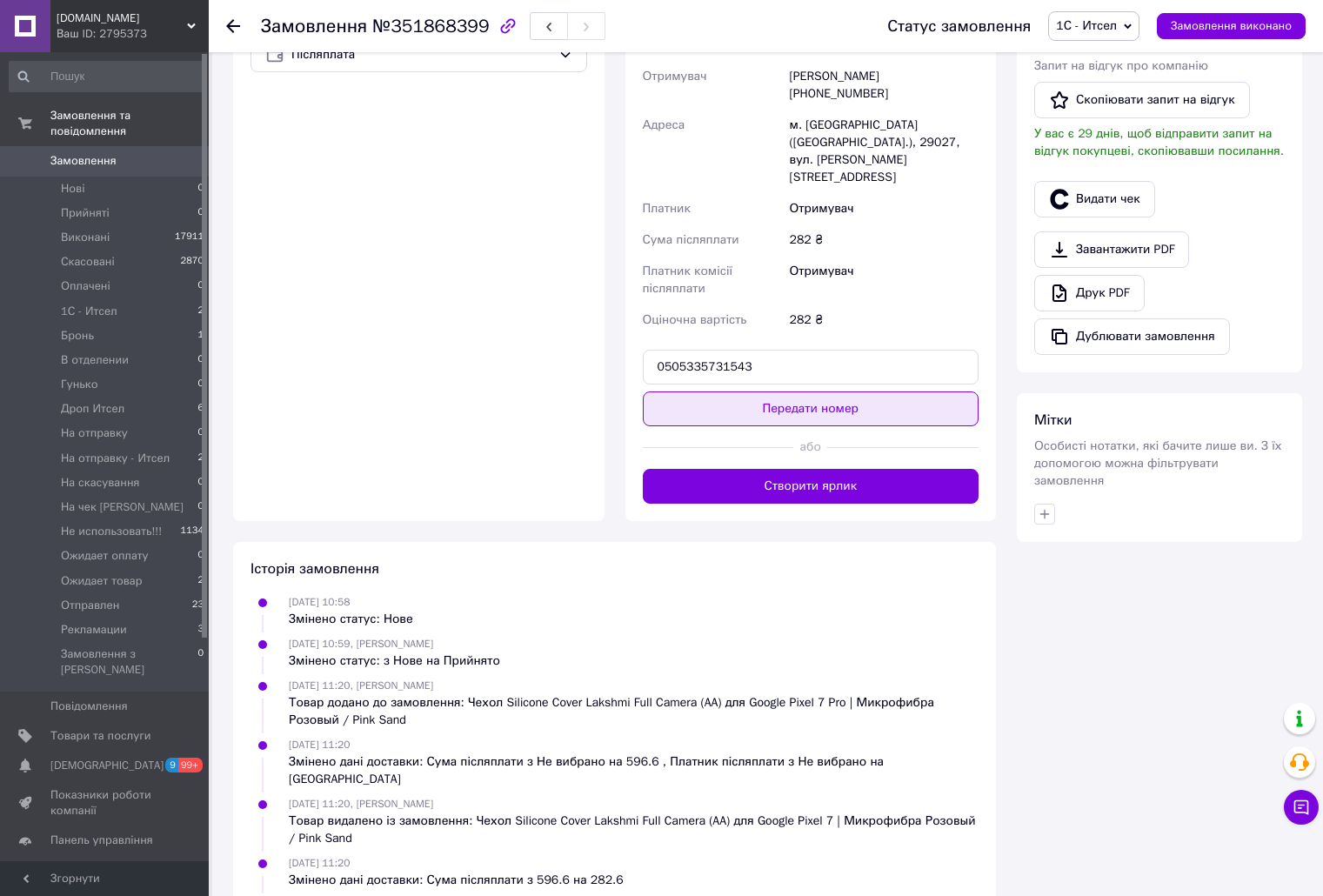 click on "Передати номер" at bounding box center (811, 409) 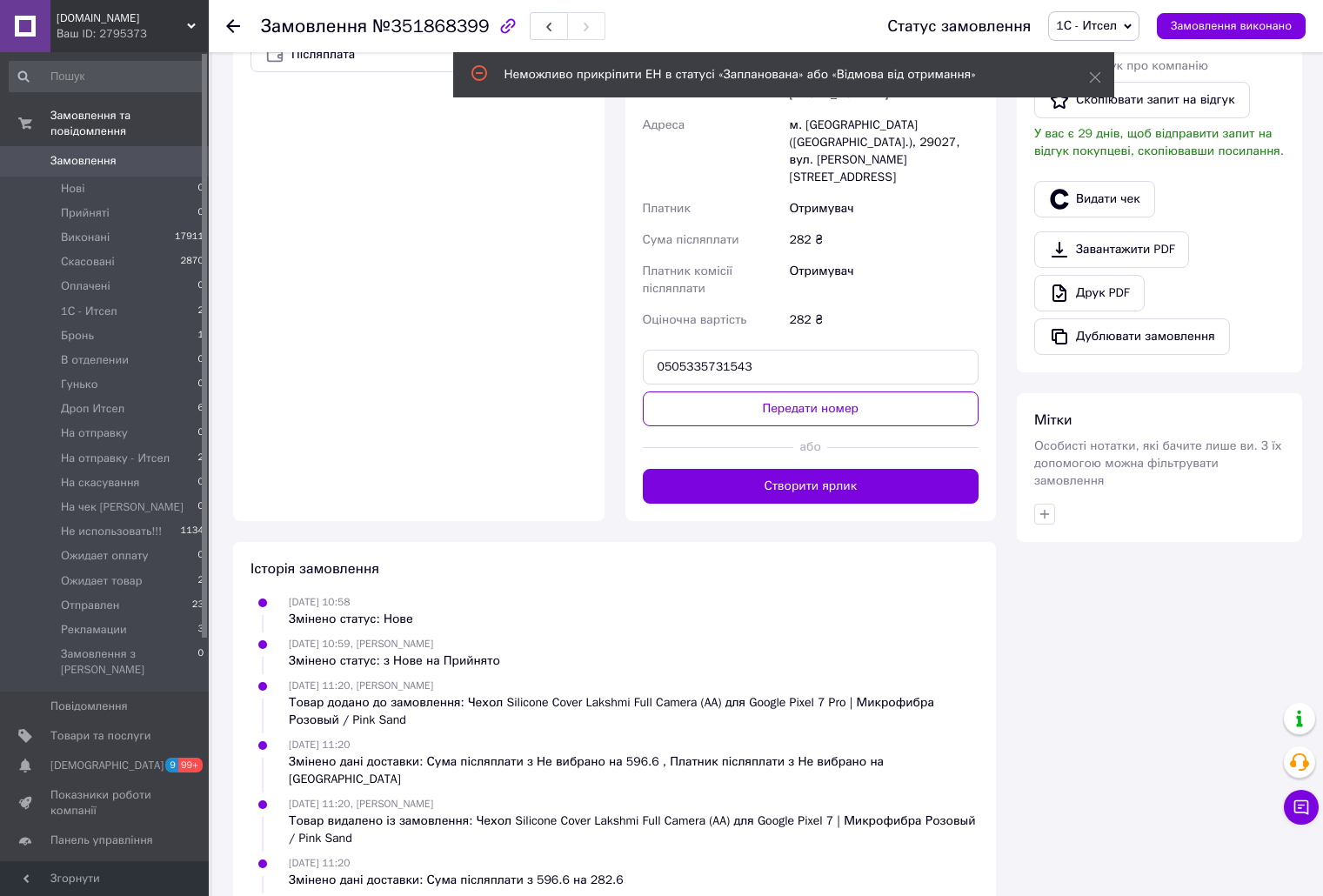 click 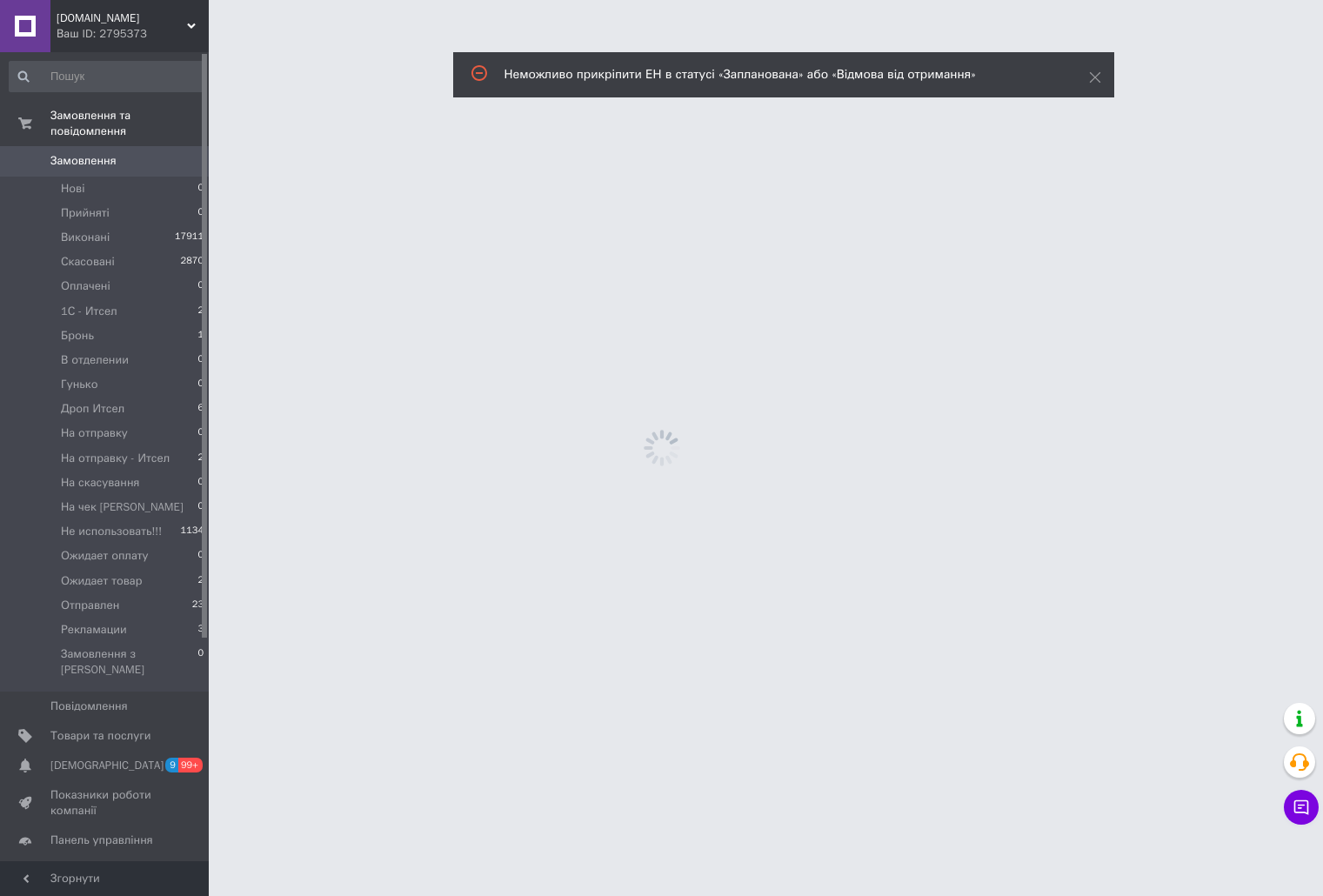 scroll, scrollTop: 0, scrollLeft: 0, axis: both 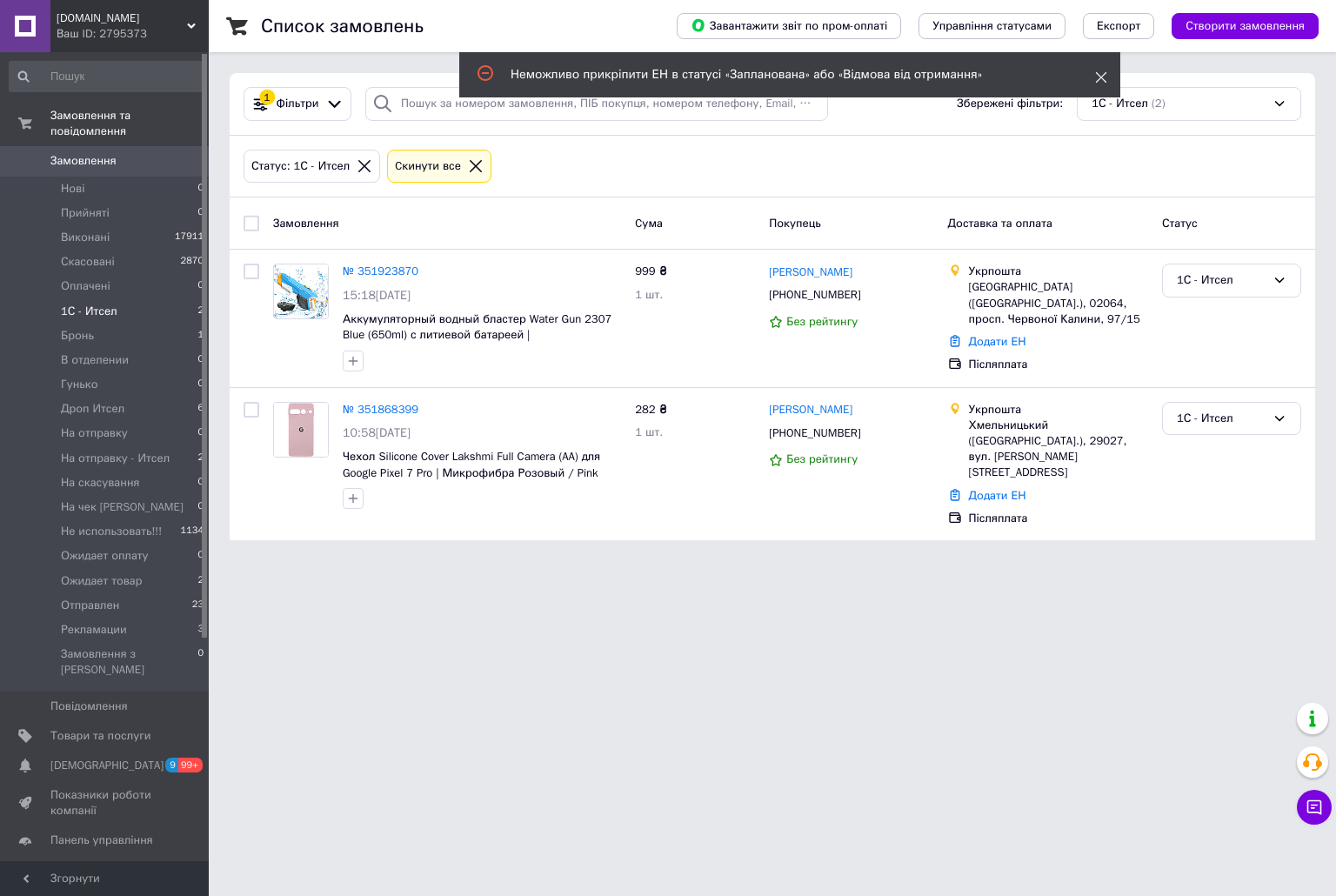 click 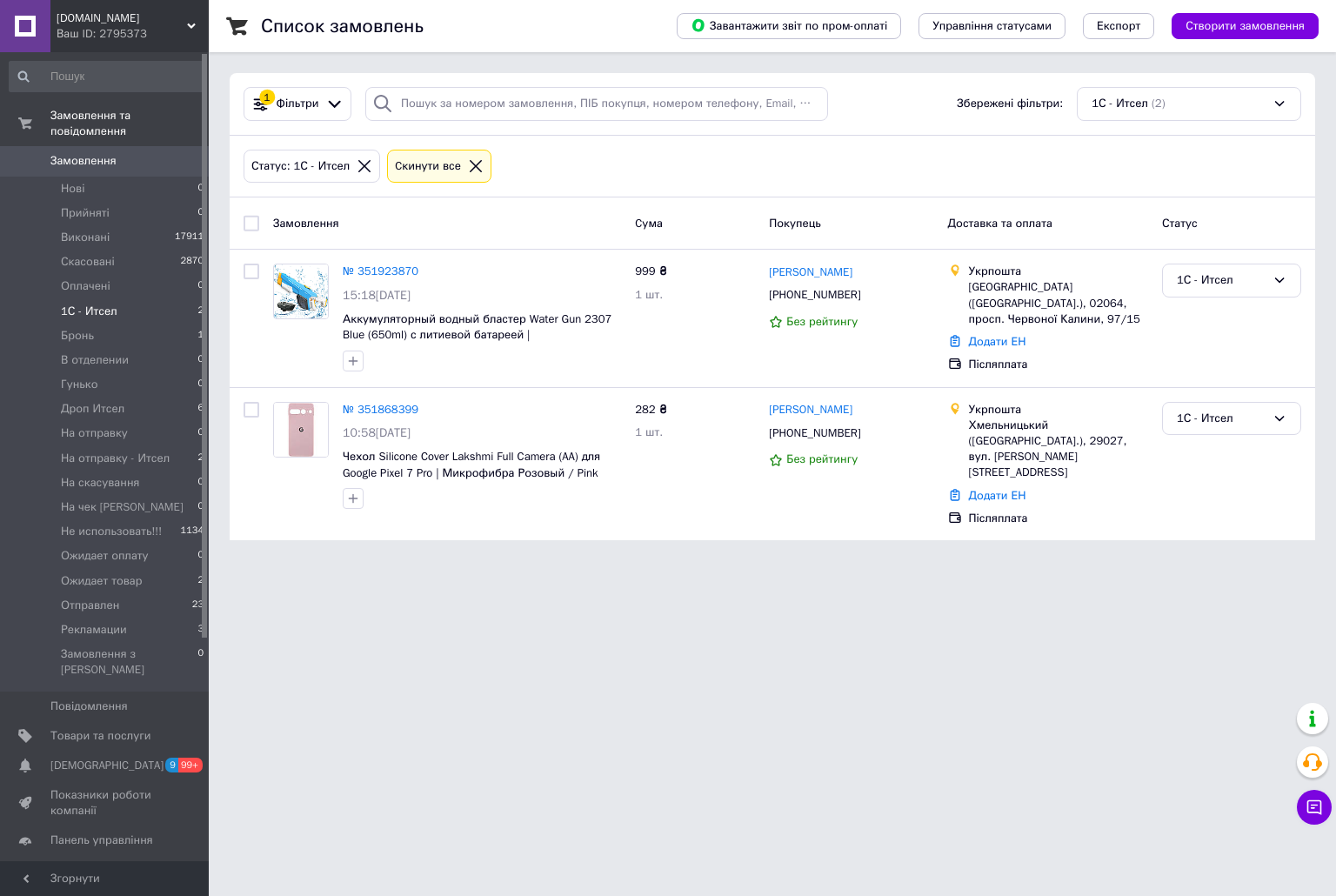click 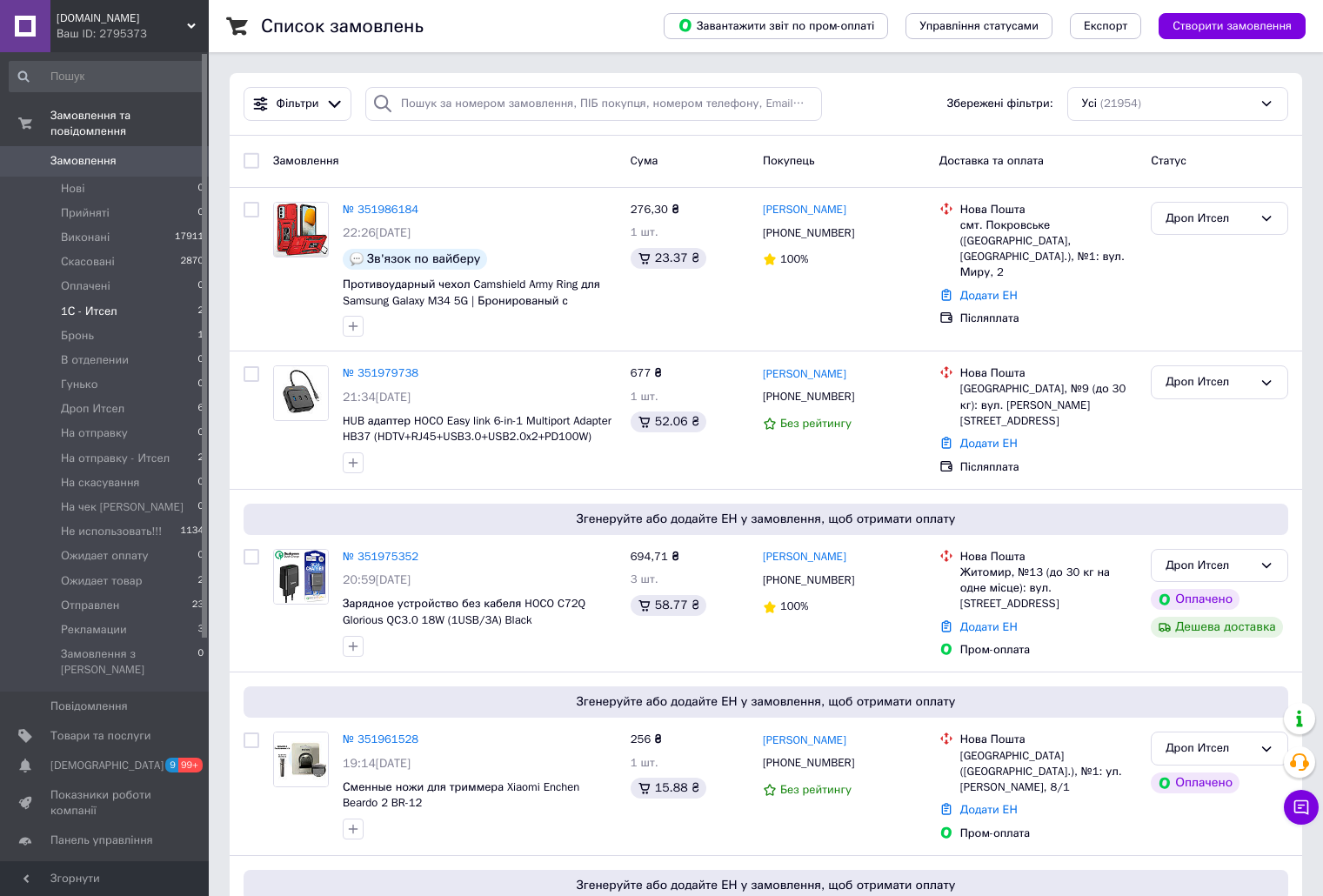 click on "1С - Итсел" at bounding box center (89, 311) 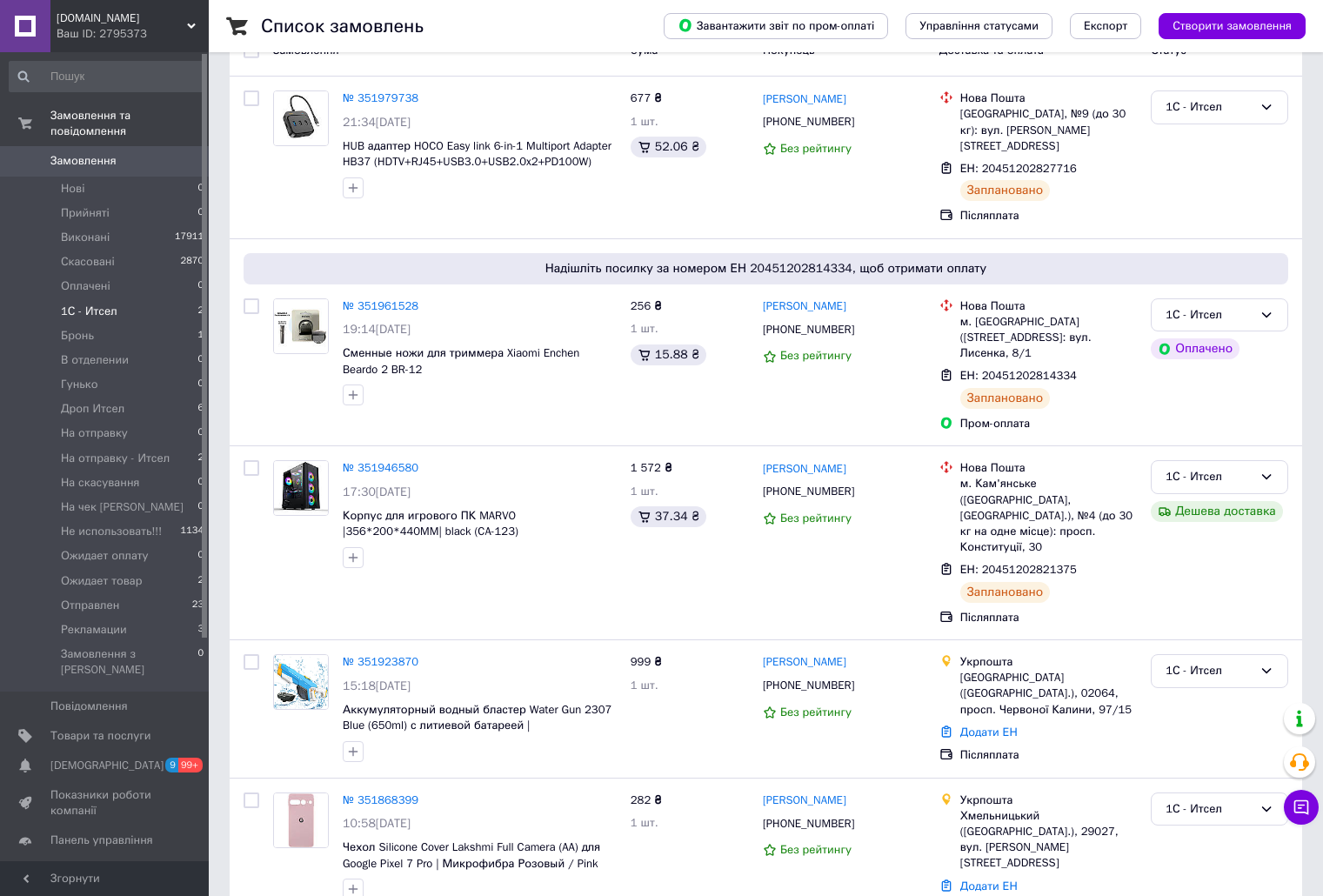 scroll, scrollTop: 180, scrollLeft: 0, axis: vertical 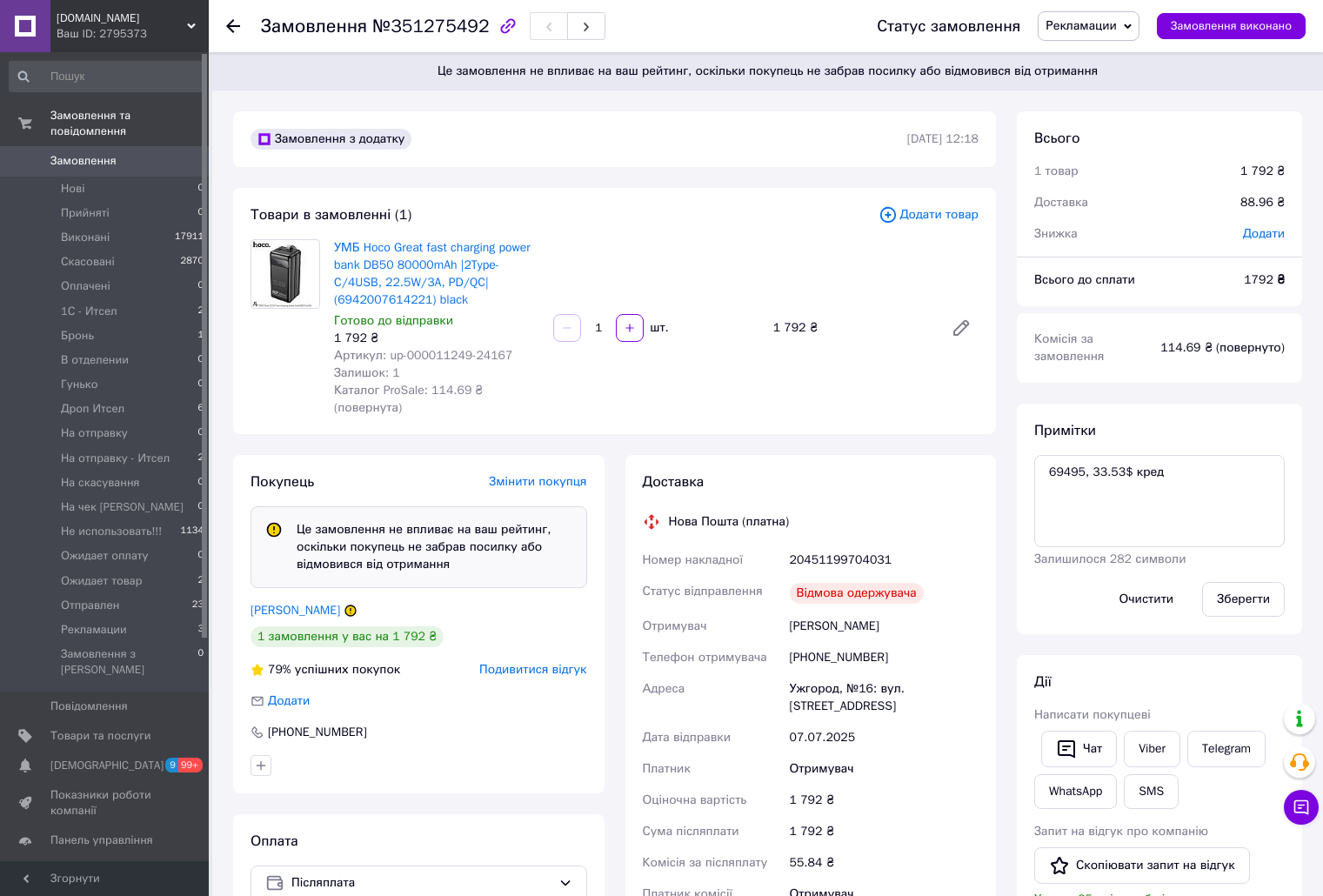 click on "20451199704031" at bounding box center [884, 560] 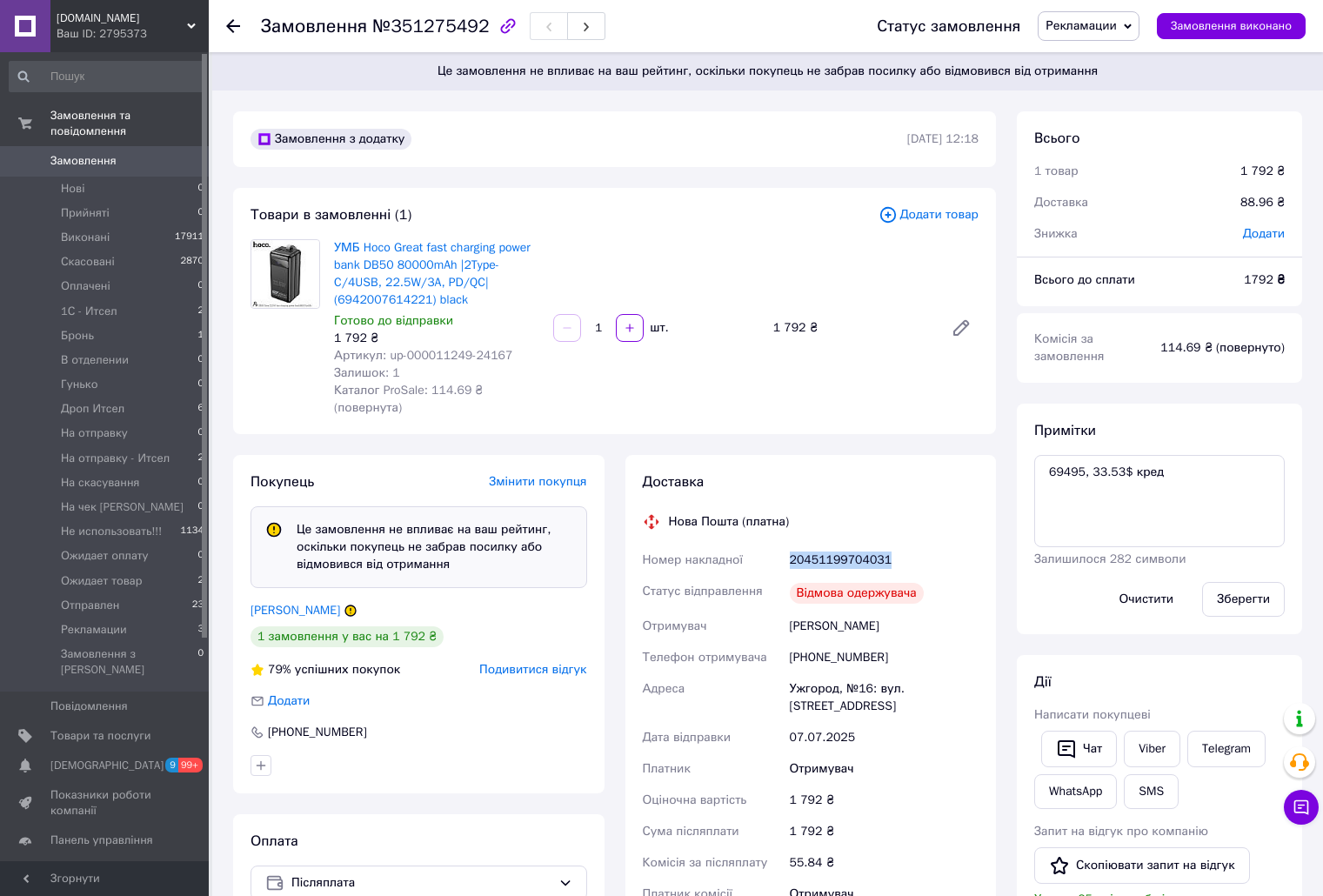 click on "20451199704031" at bounding box center [884, 560] 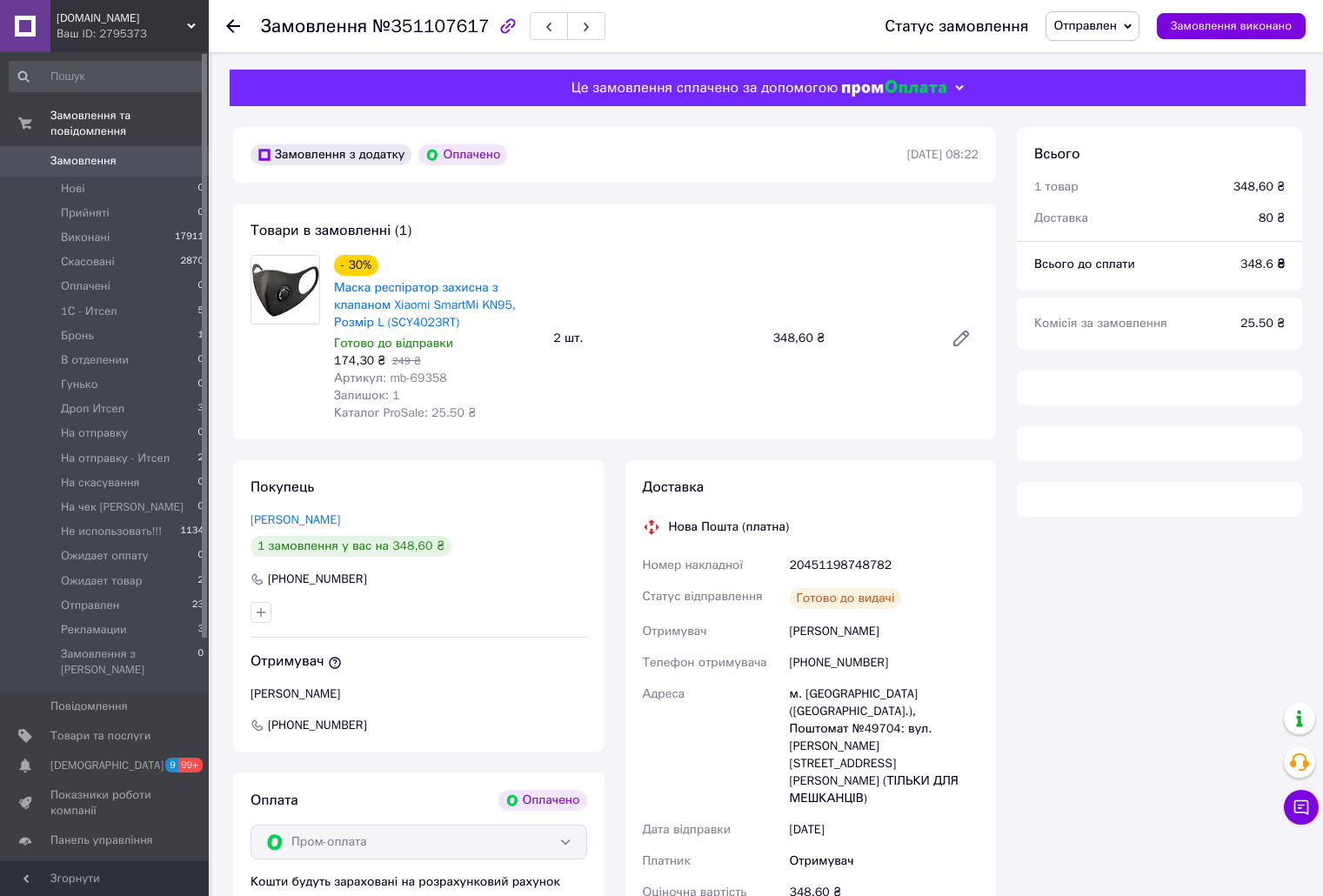 scroll, scrollTop: 151, scrollLeft: 0, axis: vertical 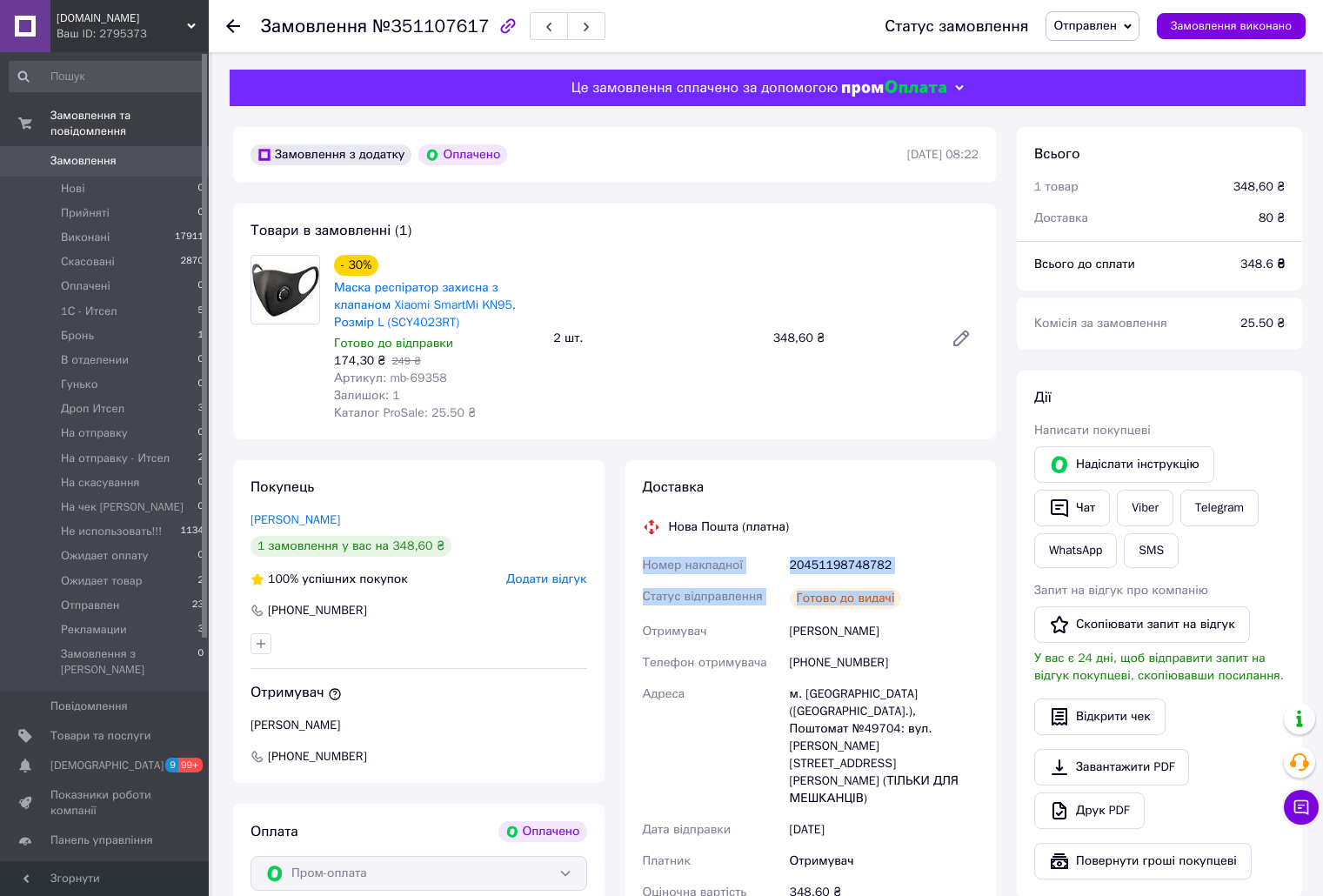 drag, startPoint x: 643, startPoint y: 569, endPoint x: 929, endPoint y: 605, distance: 288.25683 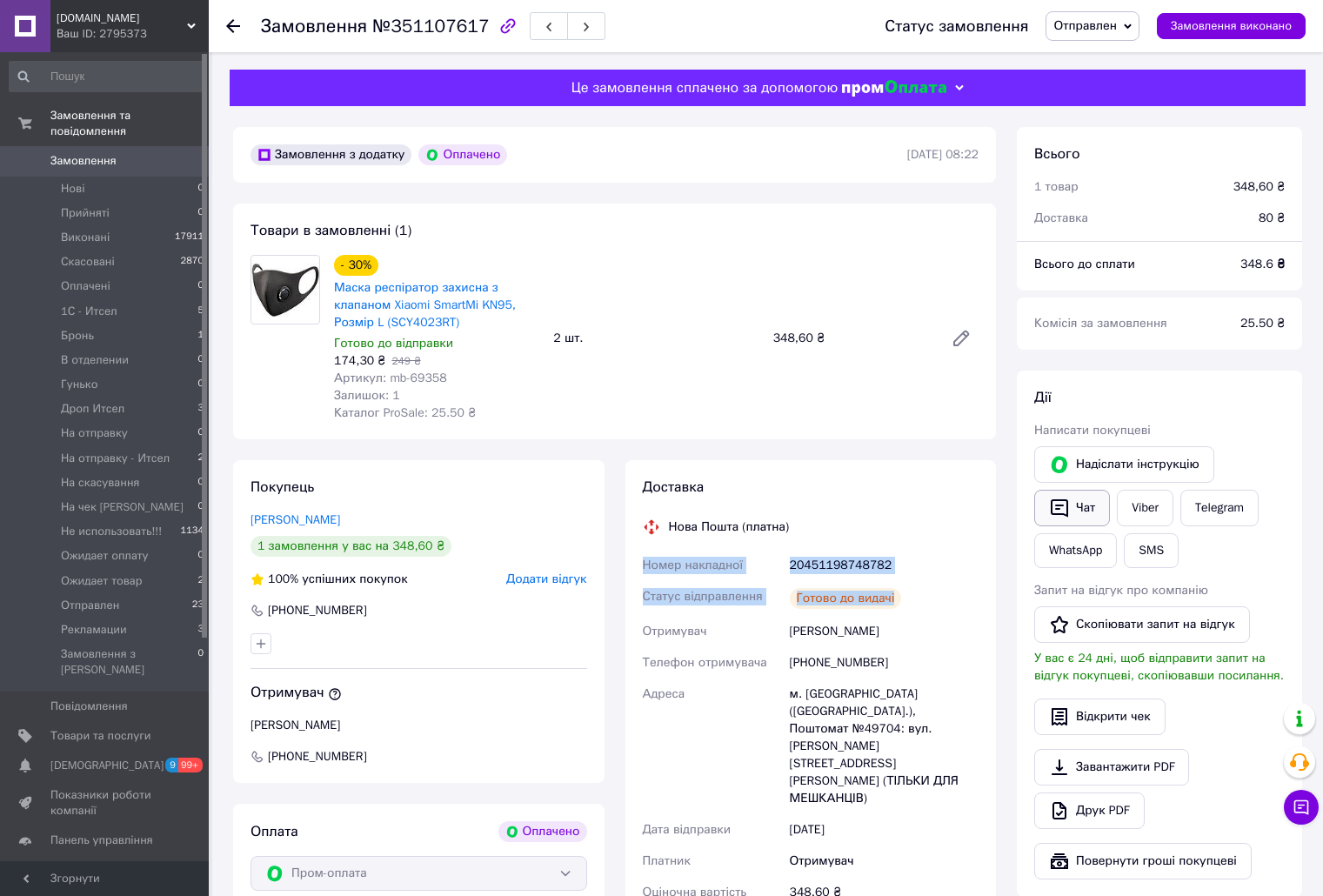 click on "Чат" at bounding box center [1072, 508] 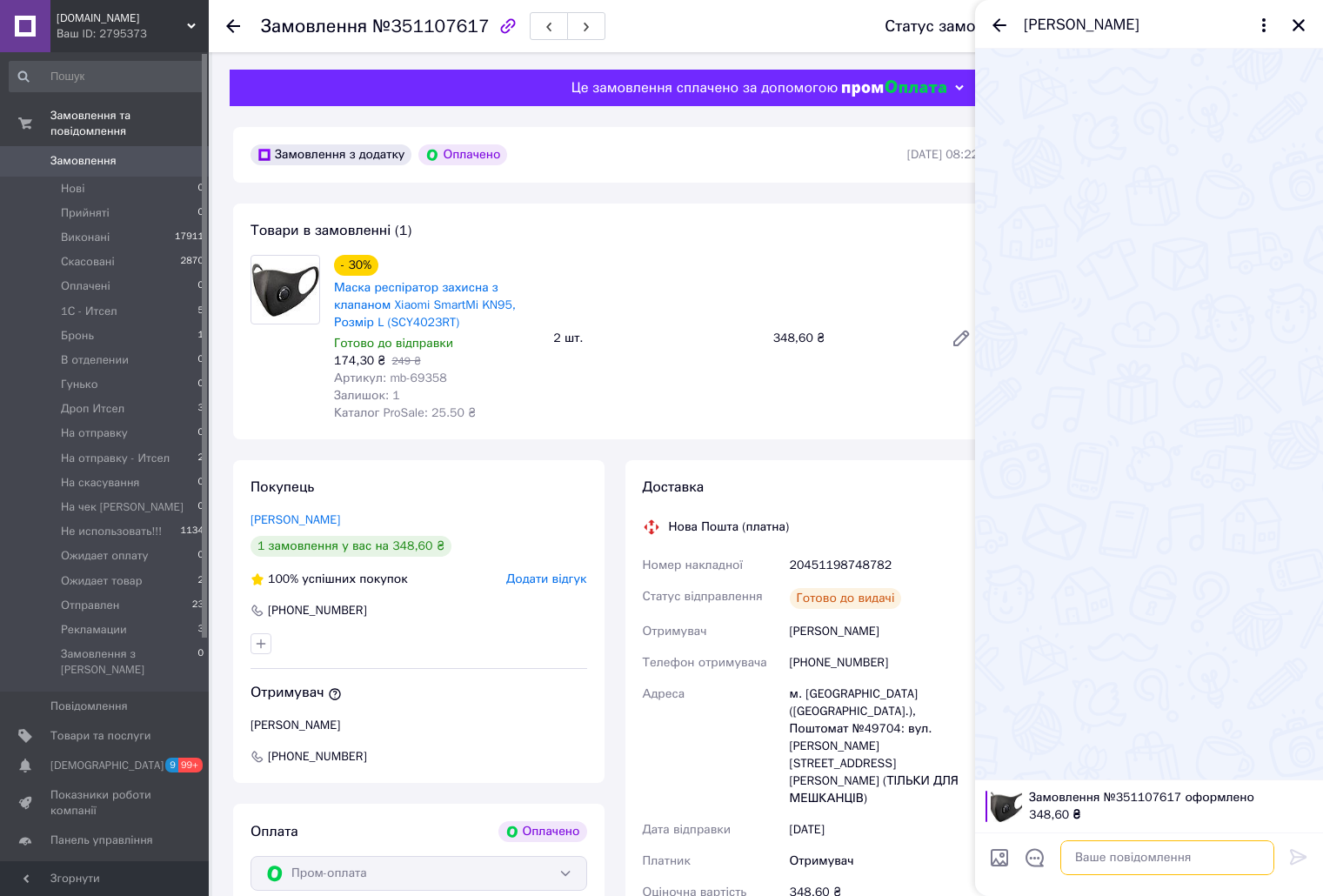 click at bounding box center (1167, 858) 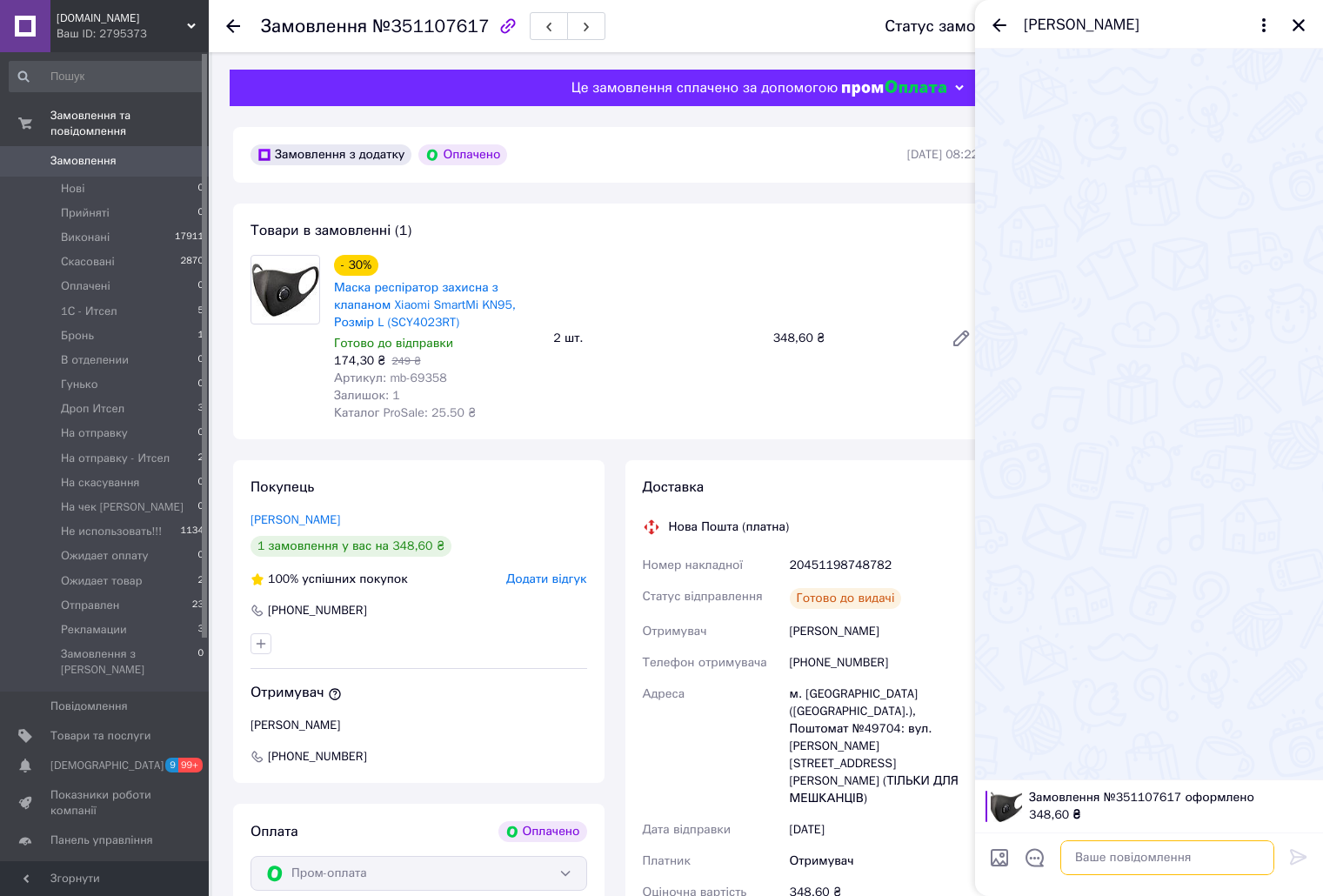 paste on "Номер накладної
20451198748782
Статус відправлення
Готово до видачі" 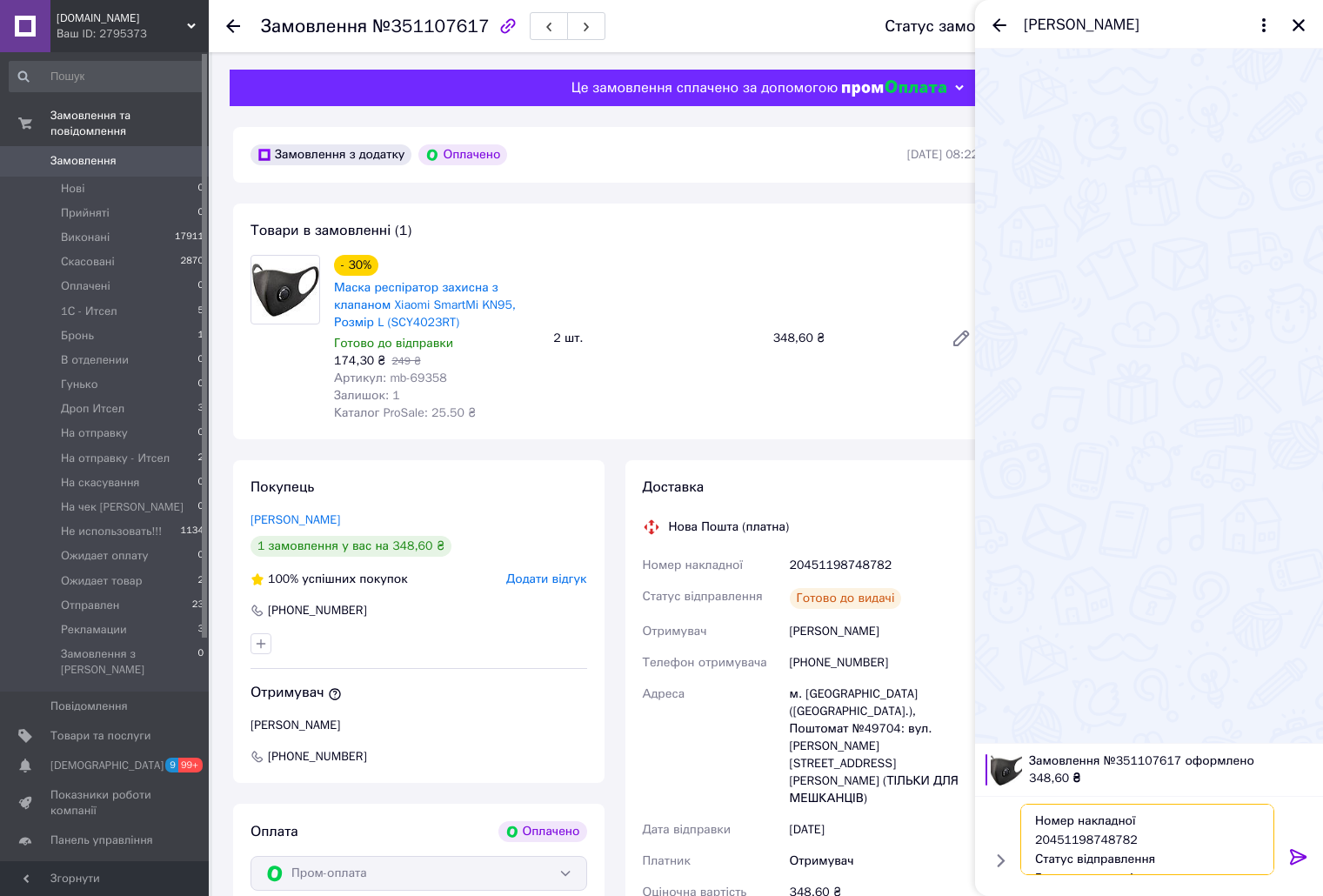 scroll, scrollTop: 11, scrollLeft: 0, axis: vertical 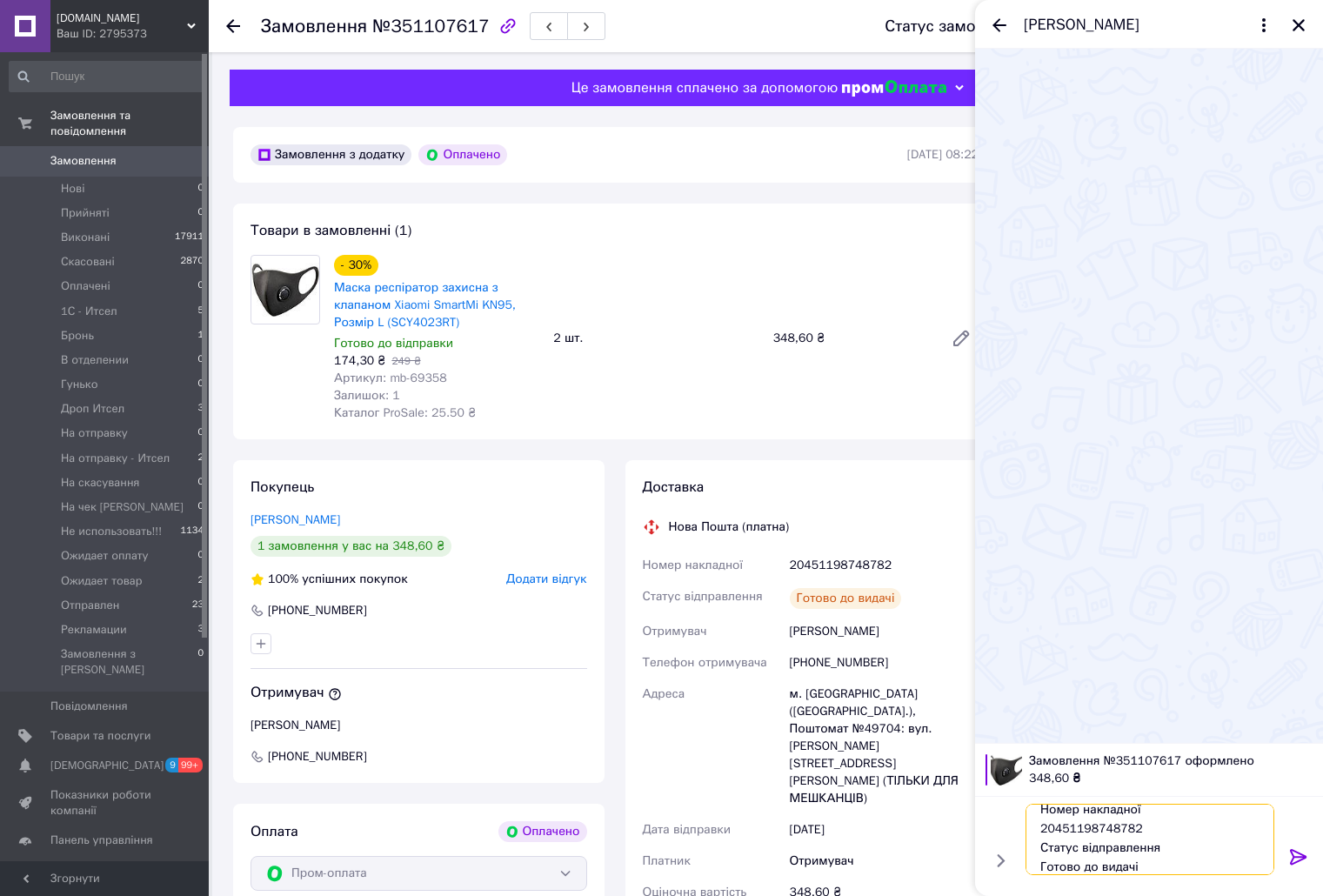 type on "Номер накладної
20451198748782
Статус відправлення
Готово до видачі" 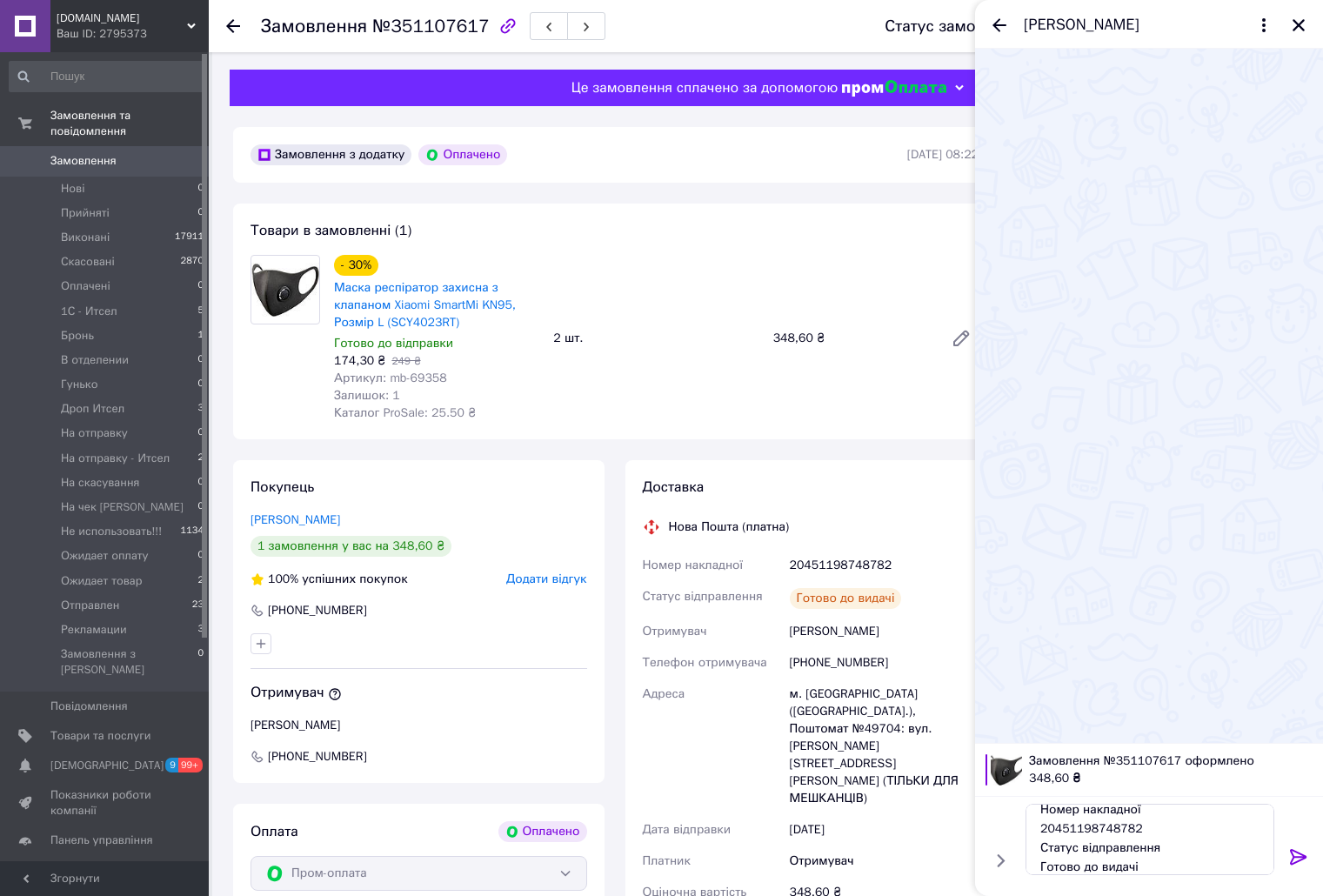 click 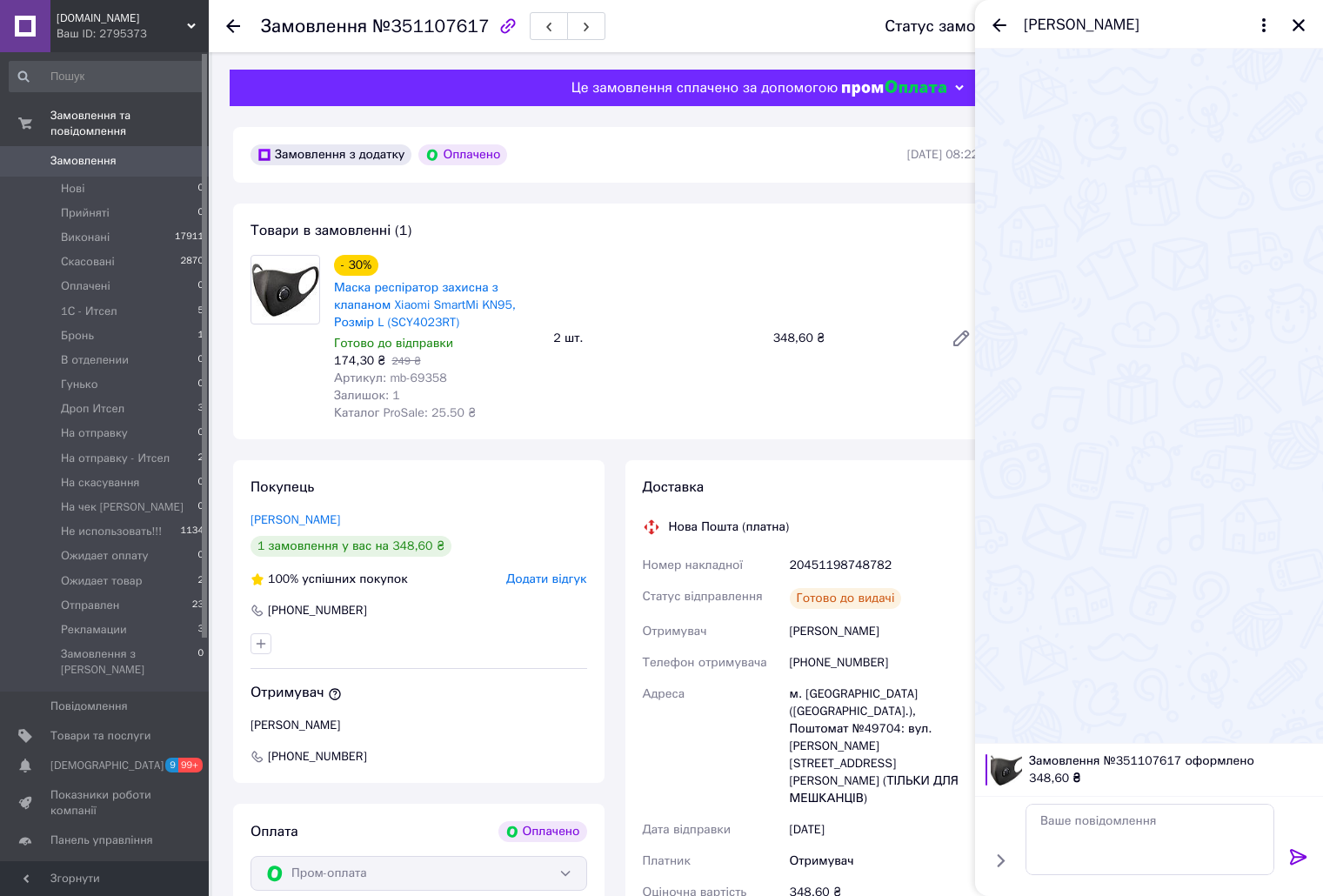 scroll, scrollTop: 0, scrollLeft: 0, axis: both 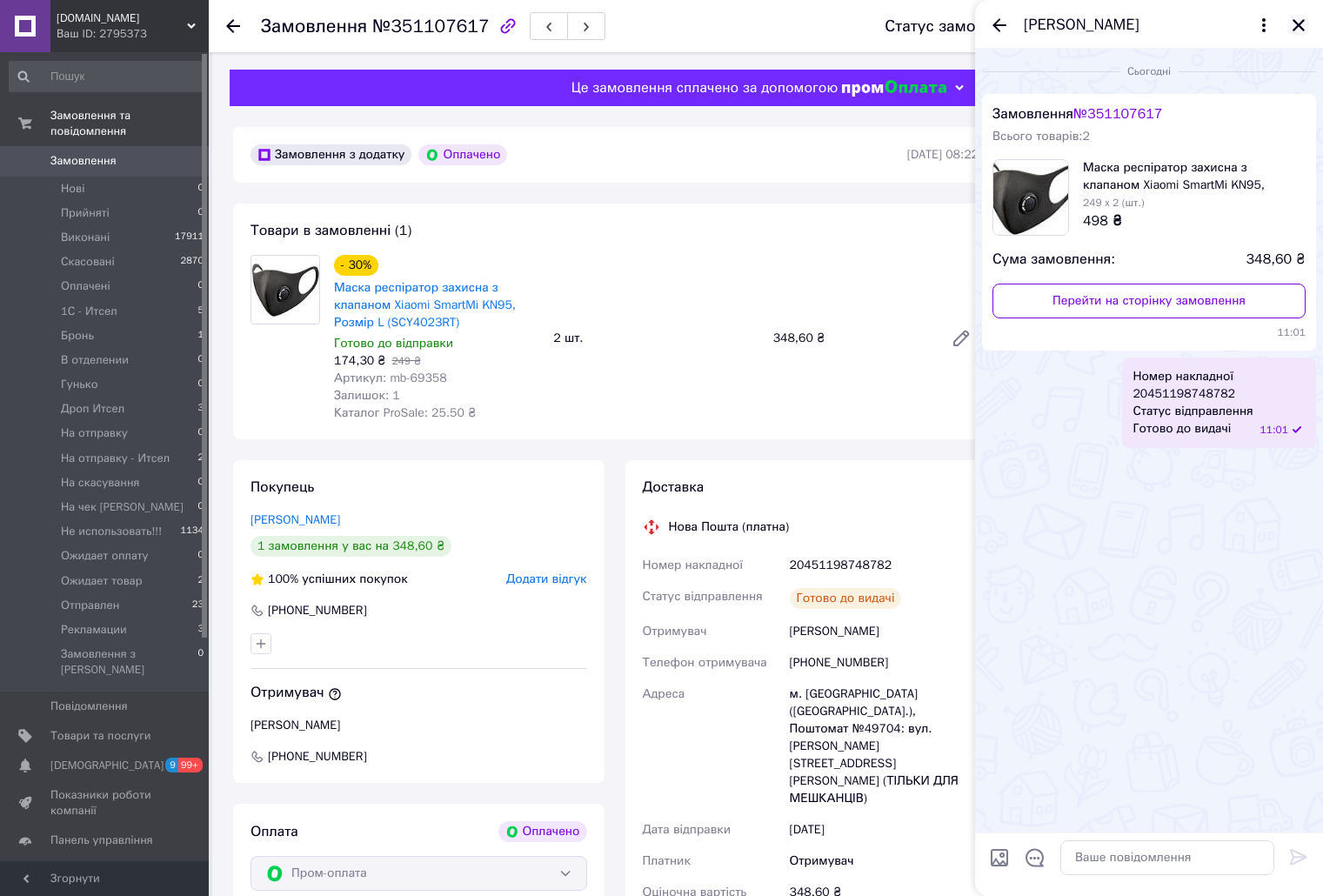 click 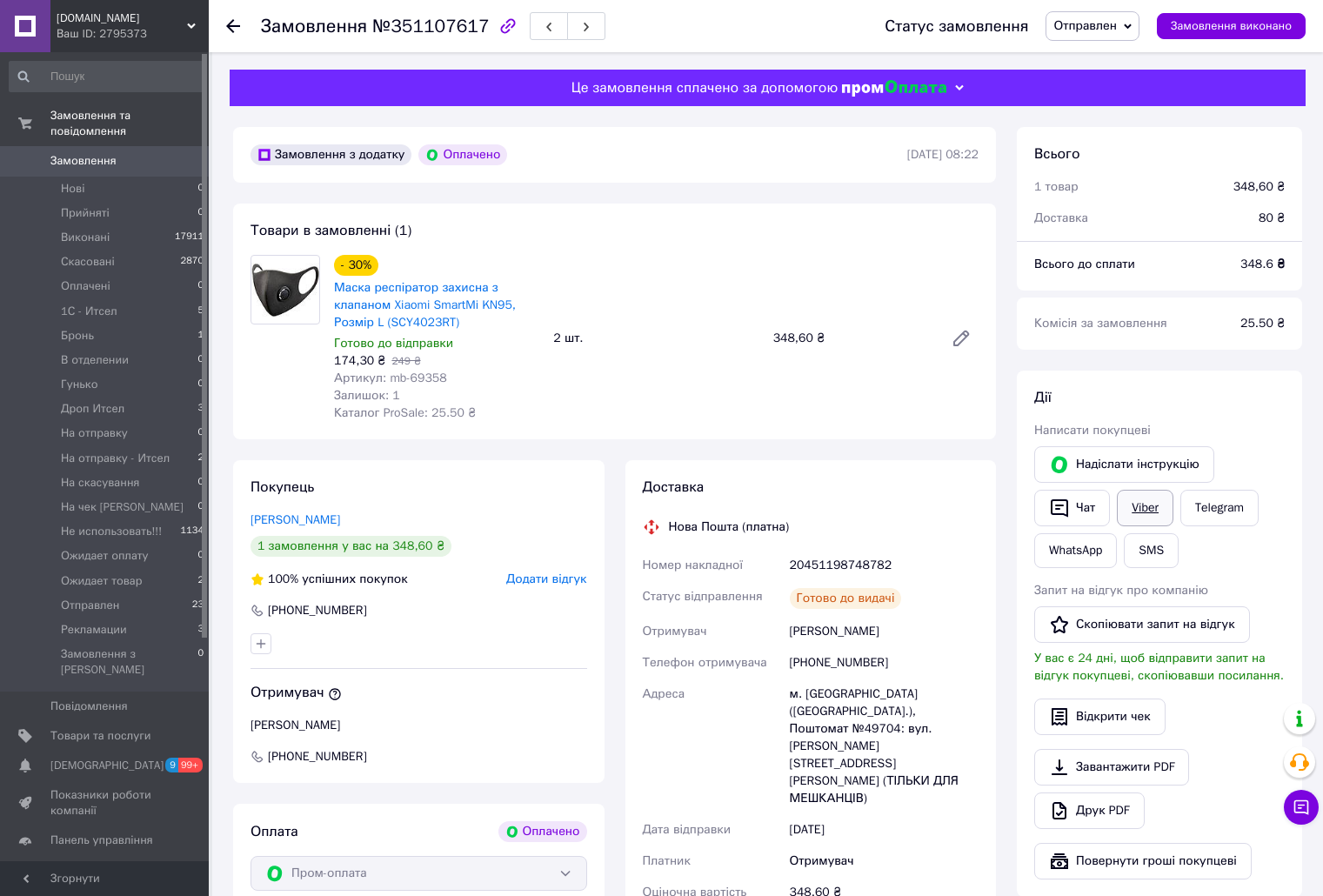 click on "Viber" at bounding box center (1145, 508) 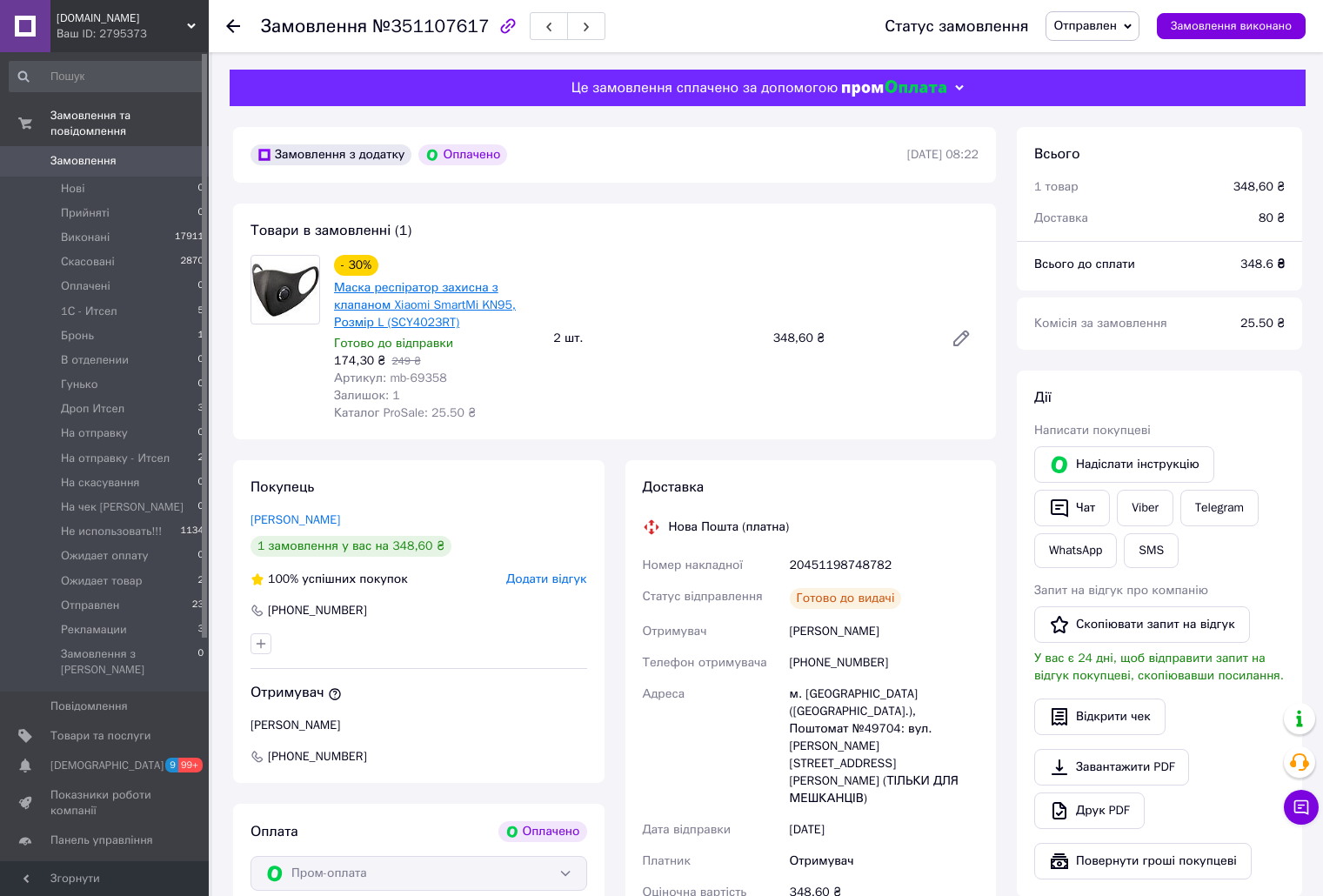 click on "Маска респіратор захисна з клапаном Xiaomi SmartMi KN95, Розмір L (SCY4023RT)" at bounding box center [424, 304] 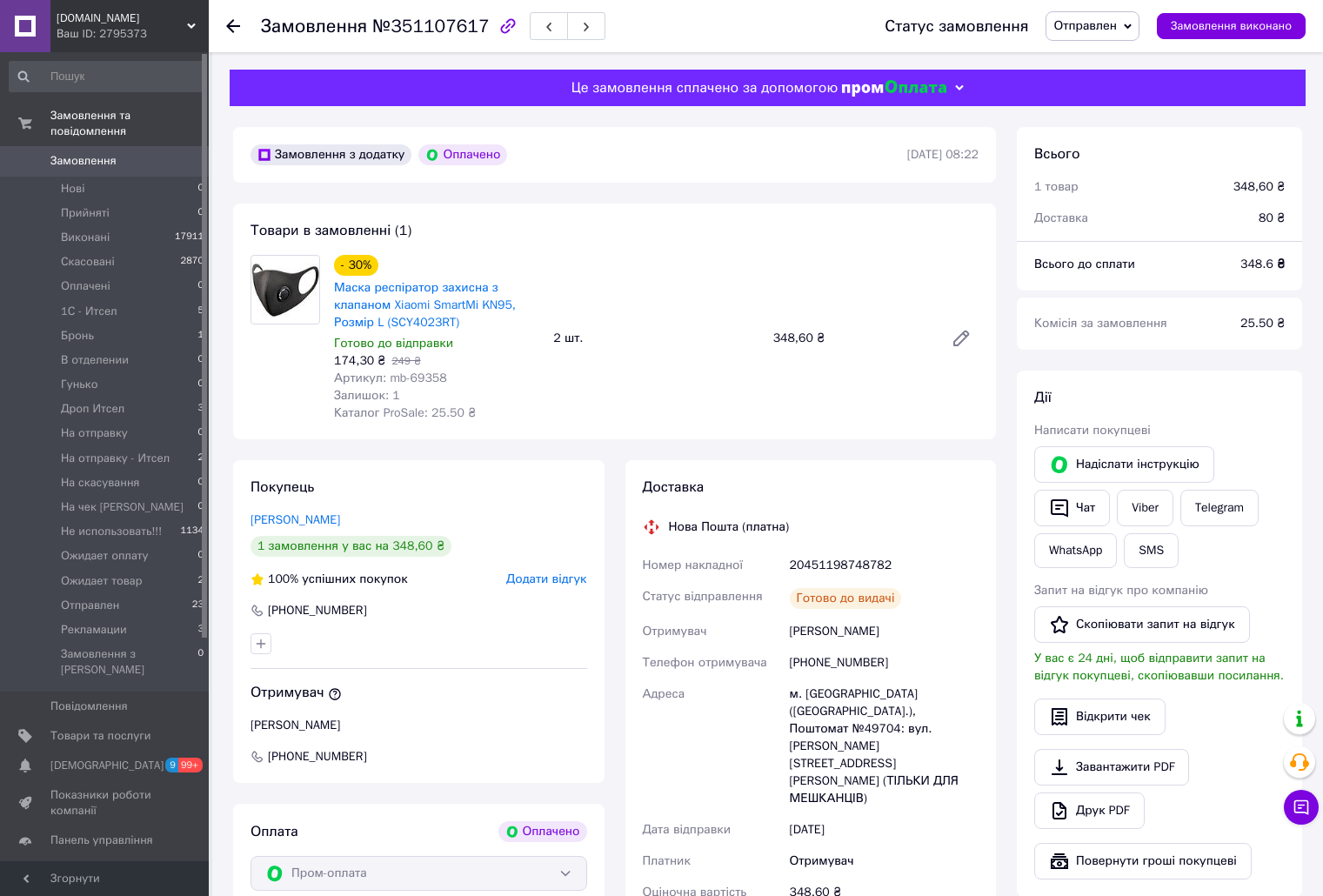 click on "Отправлен" at bounding box center (1085, 25) 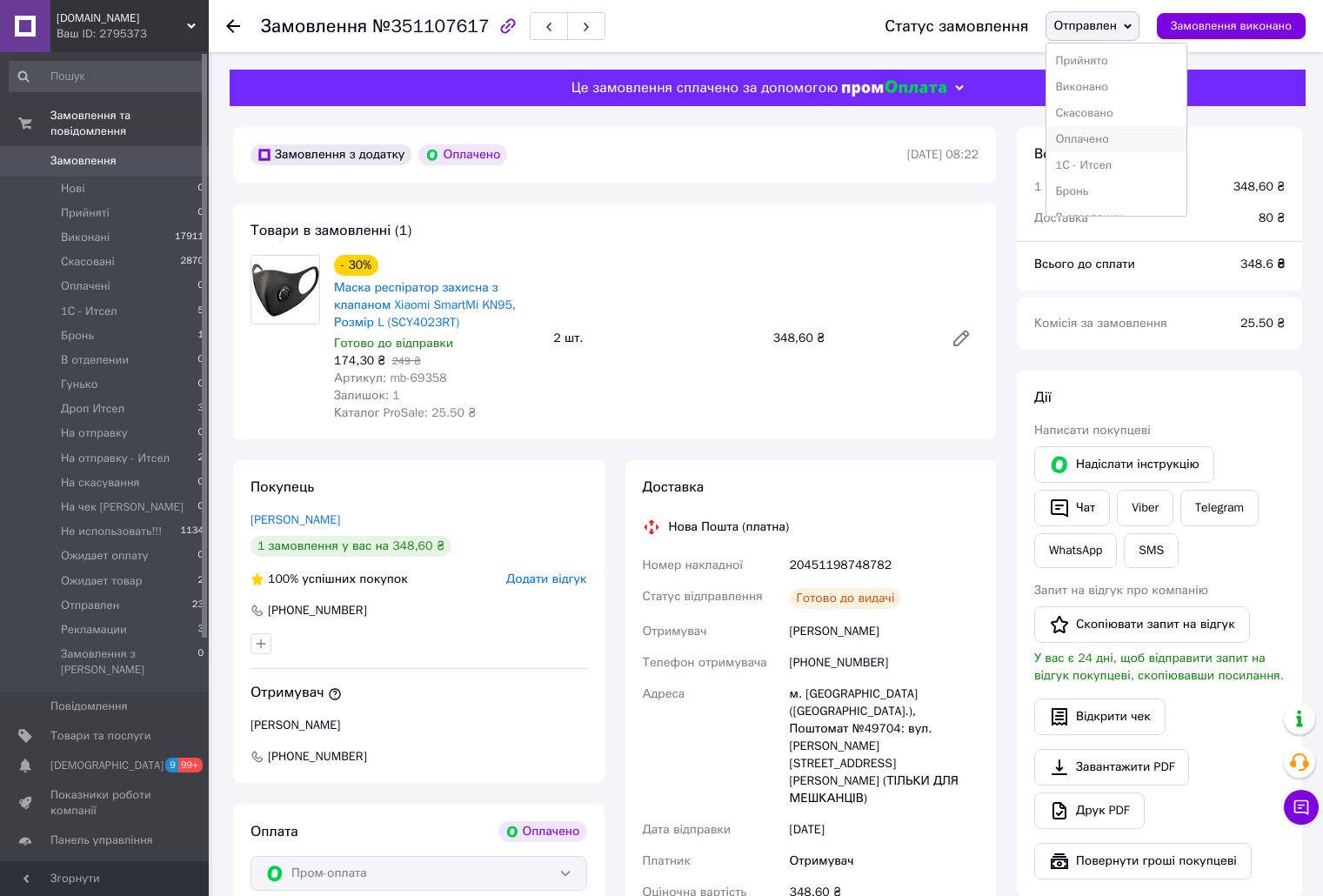 scroll, scrollTop: 280, scrollLeft: 0, axis: vertical 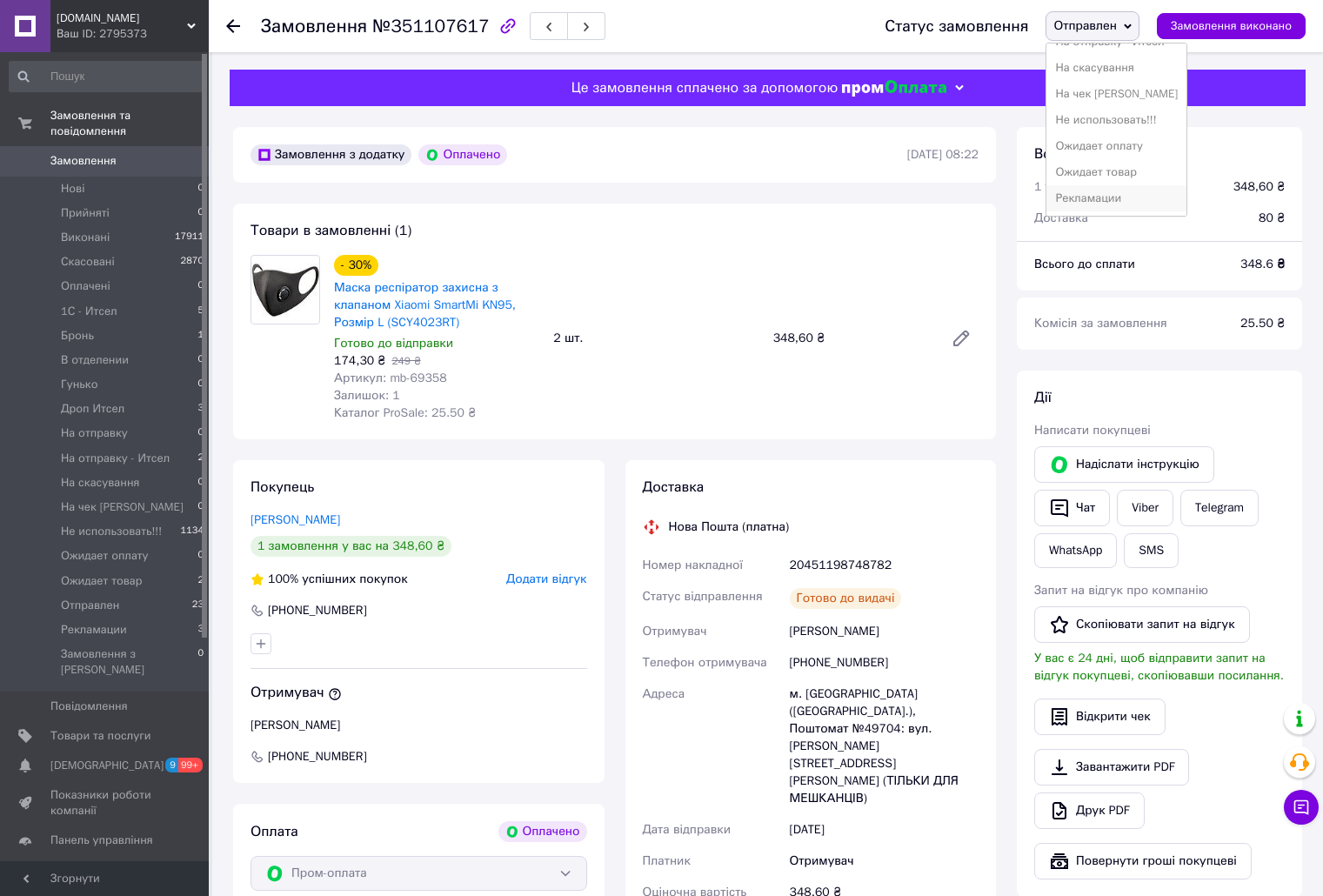 click on "Рекламации" at bounding box center [1116, 198] 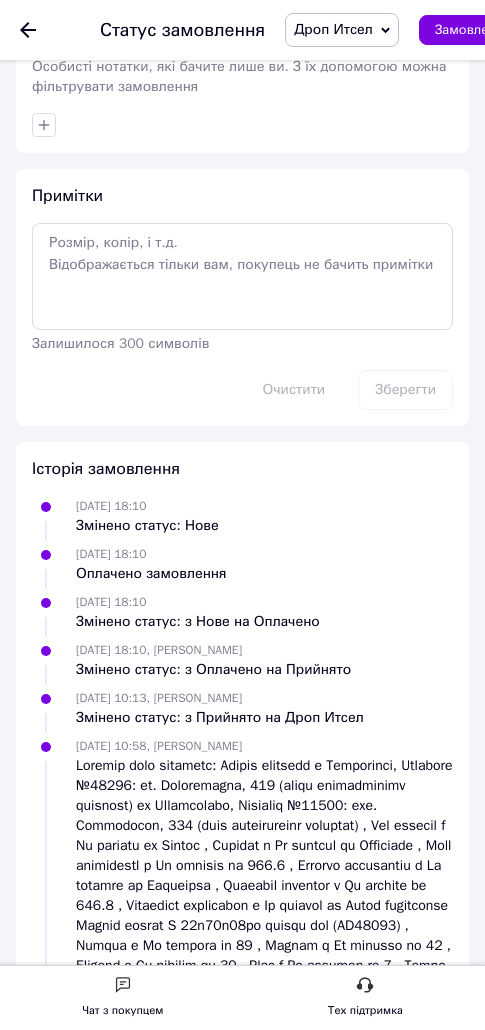 scroll, scrollTop: 2550, scrollLeft: 0, axis: vertical 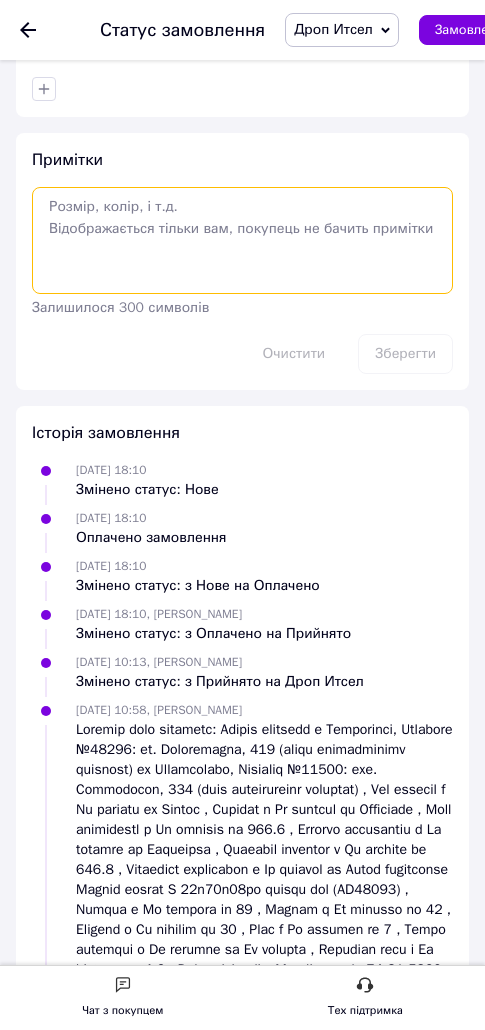 click at bounding box center (242, 240) 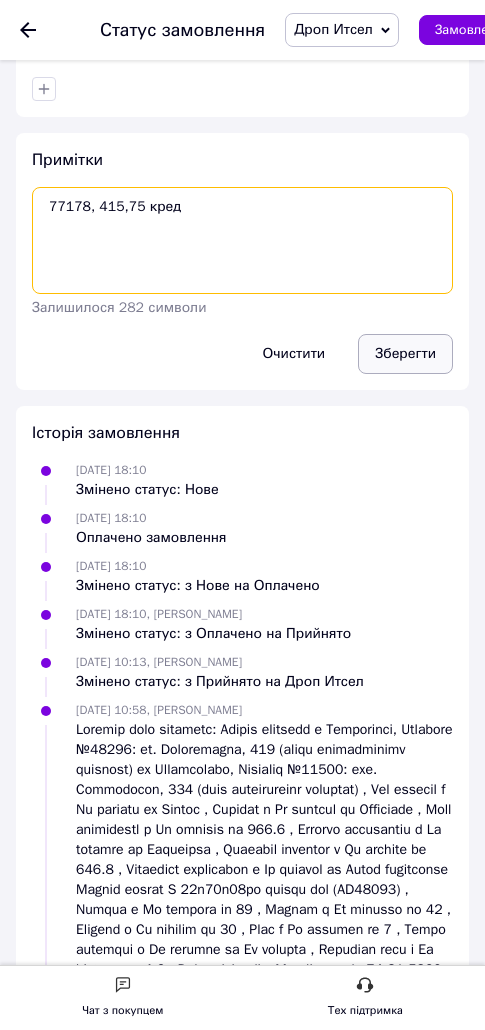 type on "77178, 415,75 кред" 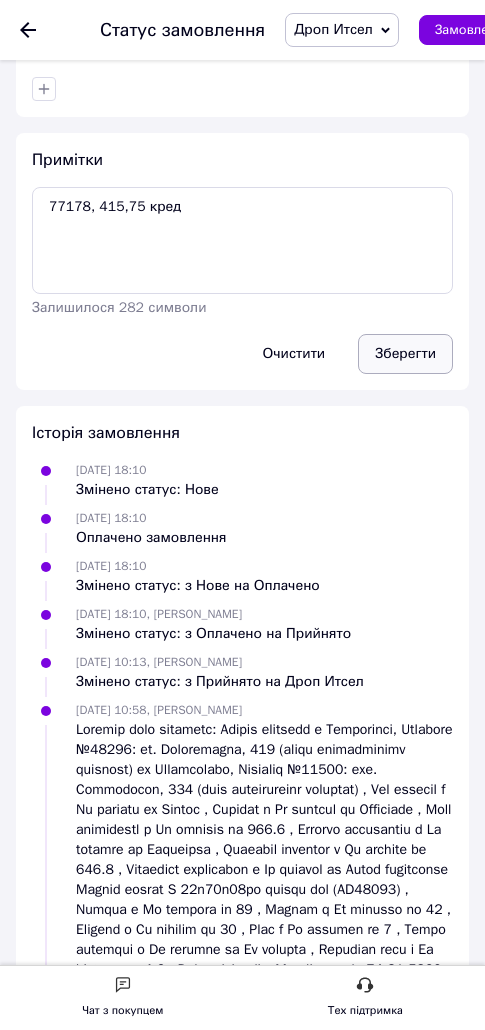 click on "Зберегти" at bounding box center [405, 354] 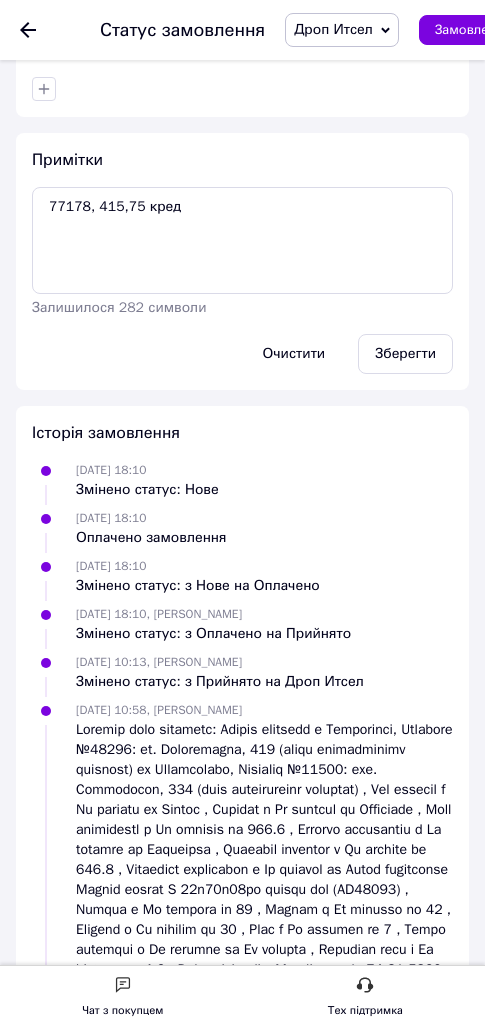 click on "Дроп Итсел" at bounding box center (333, 29) 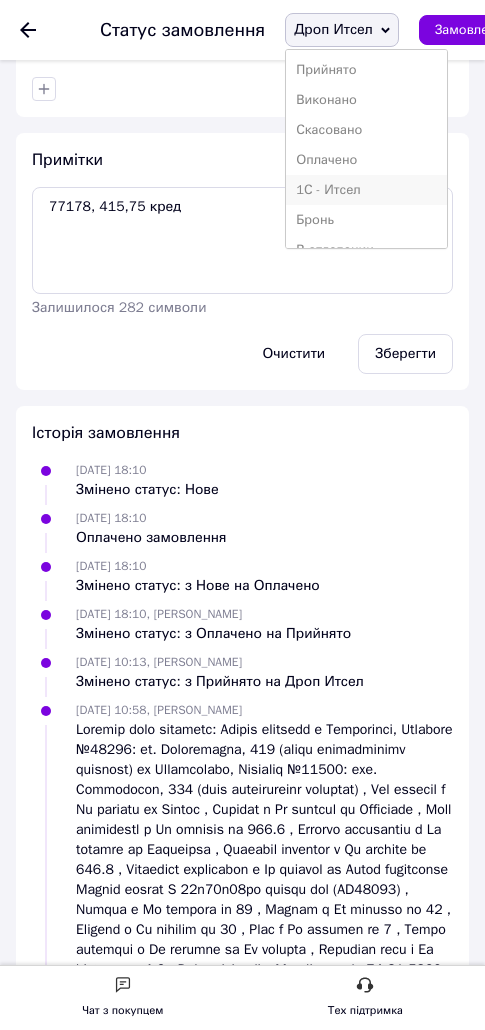 click on "1С - Итсел" at bounding box center (366, 190) 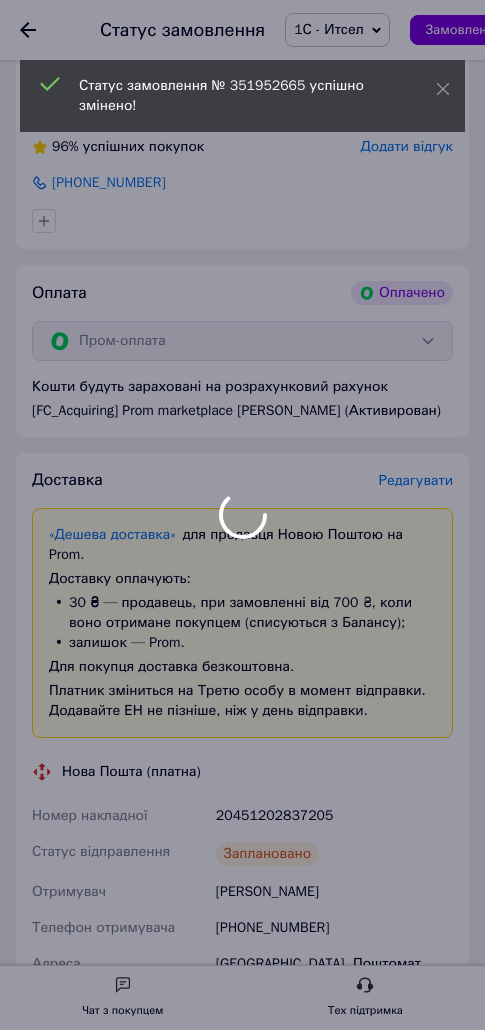scroll, scrollTop: 0, scrollLeft: 0, axis: both 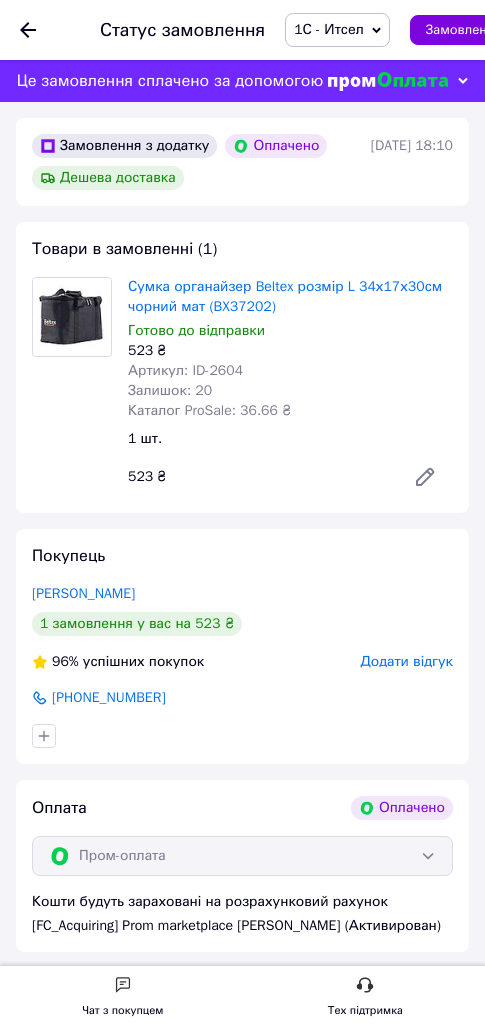 click 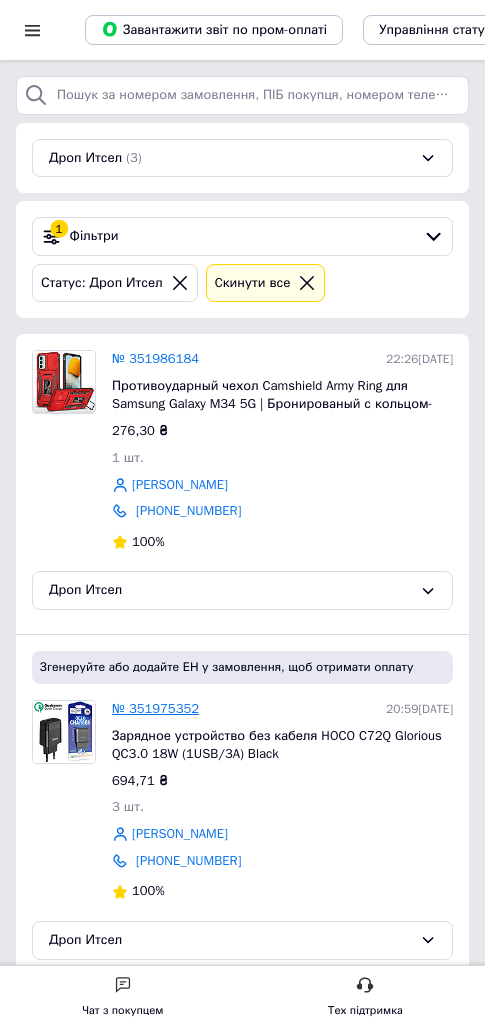 click on "№ 351975352" at bounding box center (155, 708) 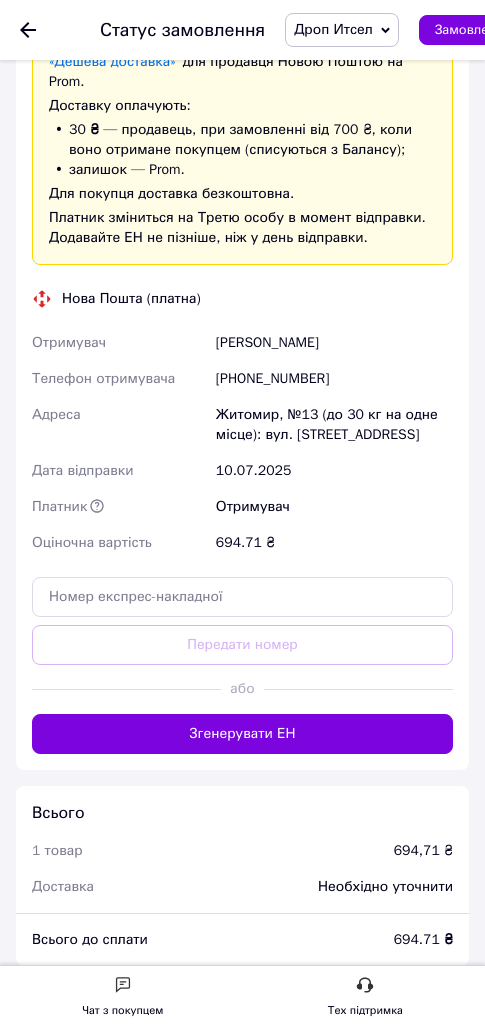 scroll, scrollTop: 1032, scrollLeft: 0, axis: vertical 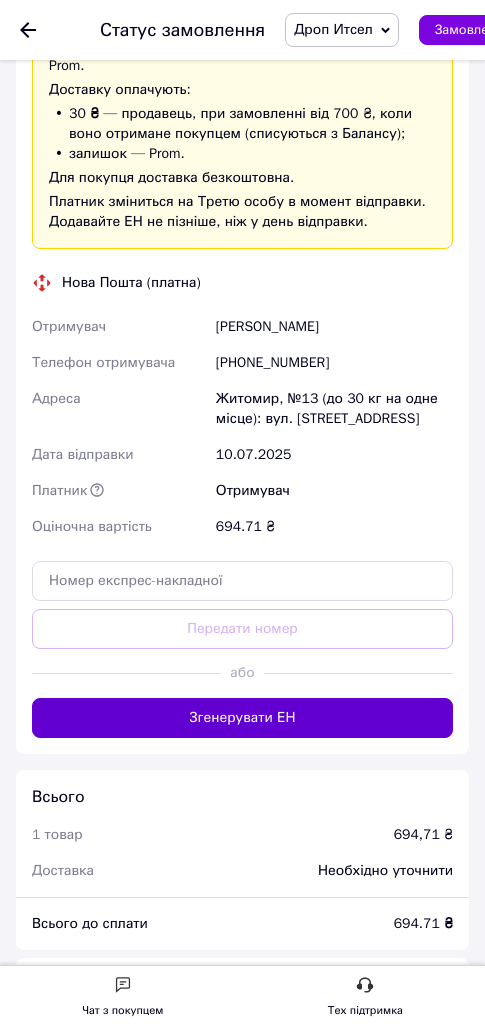 click on "Згенерувати ЕН" at bounding box center (242, 718) 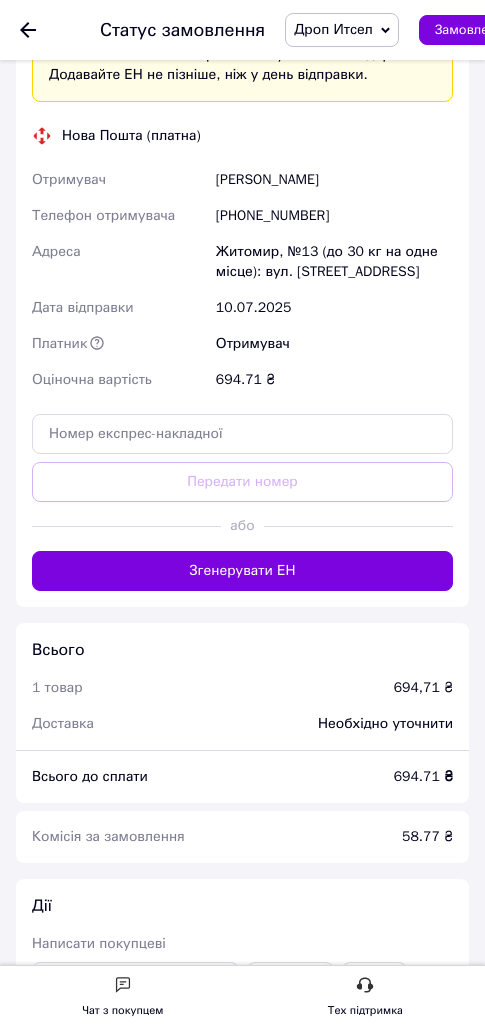 scroll, scrollTop: 1183, scrollLeft: 0, axis: vertical 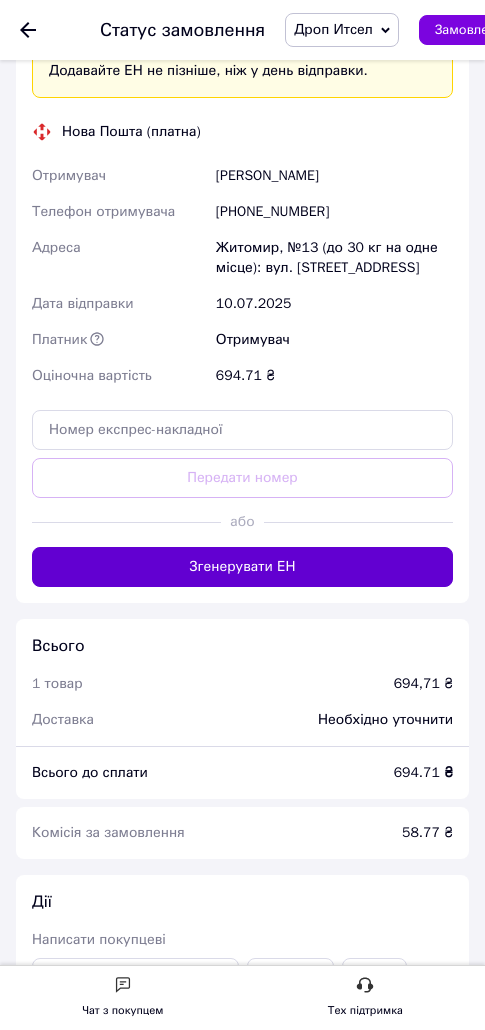 click on "Згенерувати ЕН" at bounding box center (242, 567) 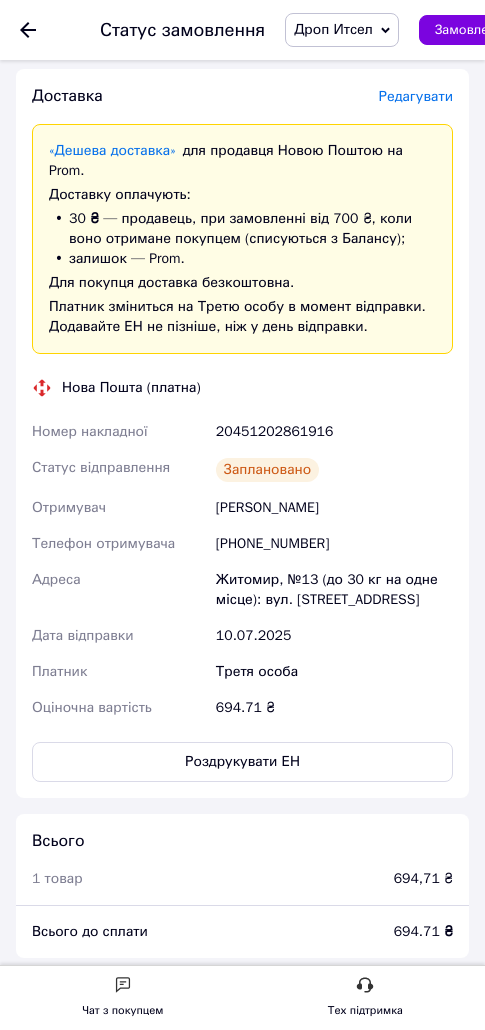 scroll, scrollTop: 907, scrollLeft: 0, axis: vertical 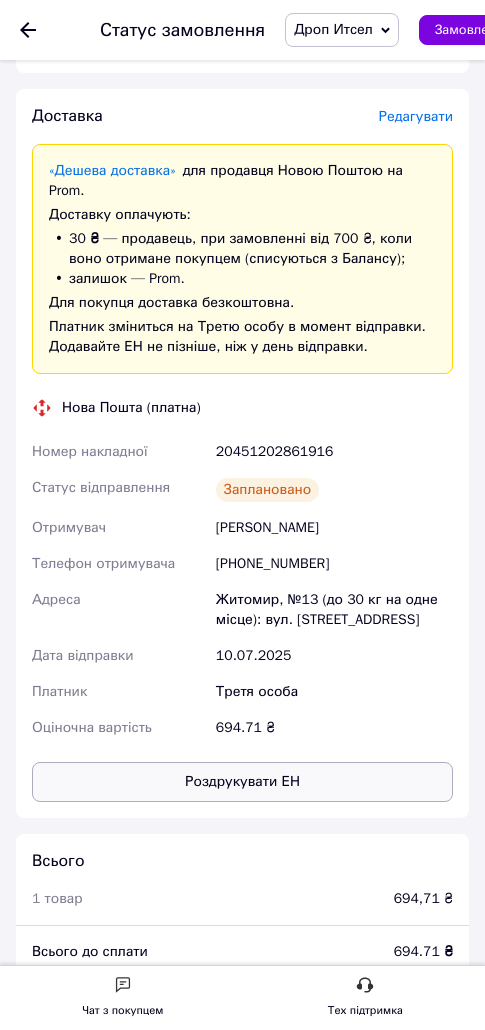 click on "Роздрукувати ЕН" at bounding box center (242, 782) 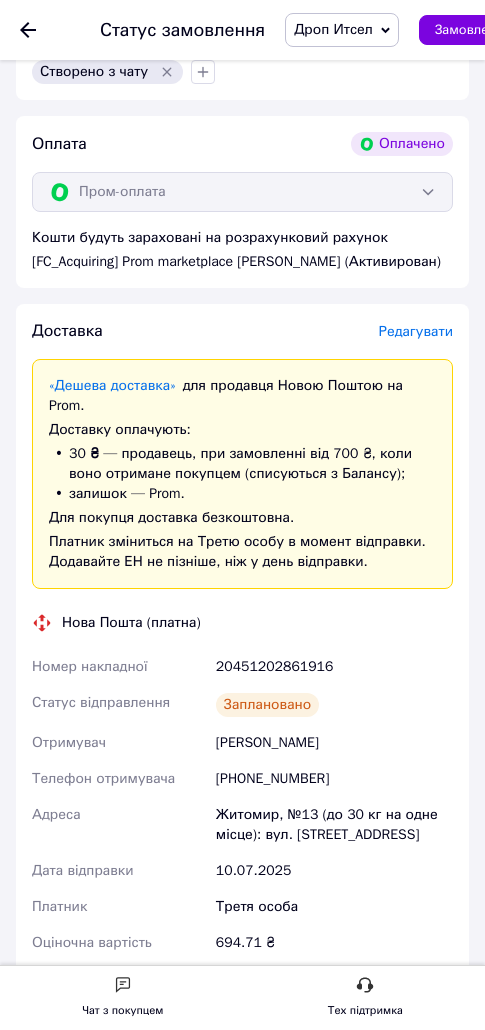scroll, scrollTop: 620, scrollLeft: 0, axis: vertical 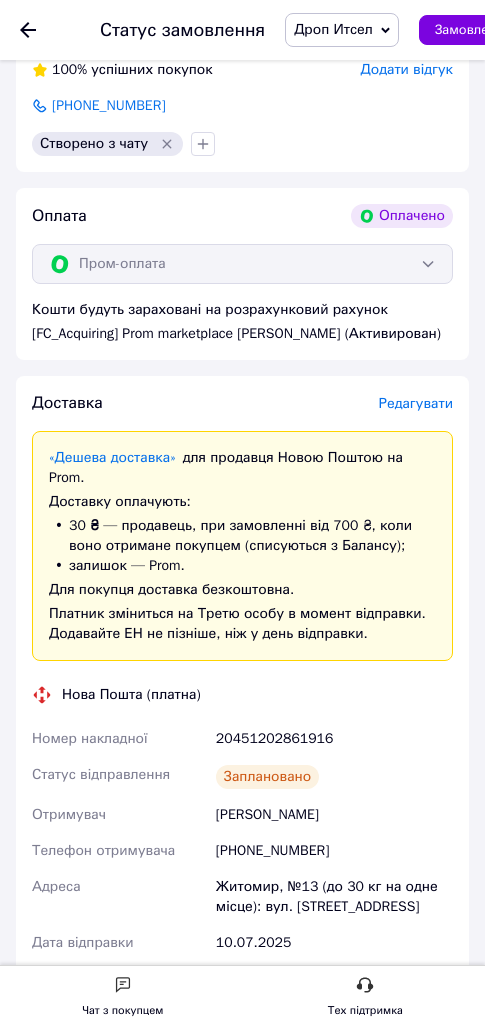 click on "20451202861916" at bounding box center [334, 739] 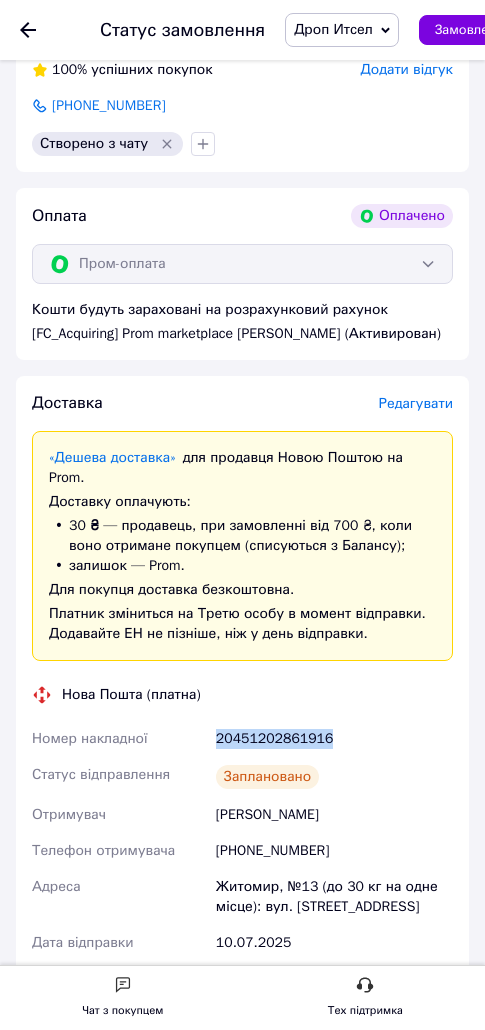 click on "20451202861916" at bounding box center [334, 739] 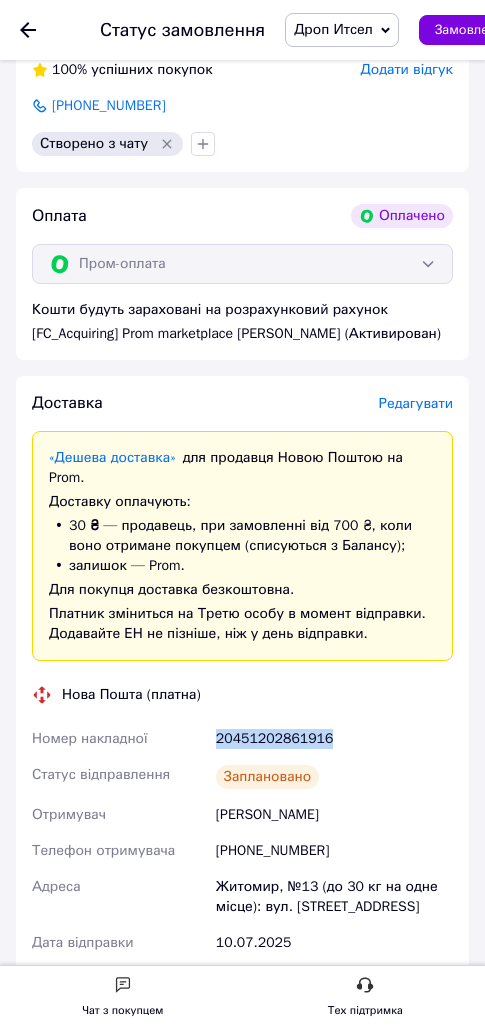 copy on "20451202861916" 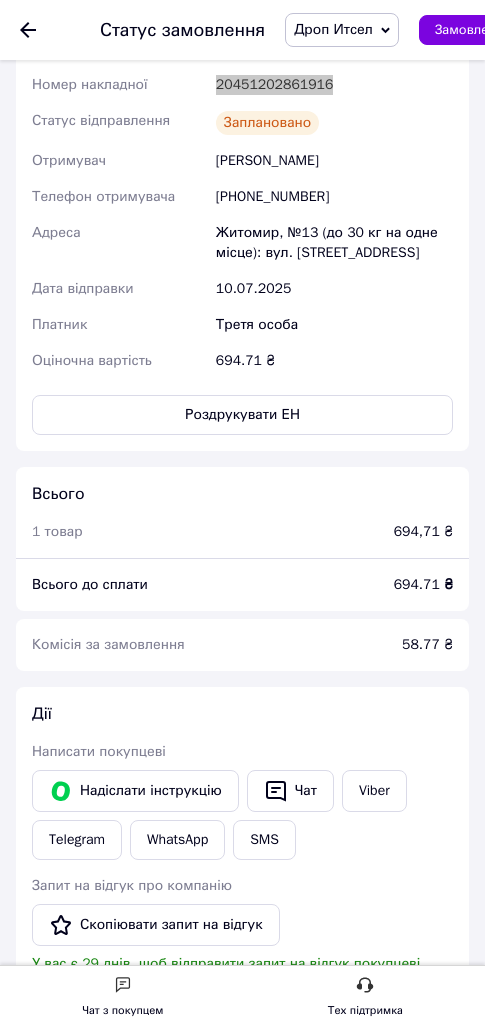 scroll, scrollTop: 1289, scrollLeft: 0, axis: vertical 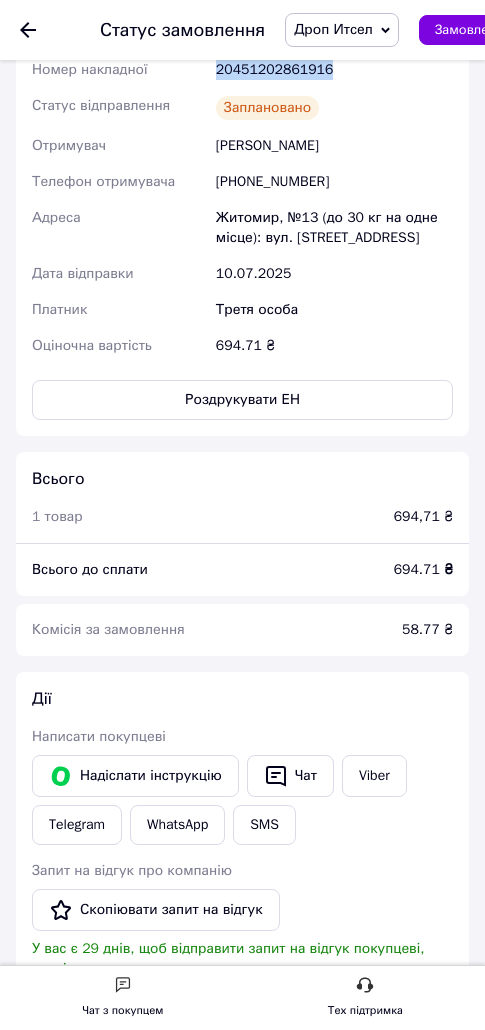 drag, startPoint x: 210, startPoint y: 187, endPoint x: 371, endPoint y: 191, distance: 161.04968 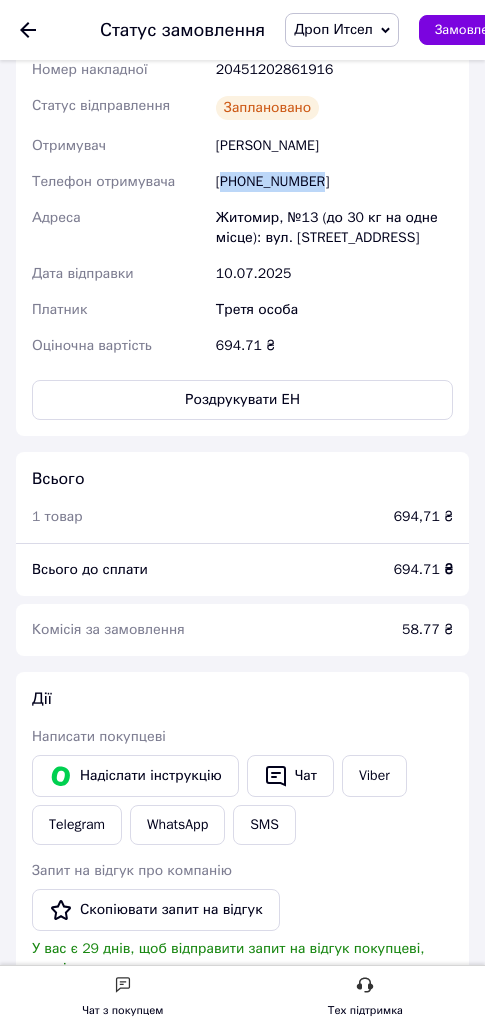 click on "[PHONE_NUMBER]" at bounding box center (334, 182) 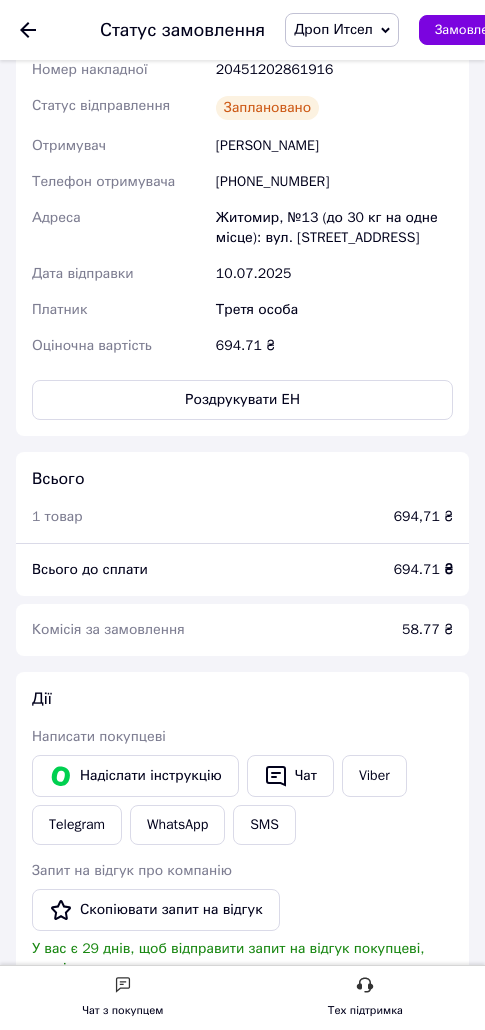 click 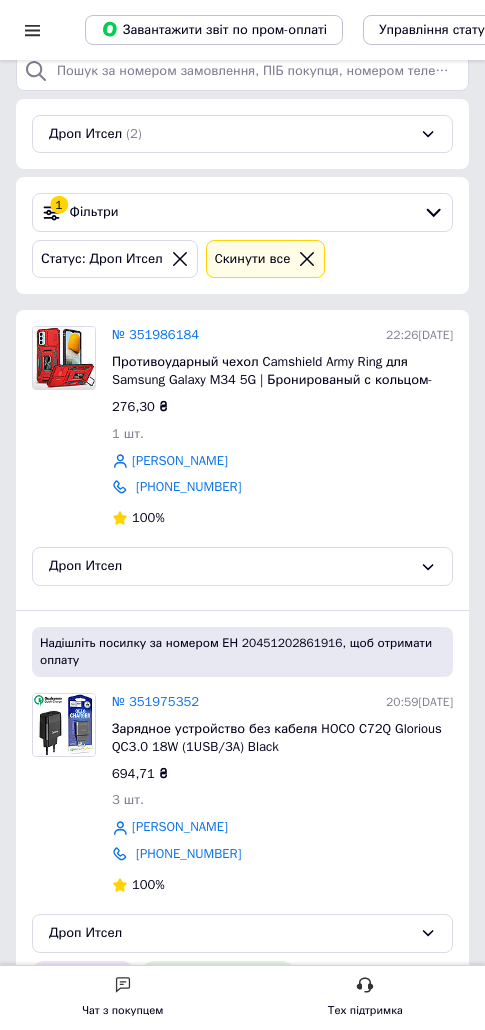 scroll, scrollTop: 138, scrollLeft: 0, axis: vertical 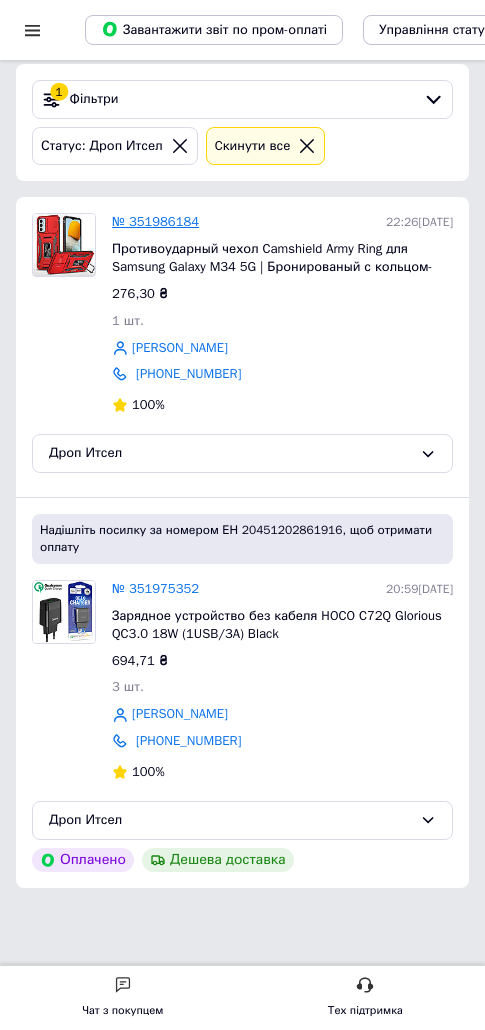 click on "№ 351986184" at bounding box center [155, 221] 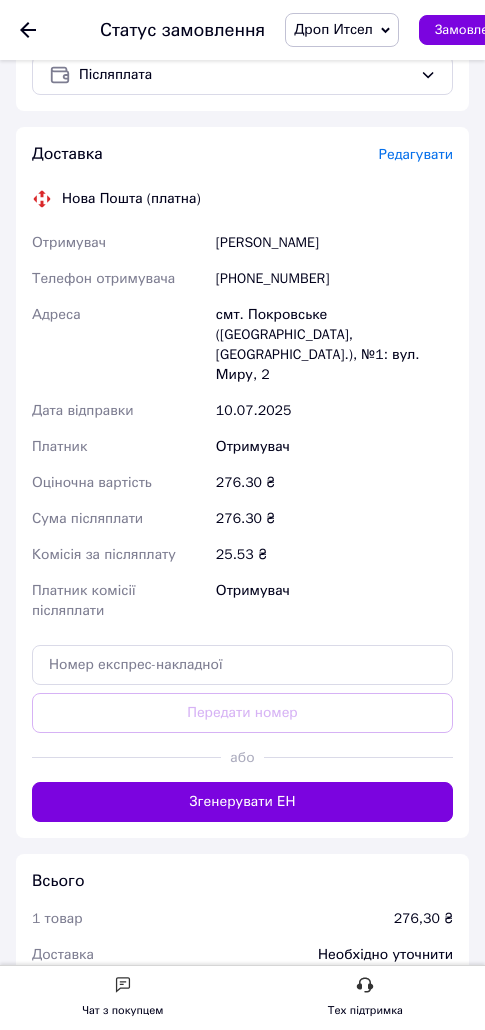 scroll, scrollTop: 804, scrollLeft: 0, axis: vertical 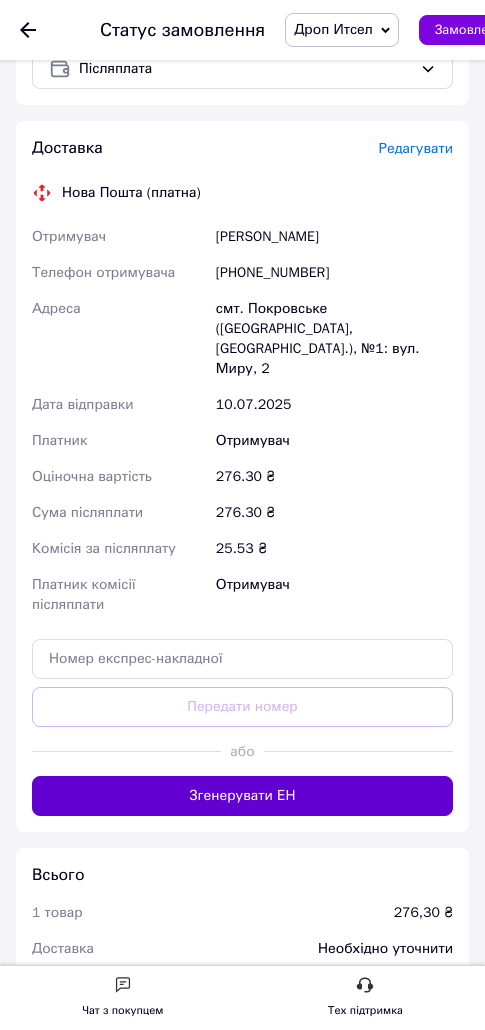 click on "Згенерувати ЕН" at bounding box center (242, 796) 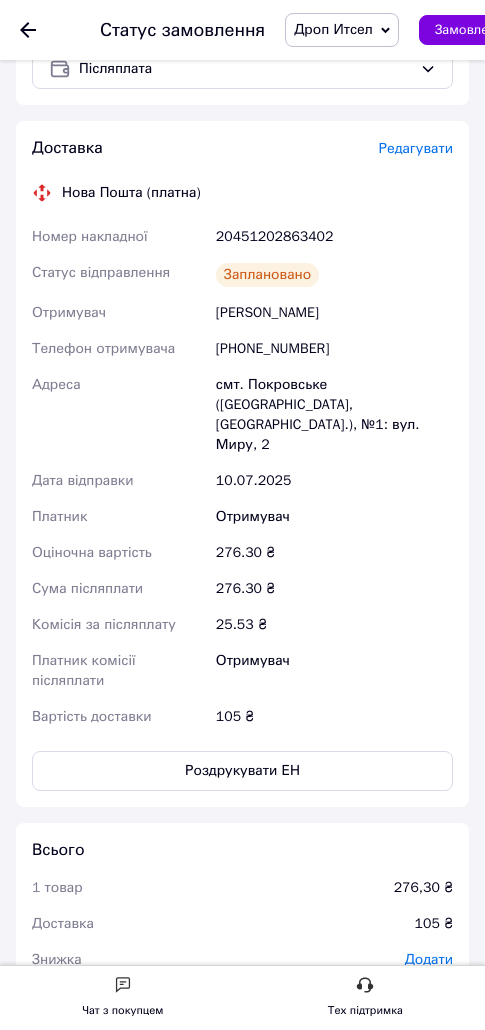 click on "20451202863402" at bounding box center [334, 237] 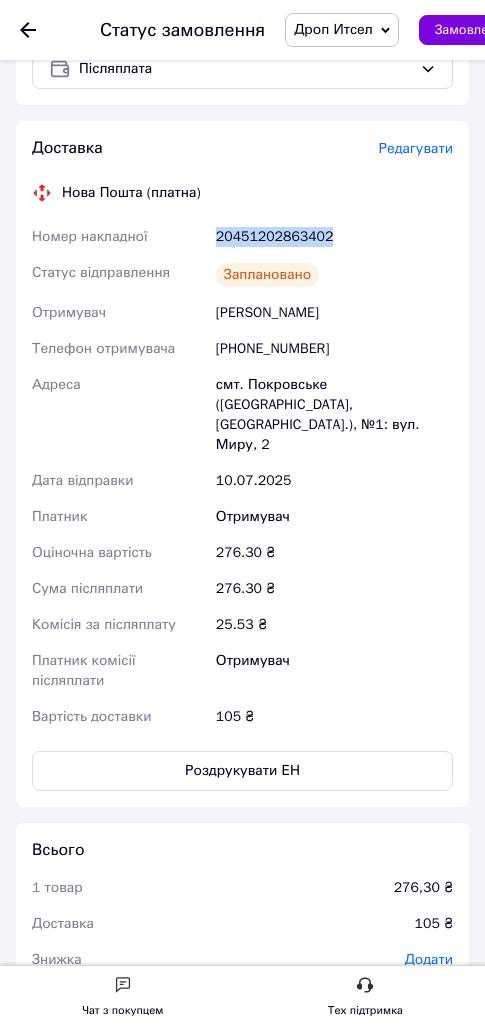 click on "20451202863402" at bounding box center [334, 237] 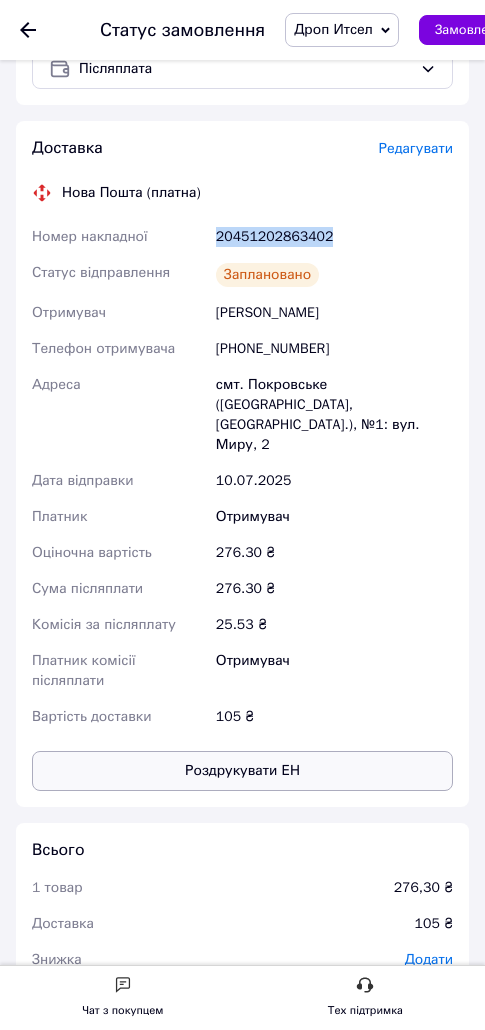 click on "Роздрукувати ЕН" at bounding box center [242, 771] 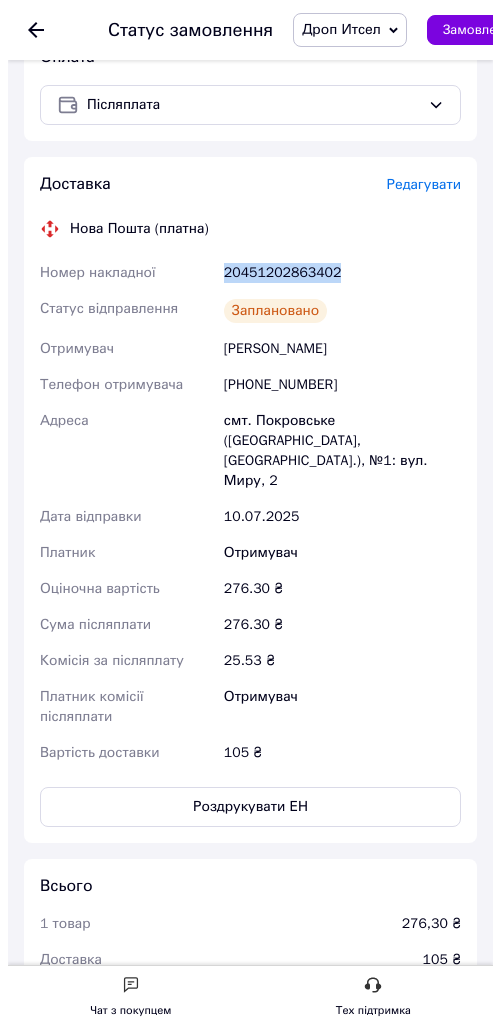 scroll, scrollTop: 770, scrollLeft: 0, axis: vertical 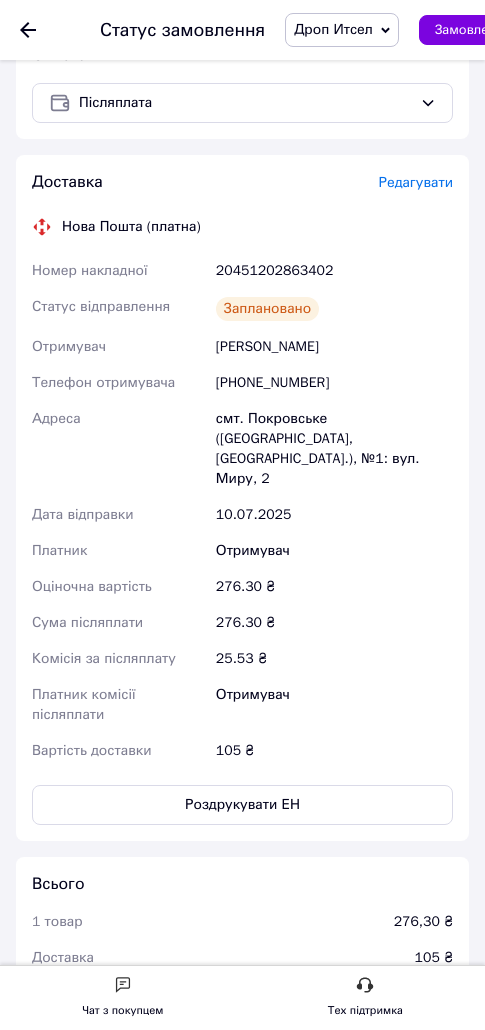 click on "Редагувати" at bounding box center (416, 182) 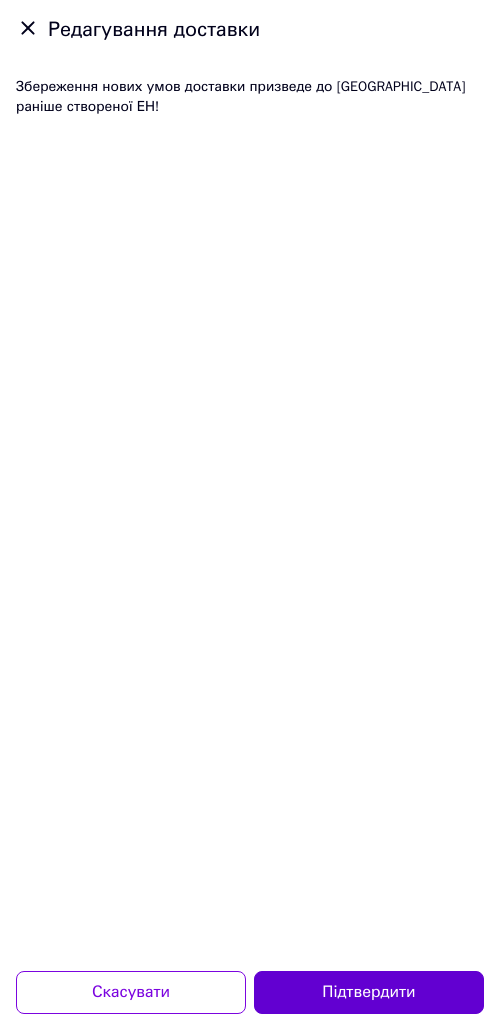 click on "Підтвердити" at bounding box center [369, 992] 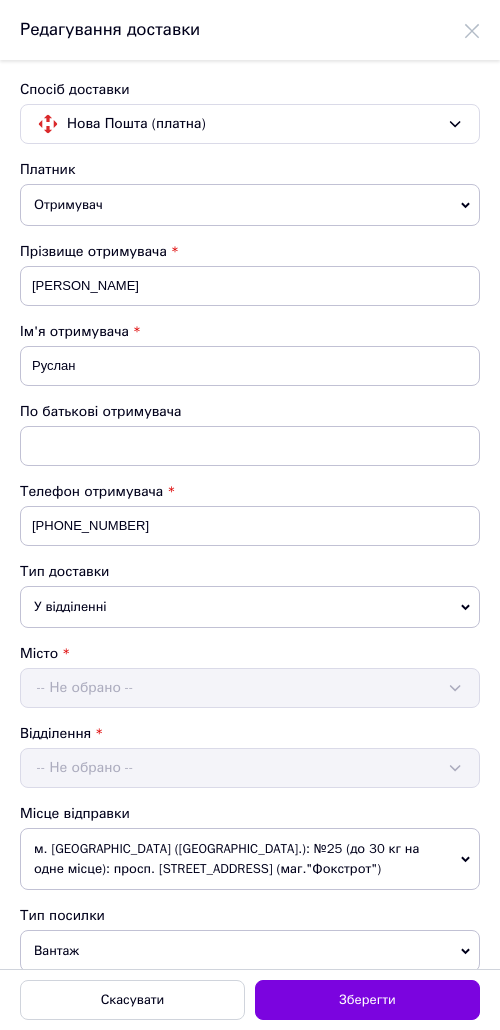 scroll, scrollTop: 0, scrollLeft: 0, axis: both 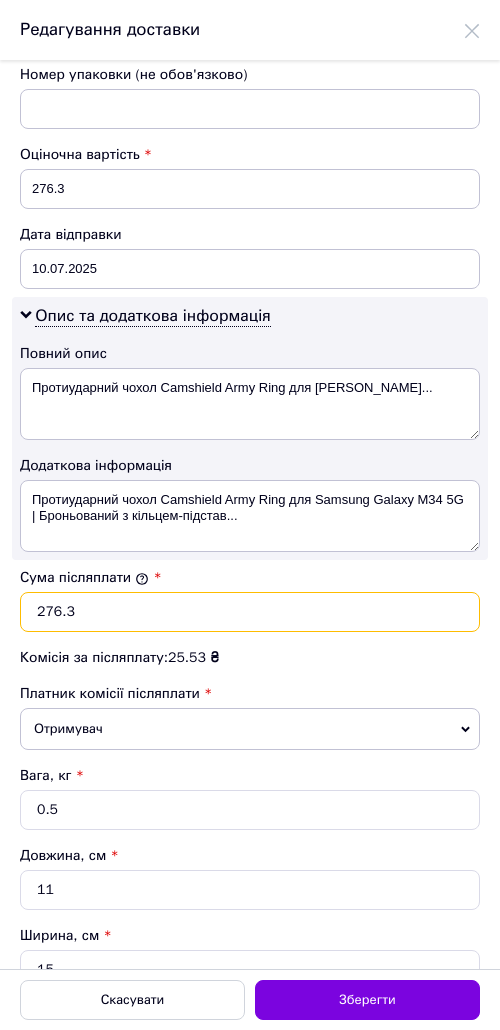 click on "276.3" at bounding box center [250, 612] 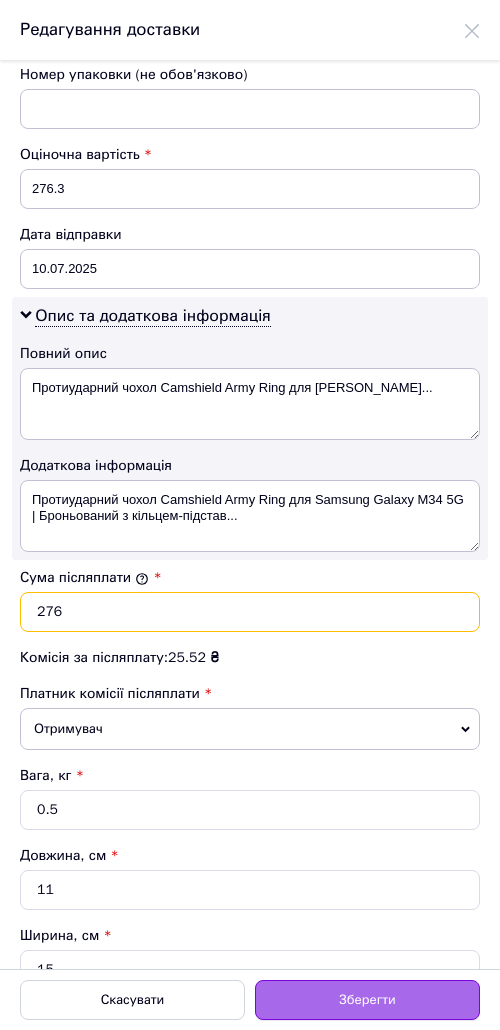 type on "276" 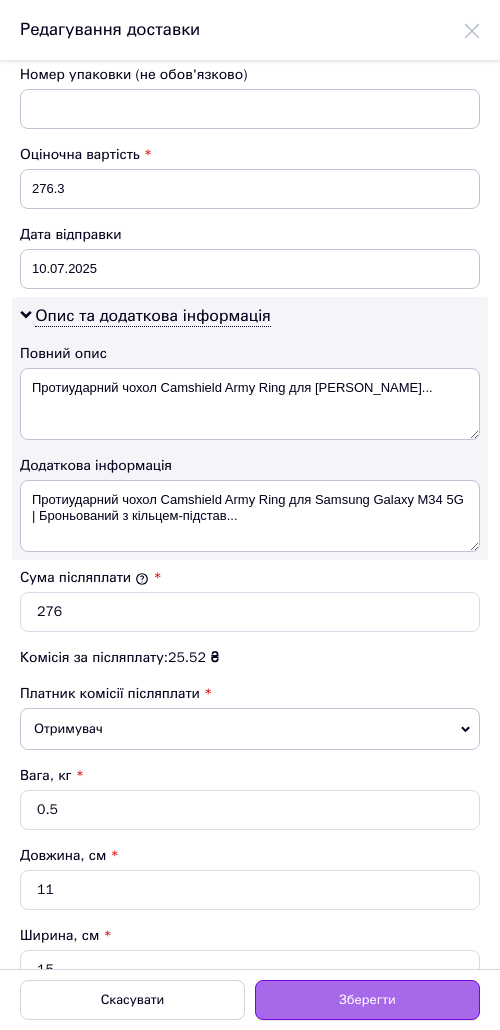 click on "Зберегти" at bounding box center [367, 1000] 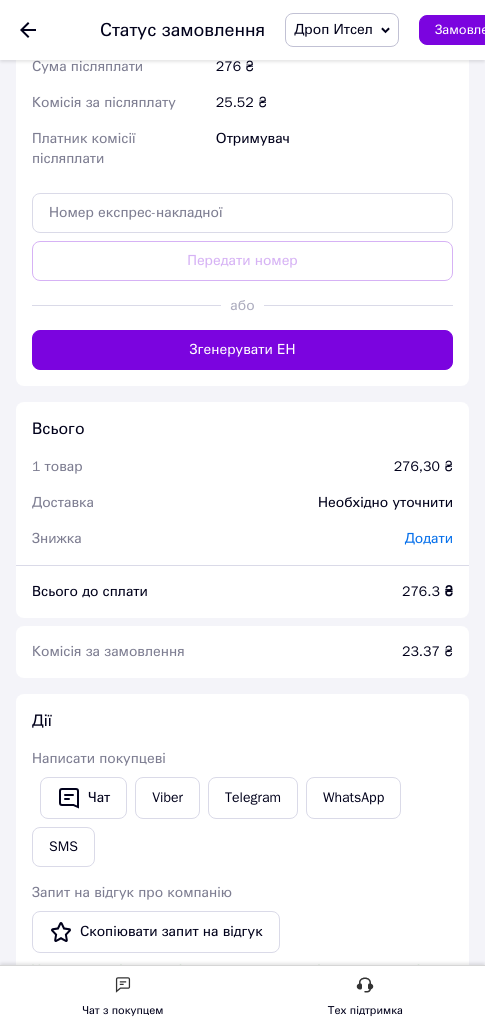 scroll, scrollTop: 1258, scrollLeft: 0, axis: vertical 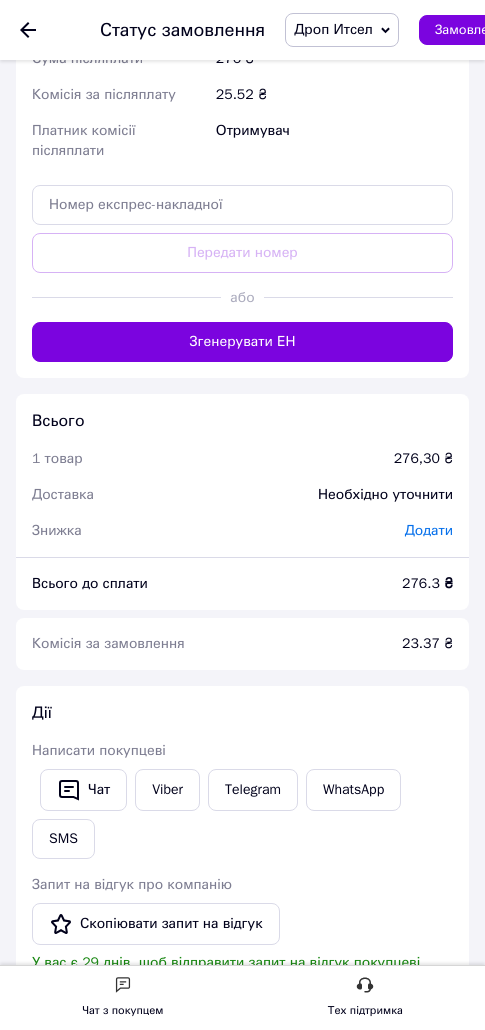 click on "Додати" at bounding box center (429, 530) 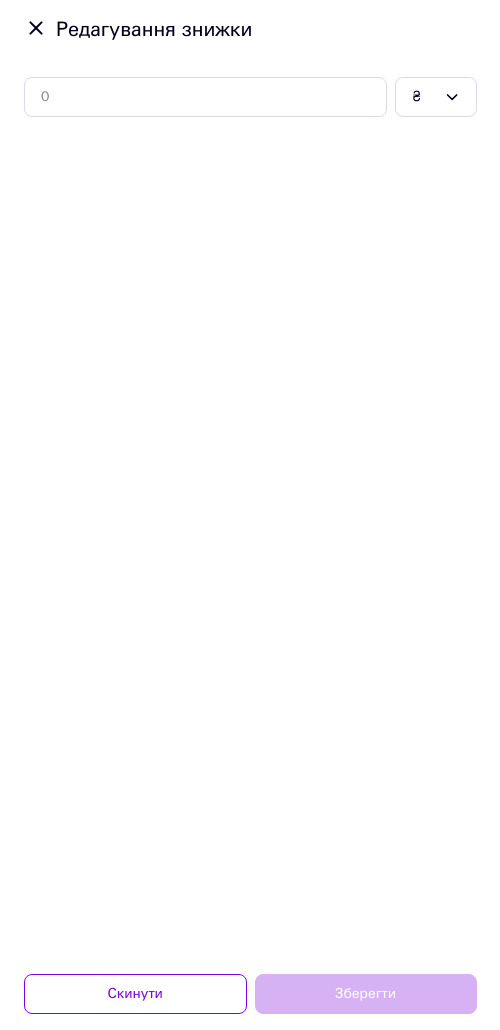 scroll, scrollTop: 1238, scrollLeft: 0, axis: vertical 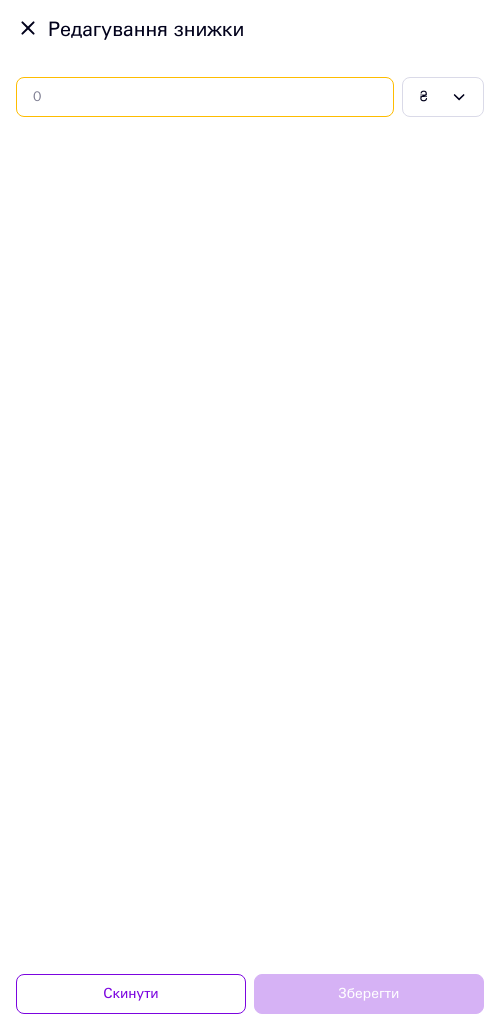 click at bounding box center (205, 97) 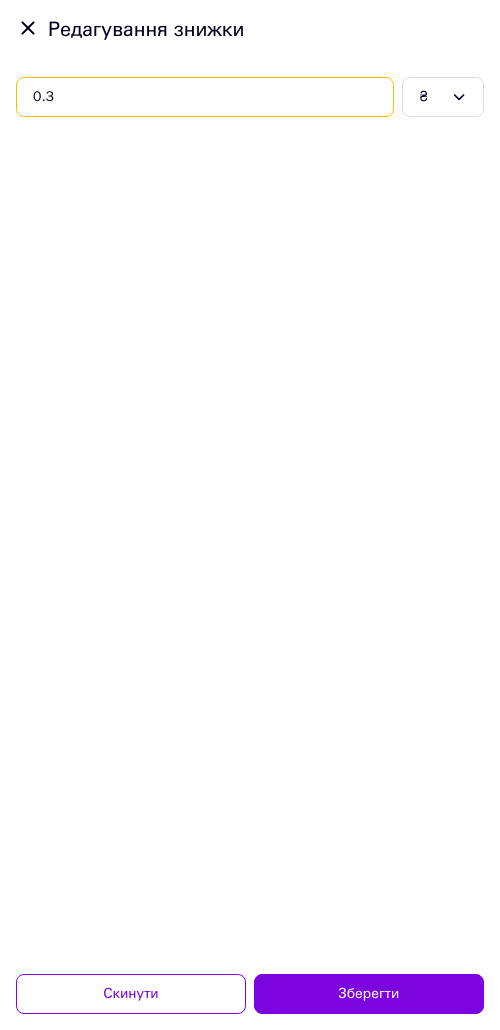 type on "0.3" 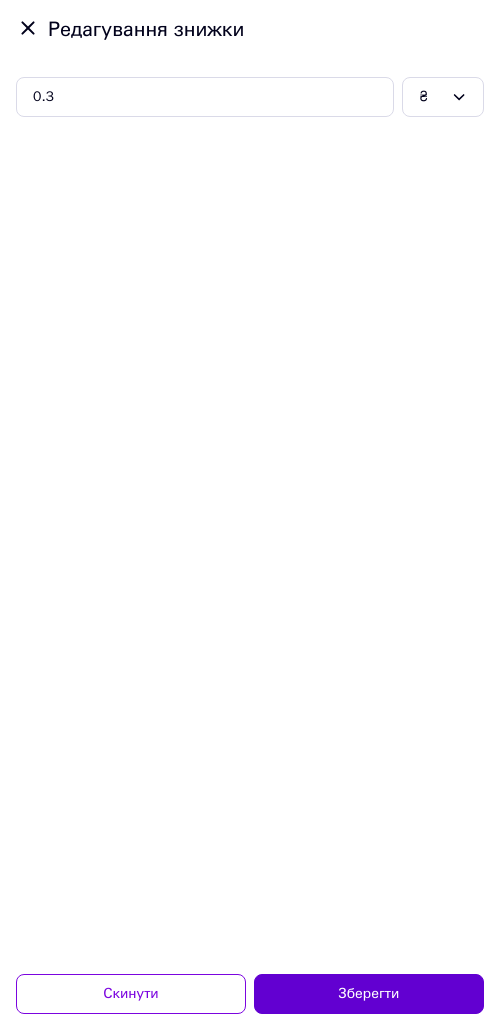 click on "Зберегти" at bounding box center [369, 994] 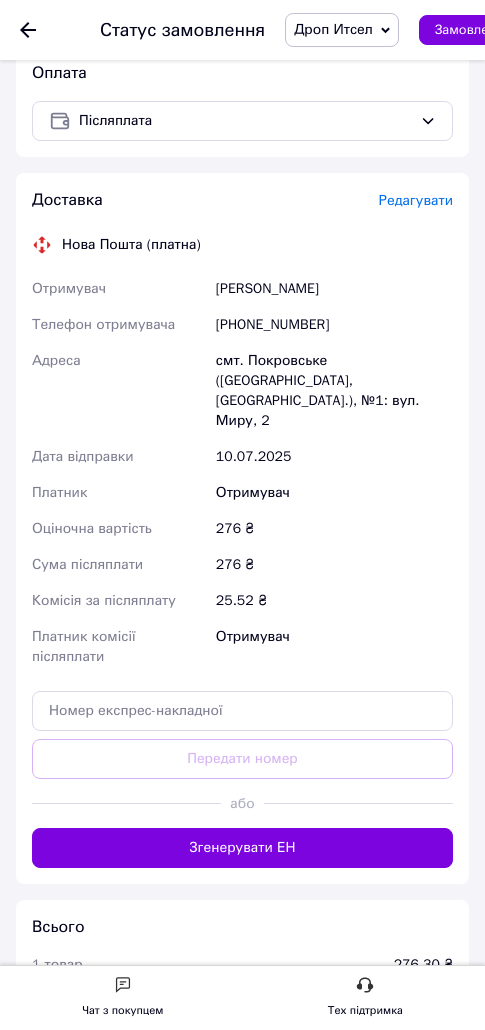 scroll, scrollTop: 923, scrollLeft: 0, axis: vertical 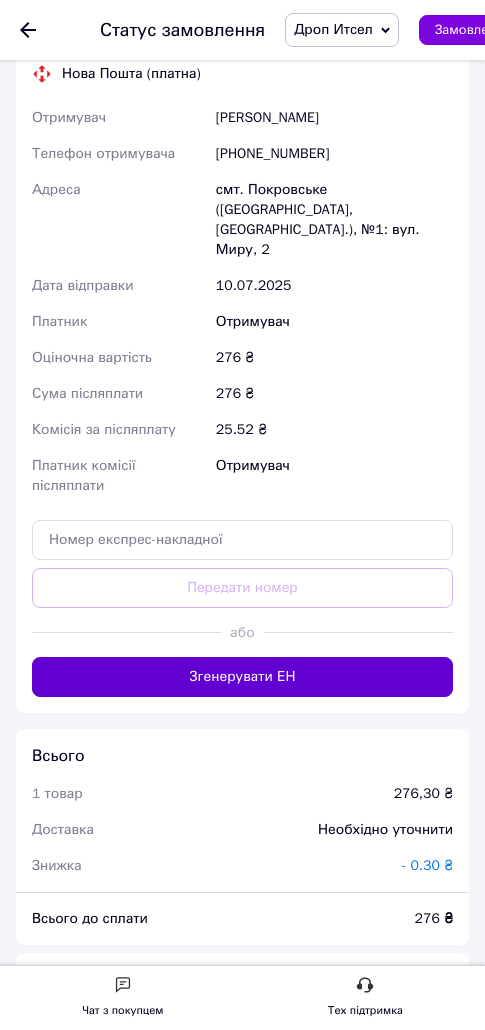 click on "Згенерувати ЕН" at bounding box center (242, 677) 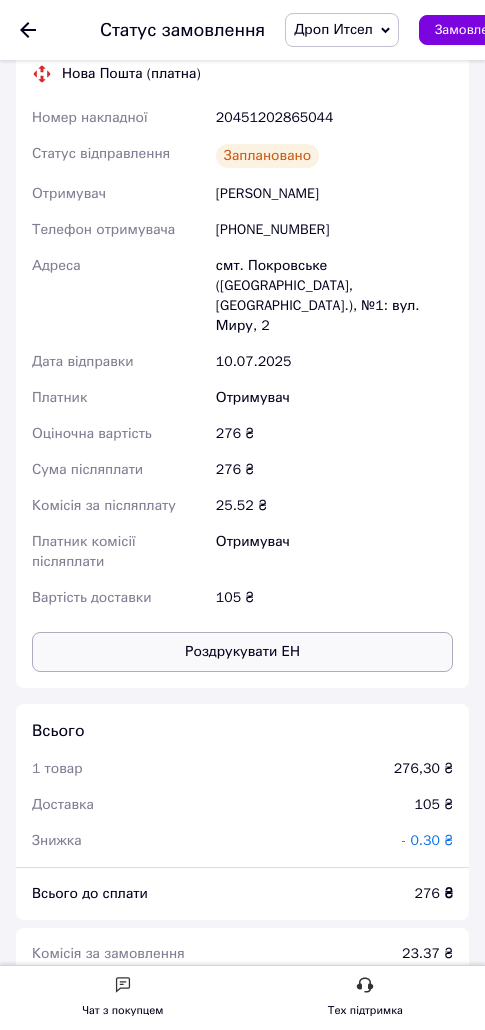 click on "Роздрукувати ЕН" at bounding box center [242, 652] 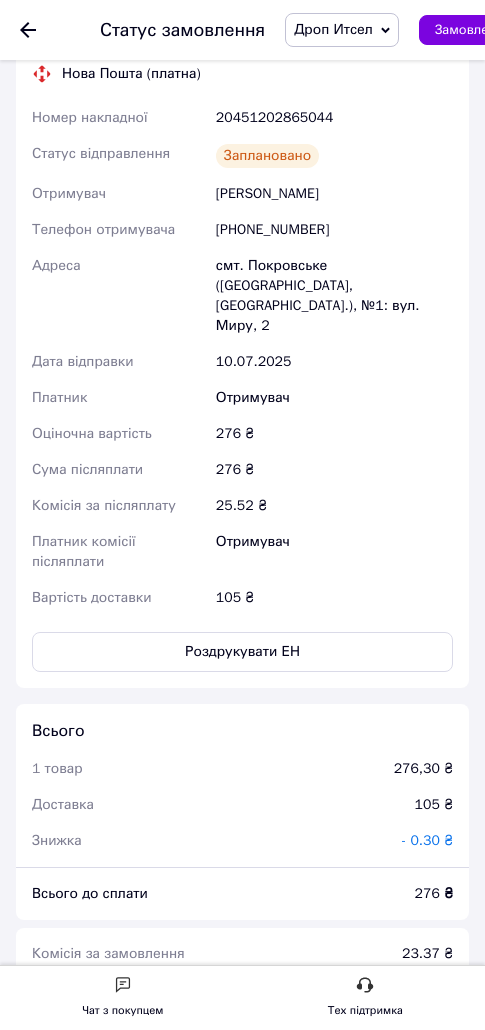 click on "20451202865044" at bounding box center (334, 118) 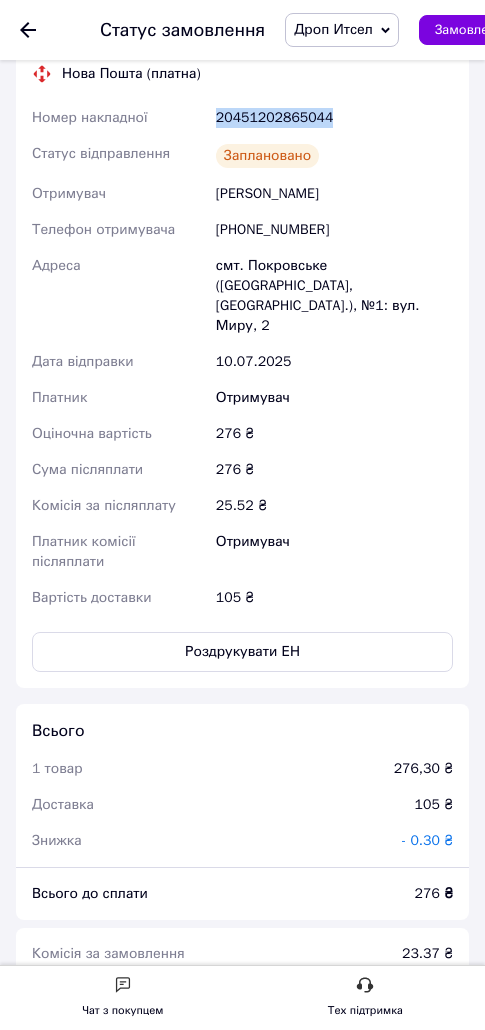 click on "20451202865044" at bounding box center (334, 118) 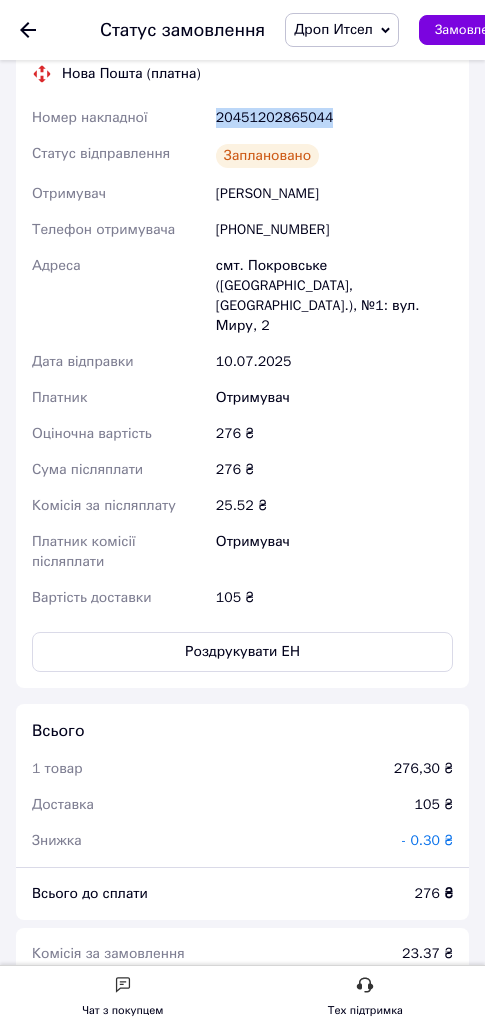 copy on "20451202865044" 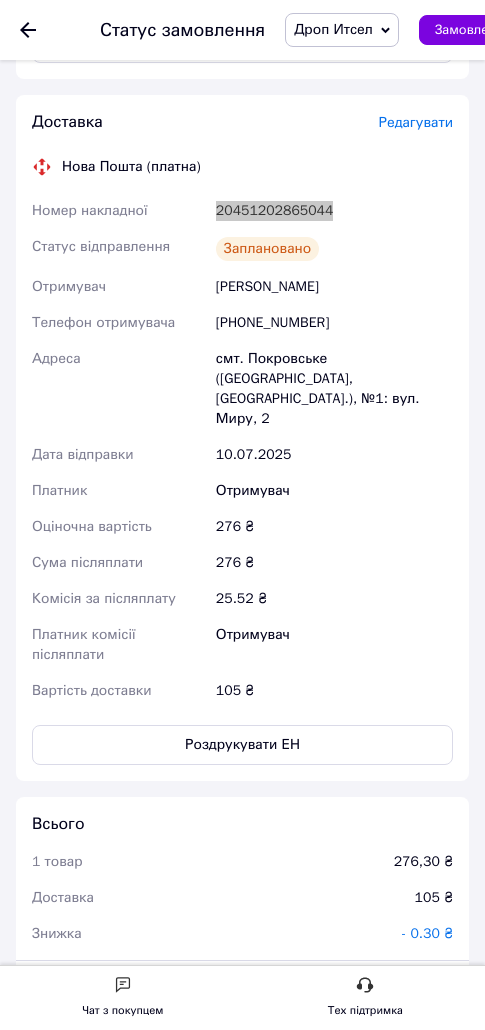 scroll, scrollTop: 799, scrollLeft: 0, axis: vertical 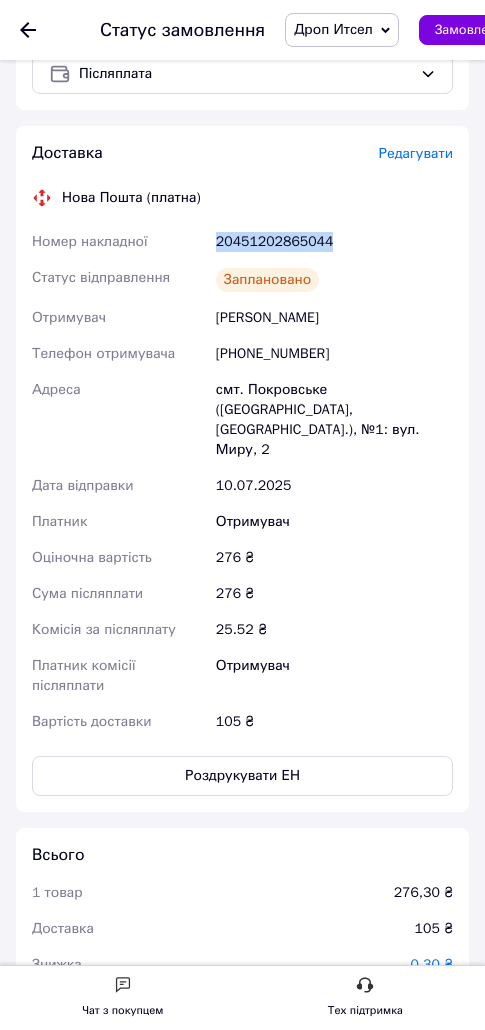 click on "[PERSON_NAME]" at bounding box center [334, 318] 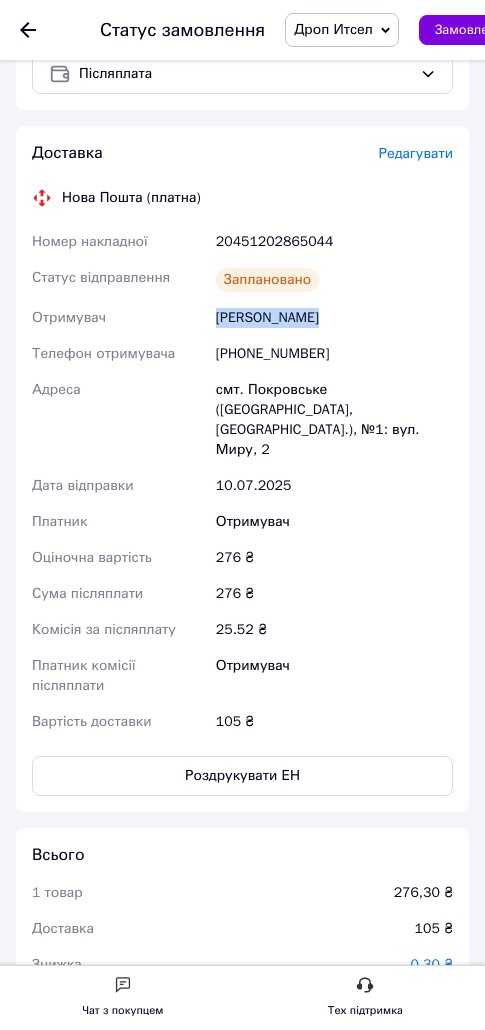 drag, startPoint x: 283, startPoint y: 324, endPoint x: 333, endPoint y: 331, distance: 50.48762 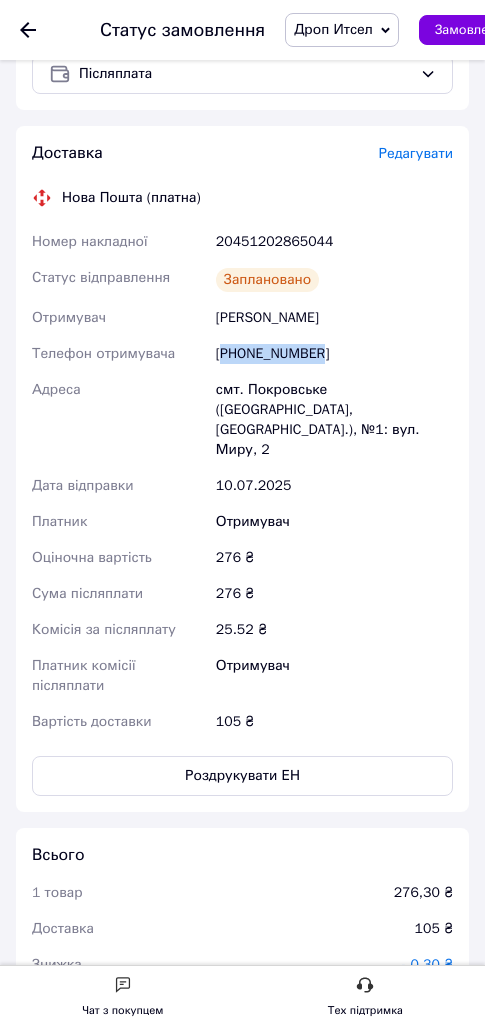 click on "[PHONE_NUMBER]" at bounding box center (334, 354) 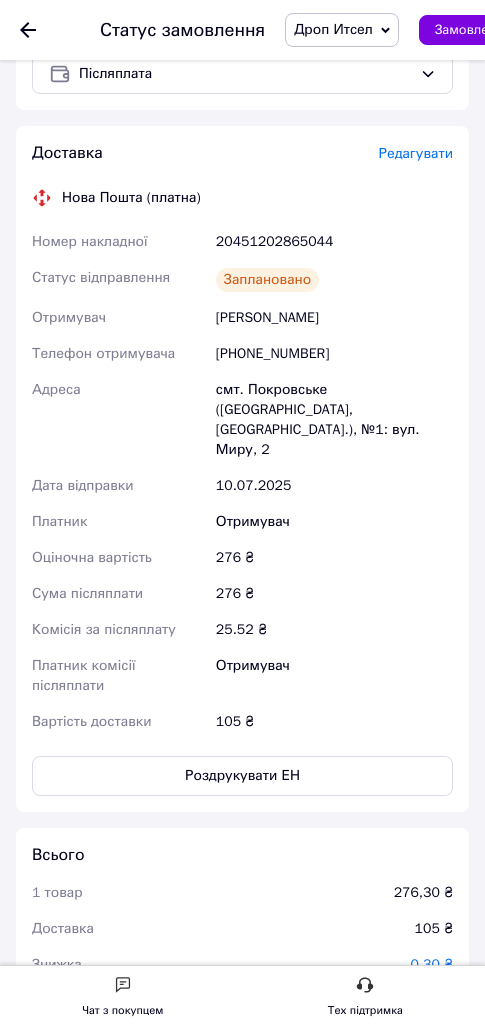 click 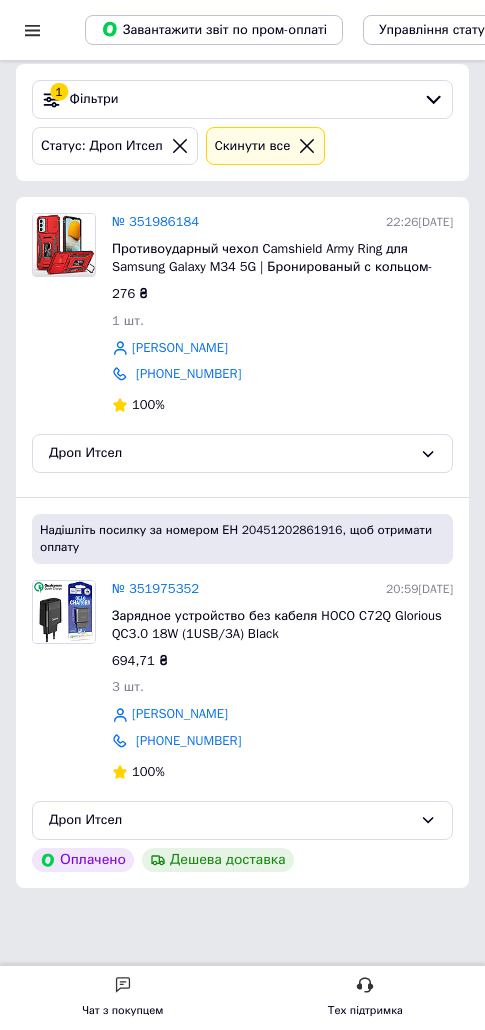 scroll, scrollTop: 0, scrollLeft: 0, axis: both 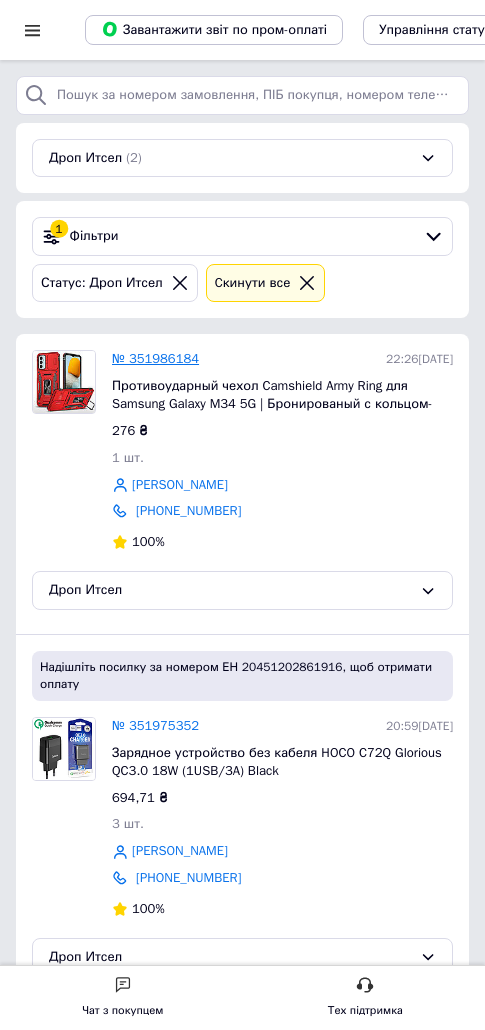 click on "№ 351986184" at bounding box center (155, 358) 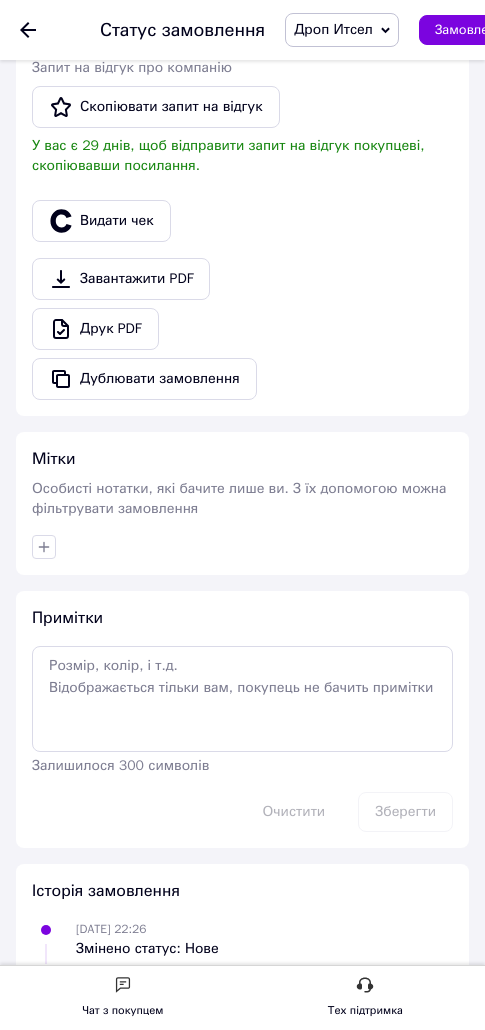 scroll, scrollTop: 2251, scrollLeft: 0, axis: vertical 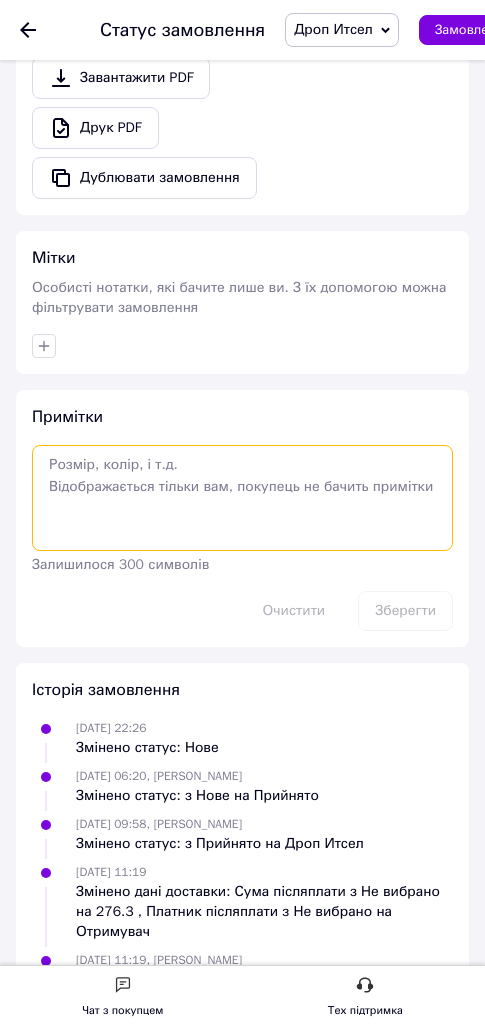 click at bounding box center [242, 498] 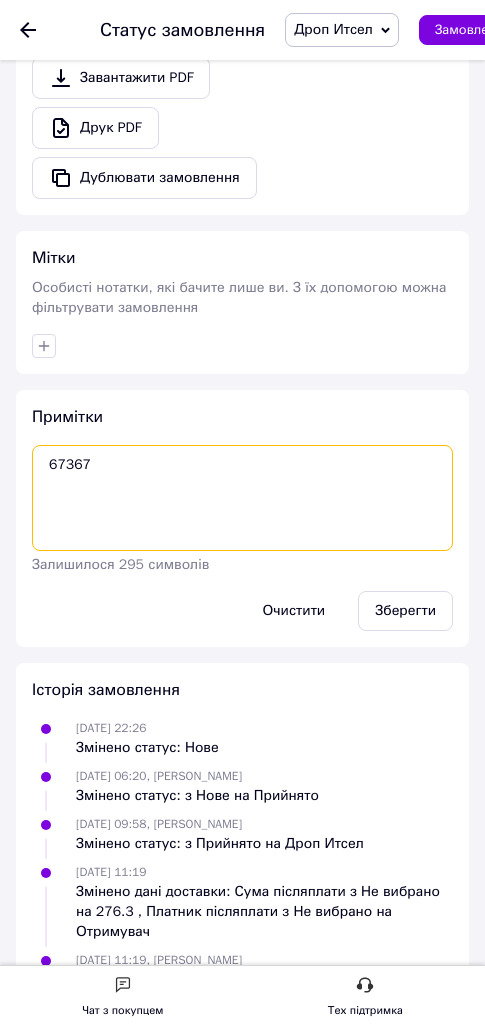 click on "67367" at bounding box center (242, 498) 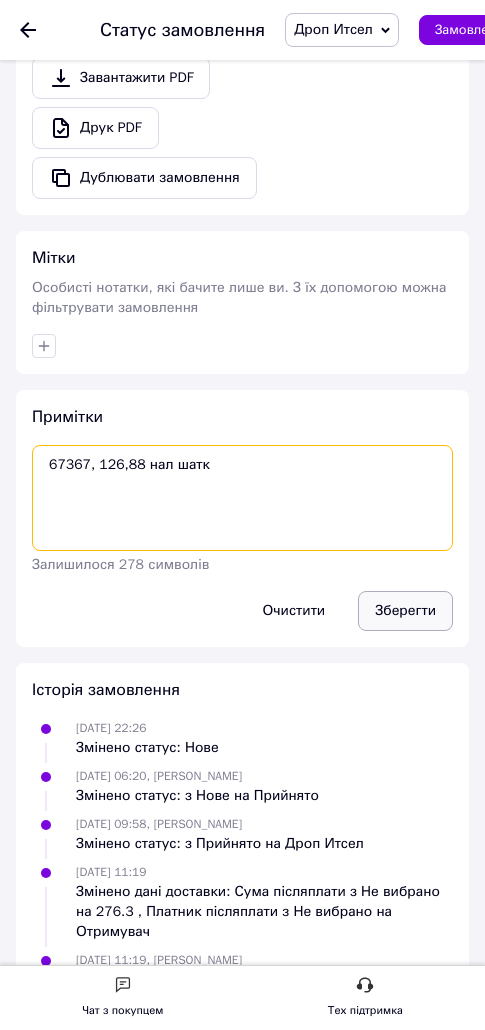type on "67367, 126,88 нал шатк" 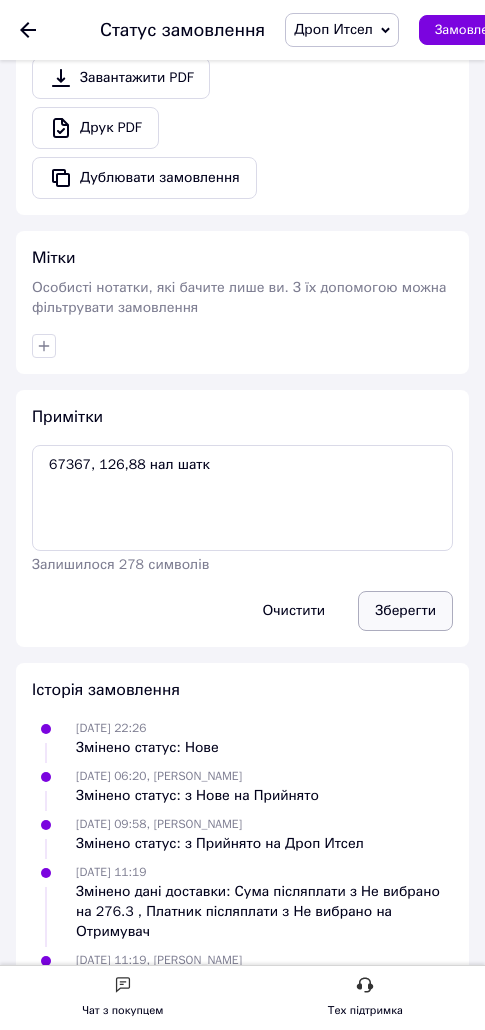 click on "Зберегти" at bounding box center (405, 611) 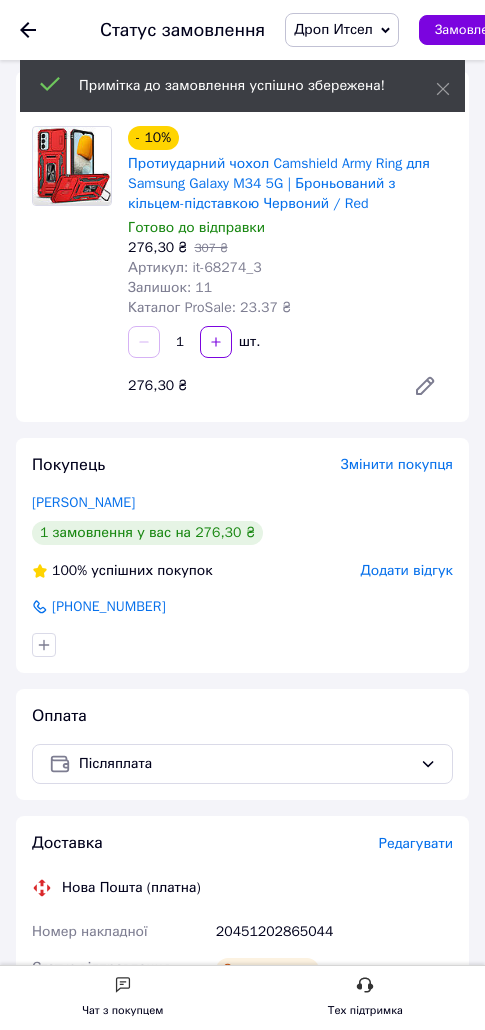 scroll, scrollTop: 8, scrollLeft: 0, axis: vertical 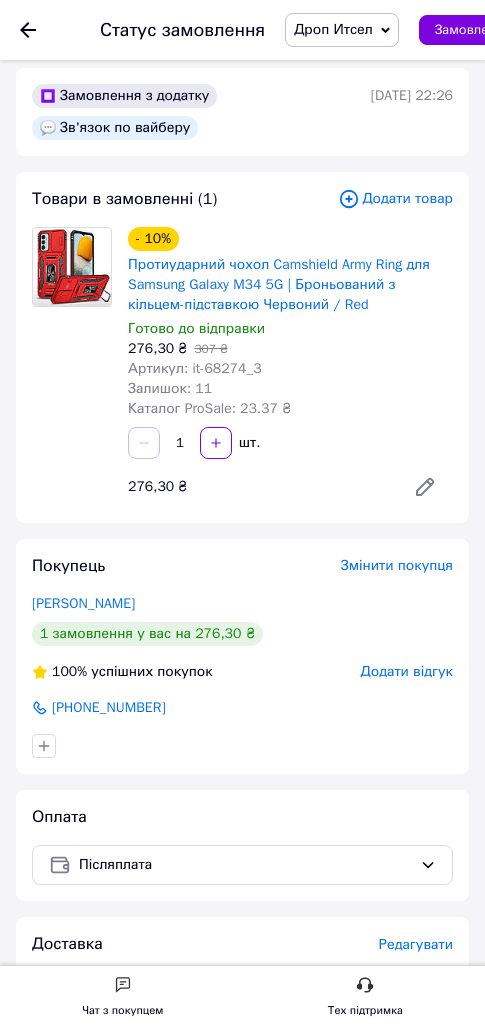 click on "Дроп Итсел" at bounding box center [342, 30] 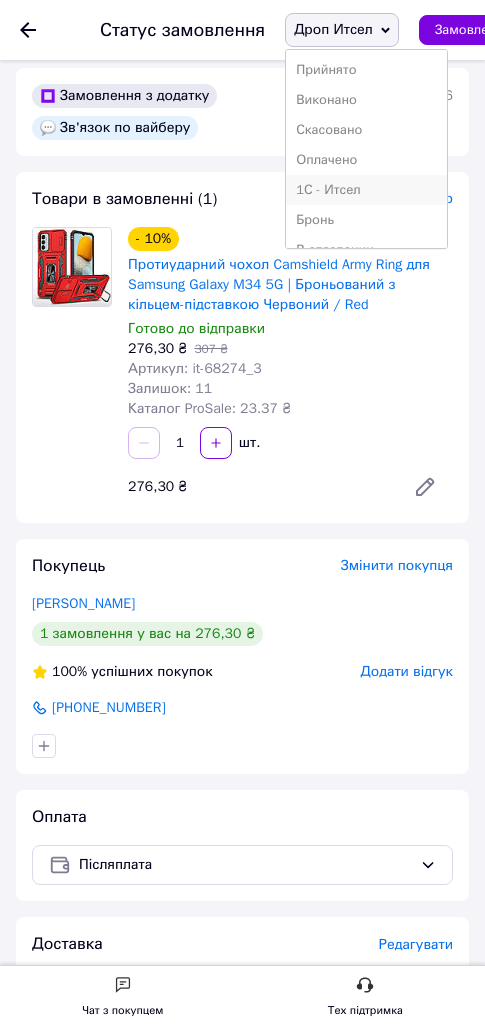 click on "1С - Итсел" at bounding box center (366, 190) 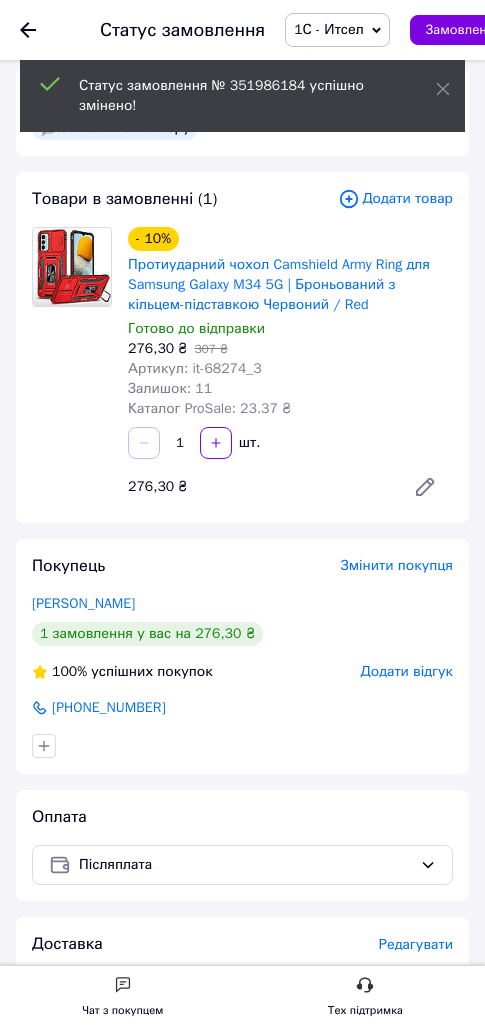 click 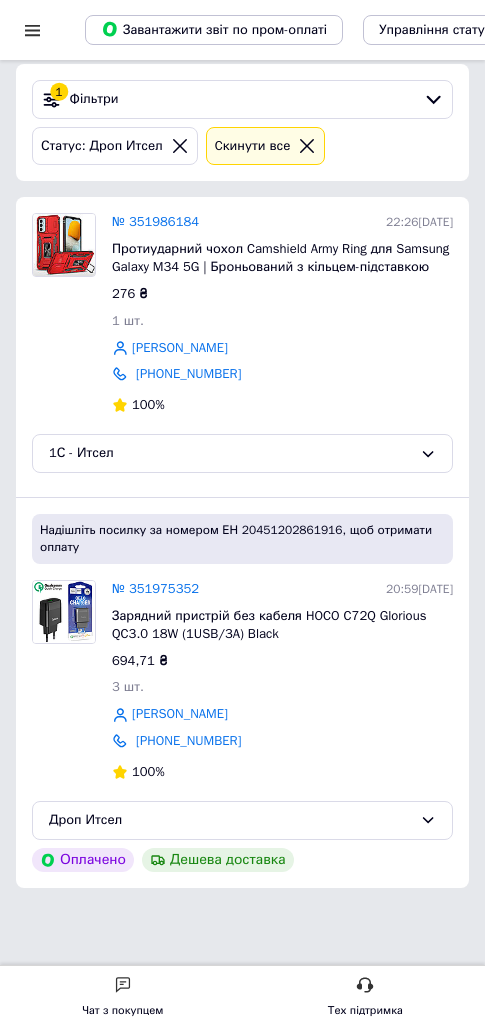 scroll, scrollTop: 0, scrollLeft: 0, axis: both 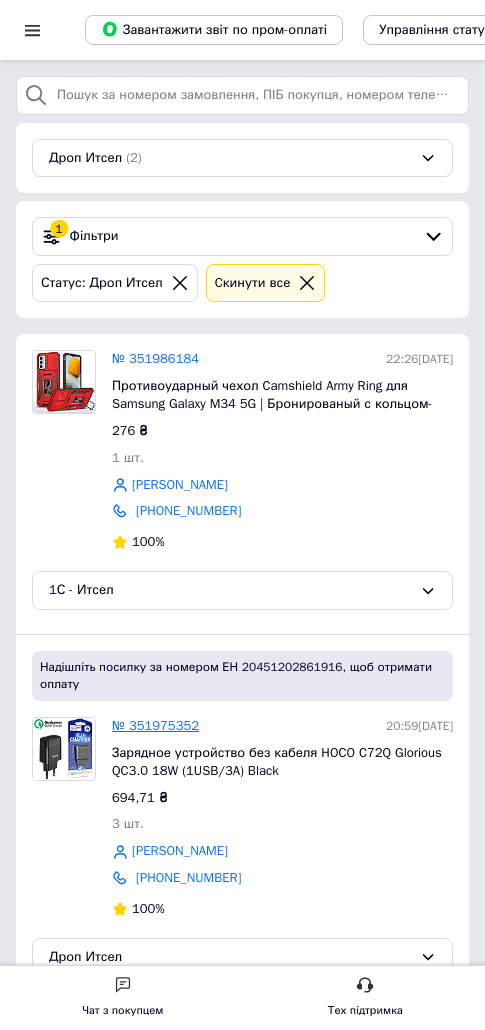 click on "№ 351975352" at bounding box center [155, 725] 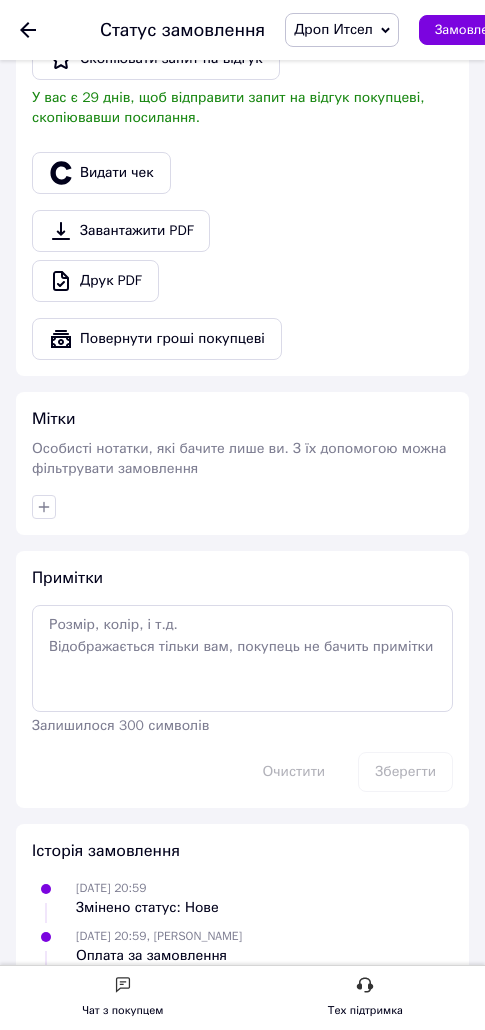 scroll, scrollTop: 2156, scrollLeft: 0, axis: vertical 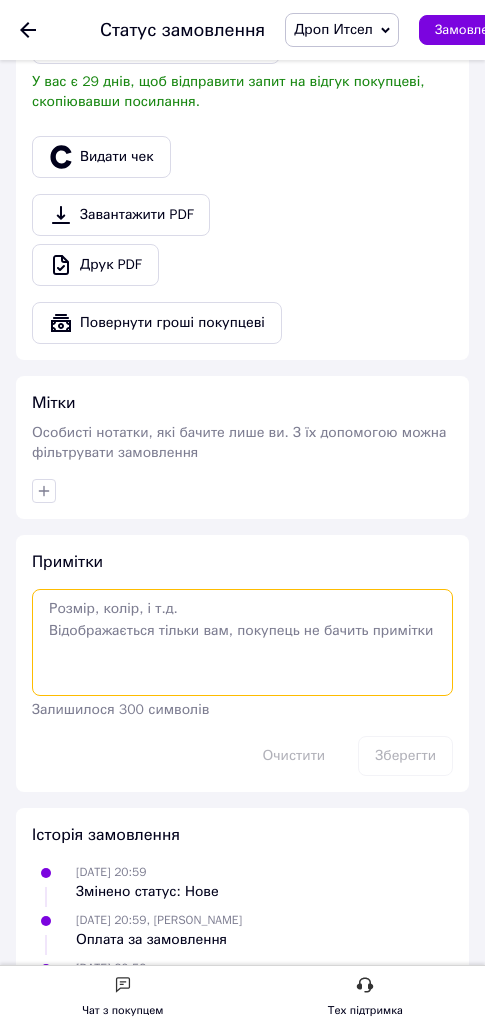 click at bounding box center (242, 642) 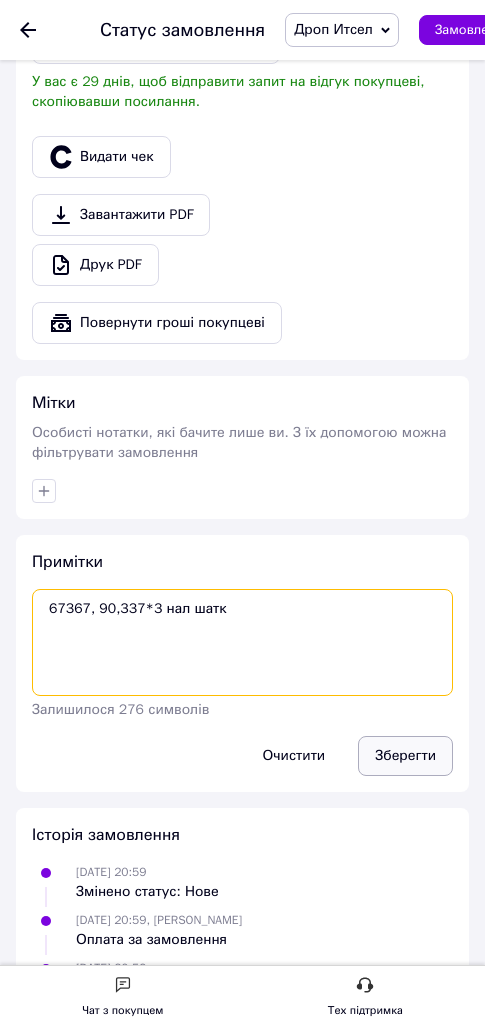 type on "67367, 90,337*3 нал шатк" 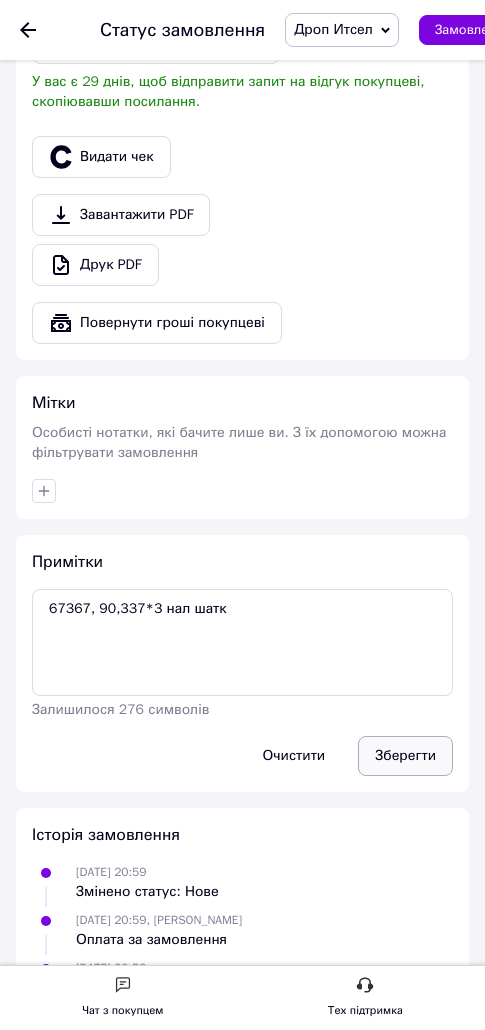 click on "Зберегти" at bounding box center (405, 756) 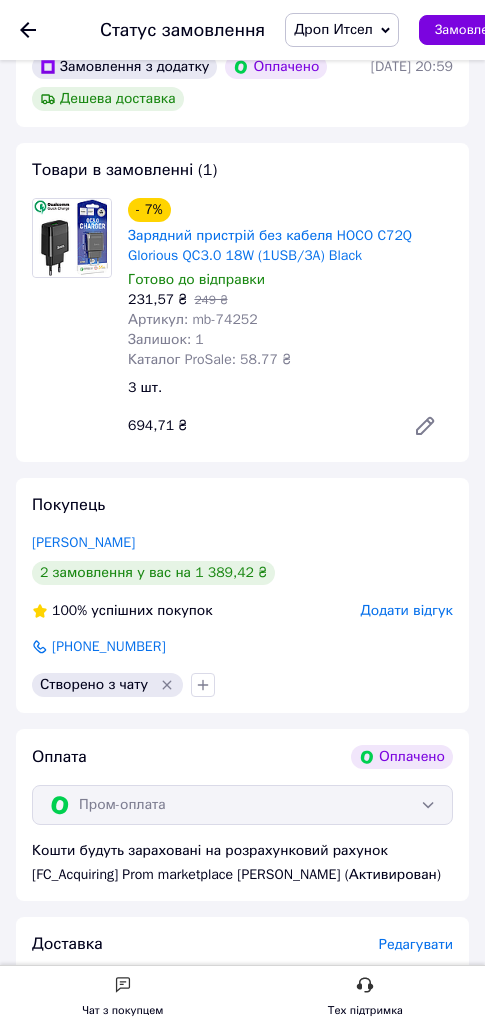 scroll, scrollTop: 0, scrollLeft: 0, axis: both 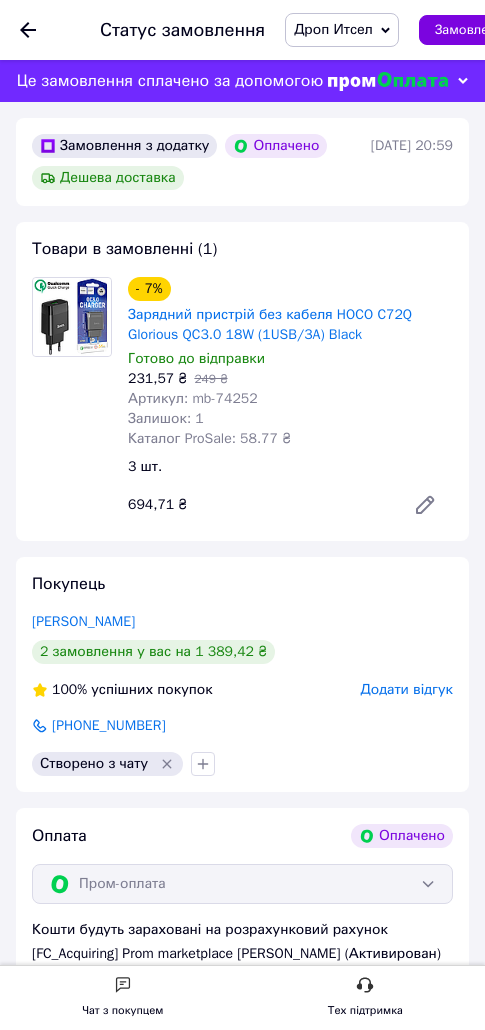 click on "Дроп Итсел" at bounding box center [333, 29] 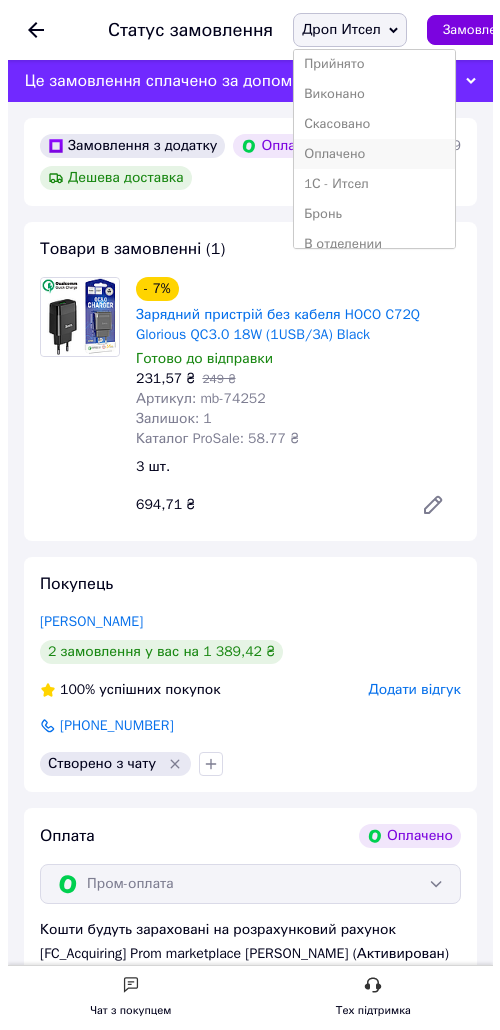 scroll, scrollTop: 5, scrollLeft: 0, axis: vertical 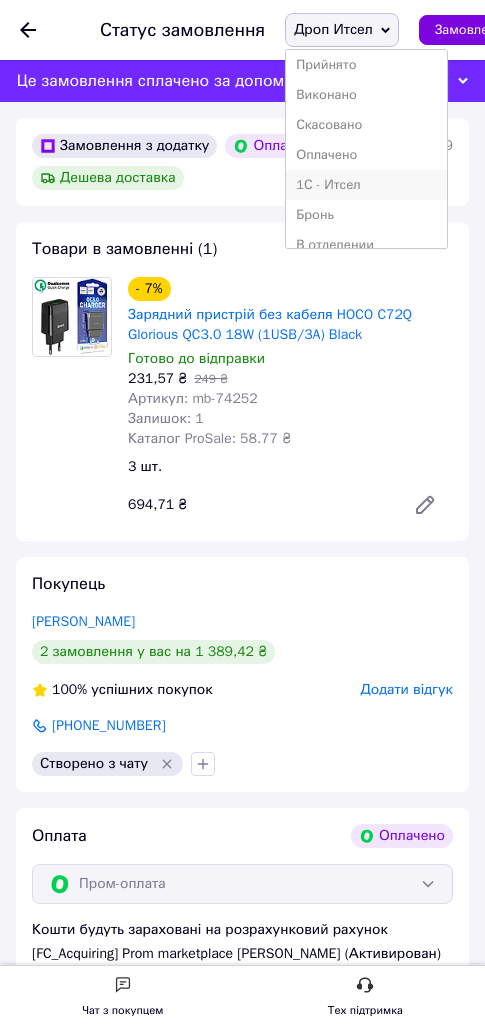 click on "1С - Итсел" at bounding box center [366, 185] 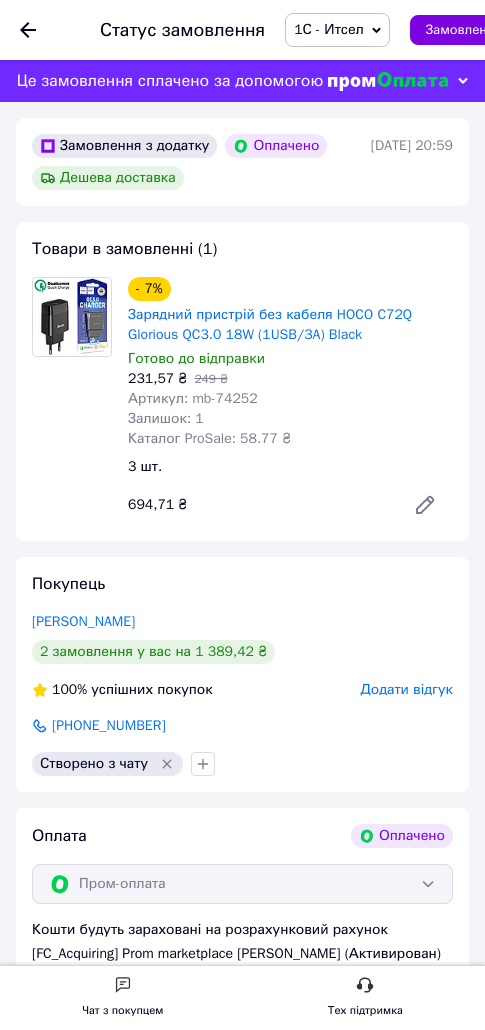 click 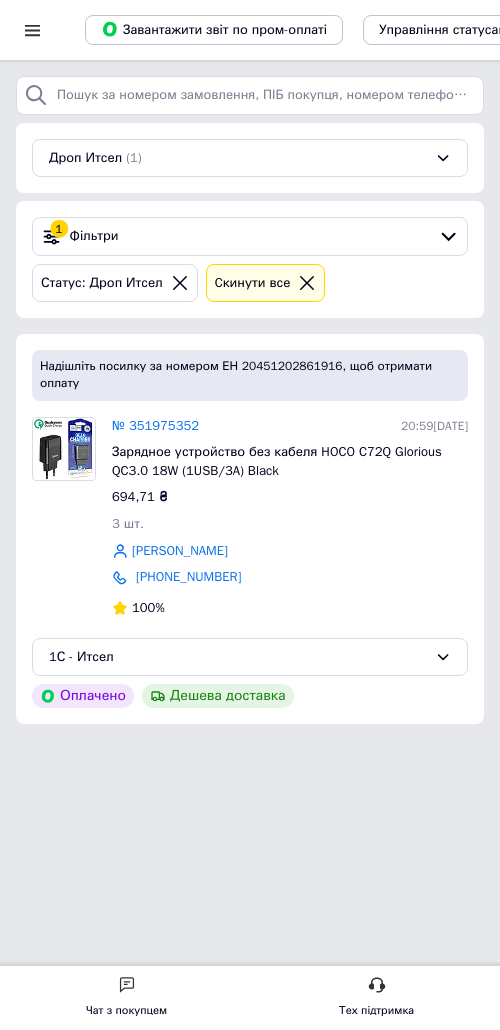 click on "Чат з покупцем Тех підтримка" at bounding box center (250, 829) 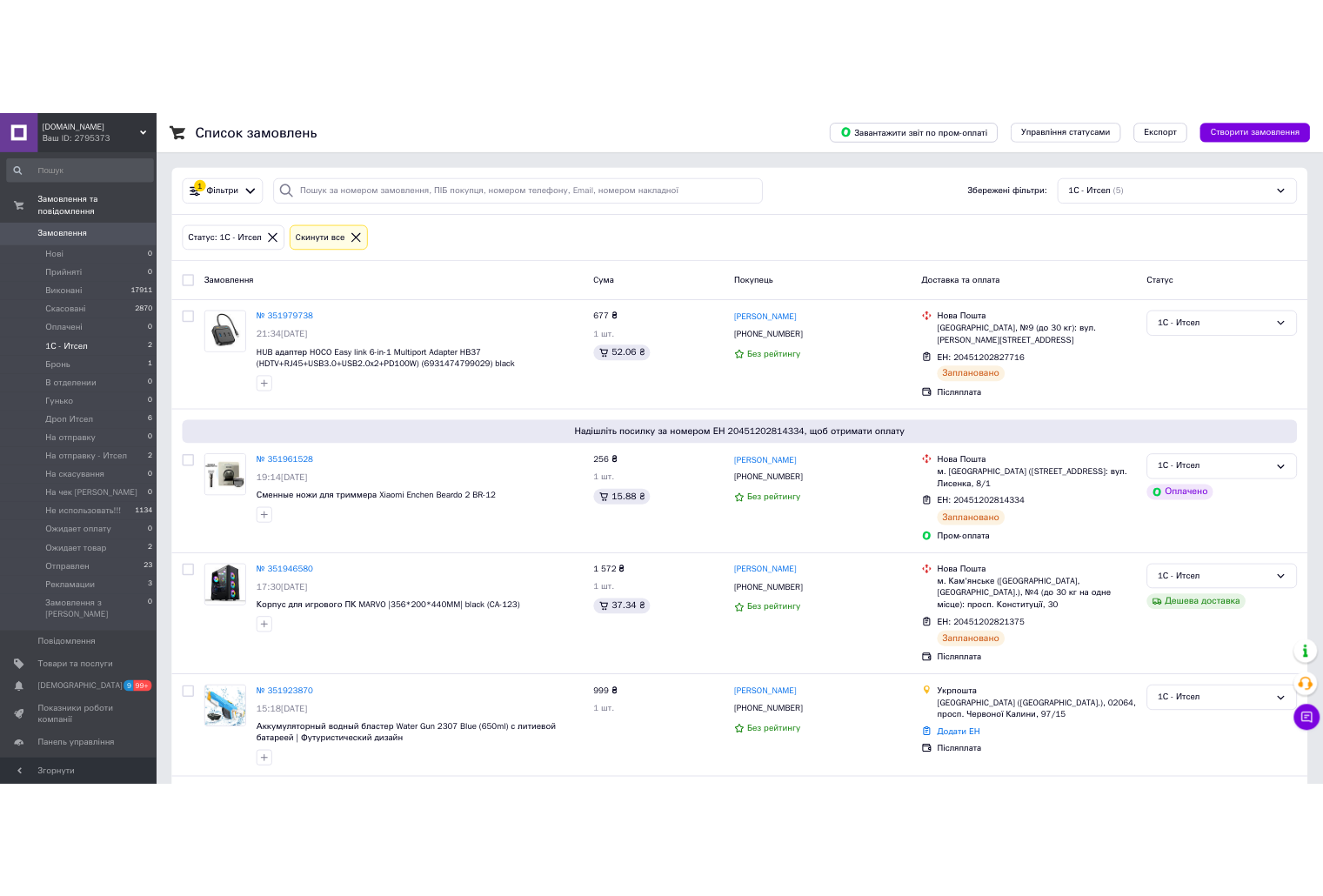 scroll, scrollTop: 0, scrollLeft: 0, axis: both 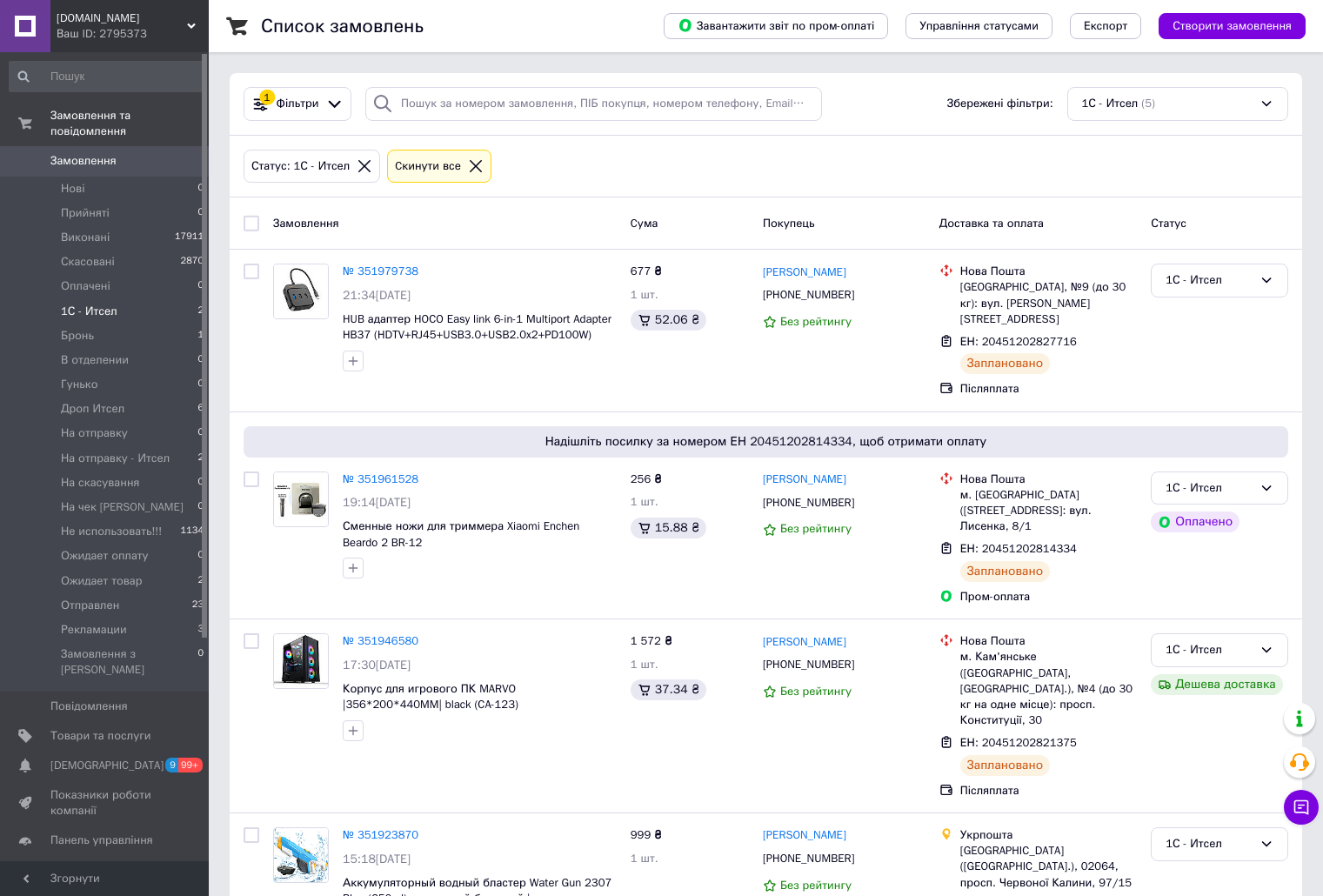 click on "1С - Итсел" at bounding box center (89, 311) 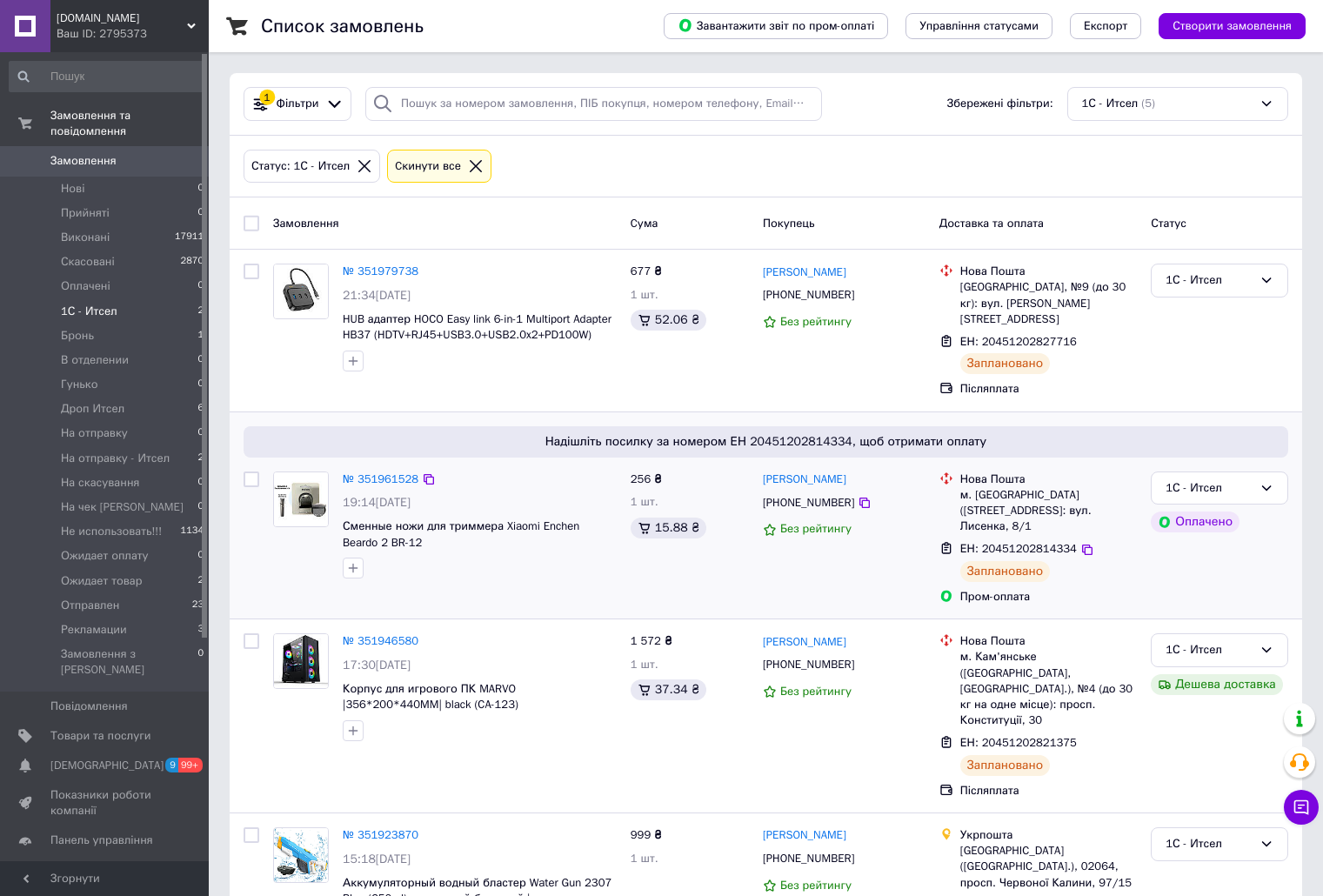 scroll, scrollTop: 180, scrollLeft: 0, axis: vertical 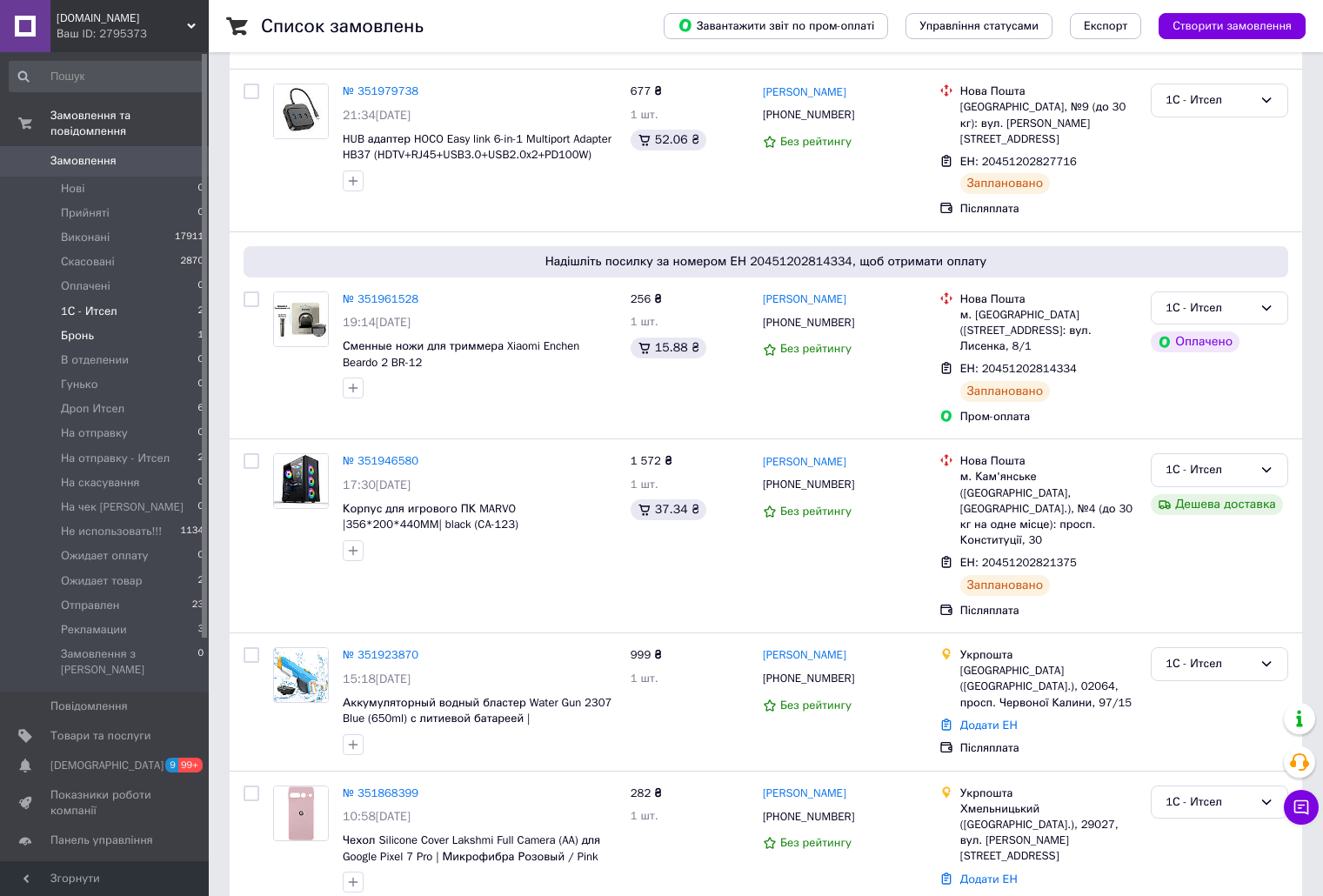 click on "Бронь" at bounding box center [77, 336] 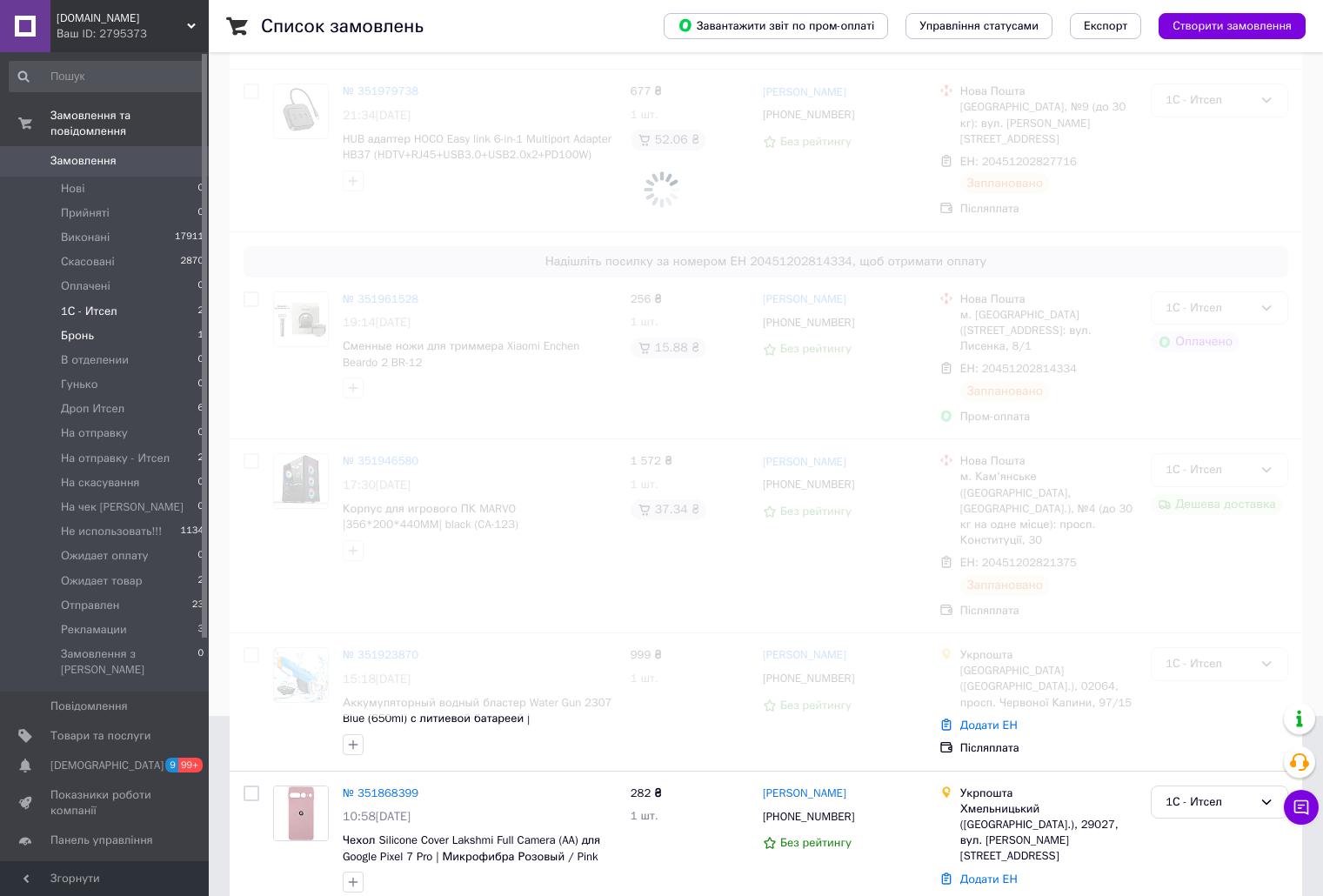 click on "1С - Итсел" at bounding box center [89, 311] 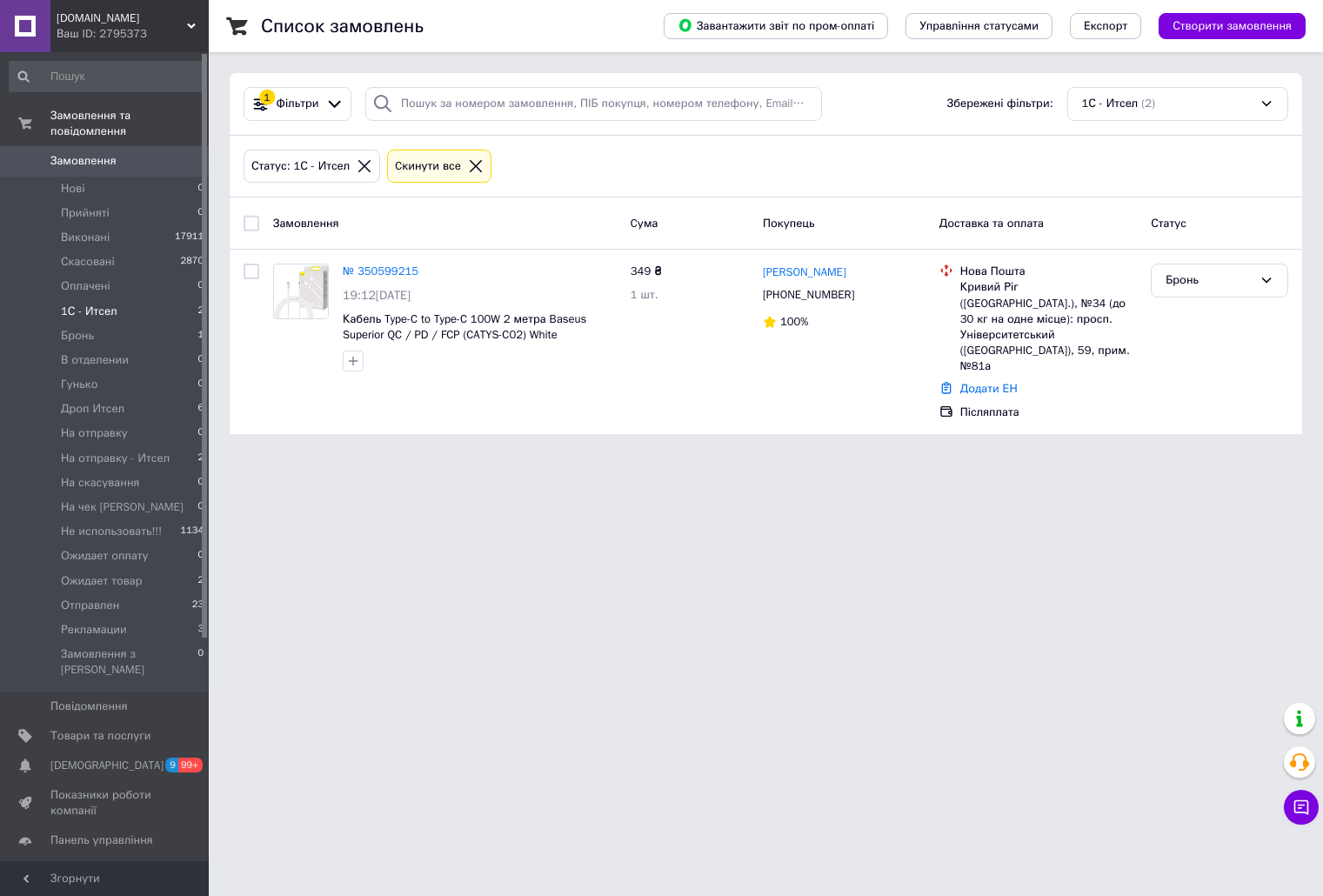 scroll, scrollTop: 0, scrollLeft: 0, axis: both 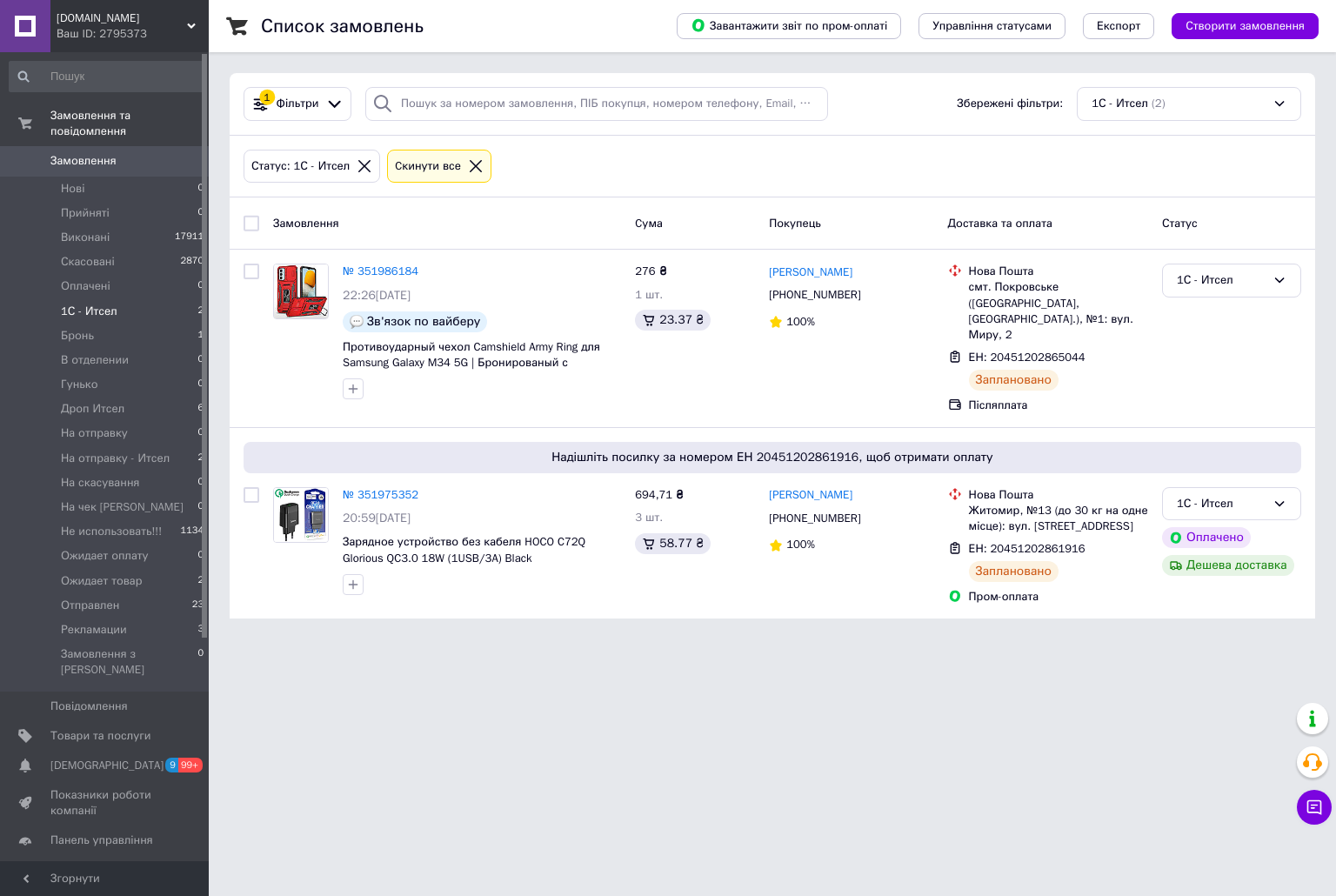 click 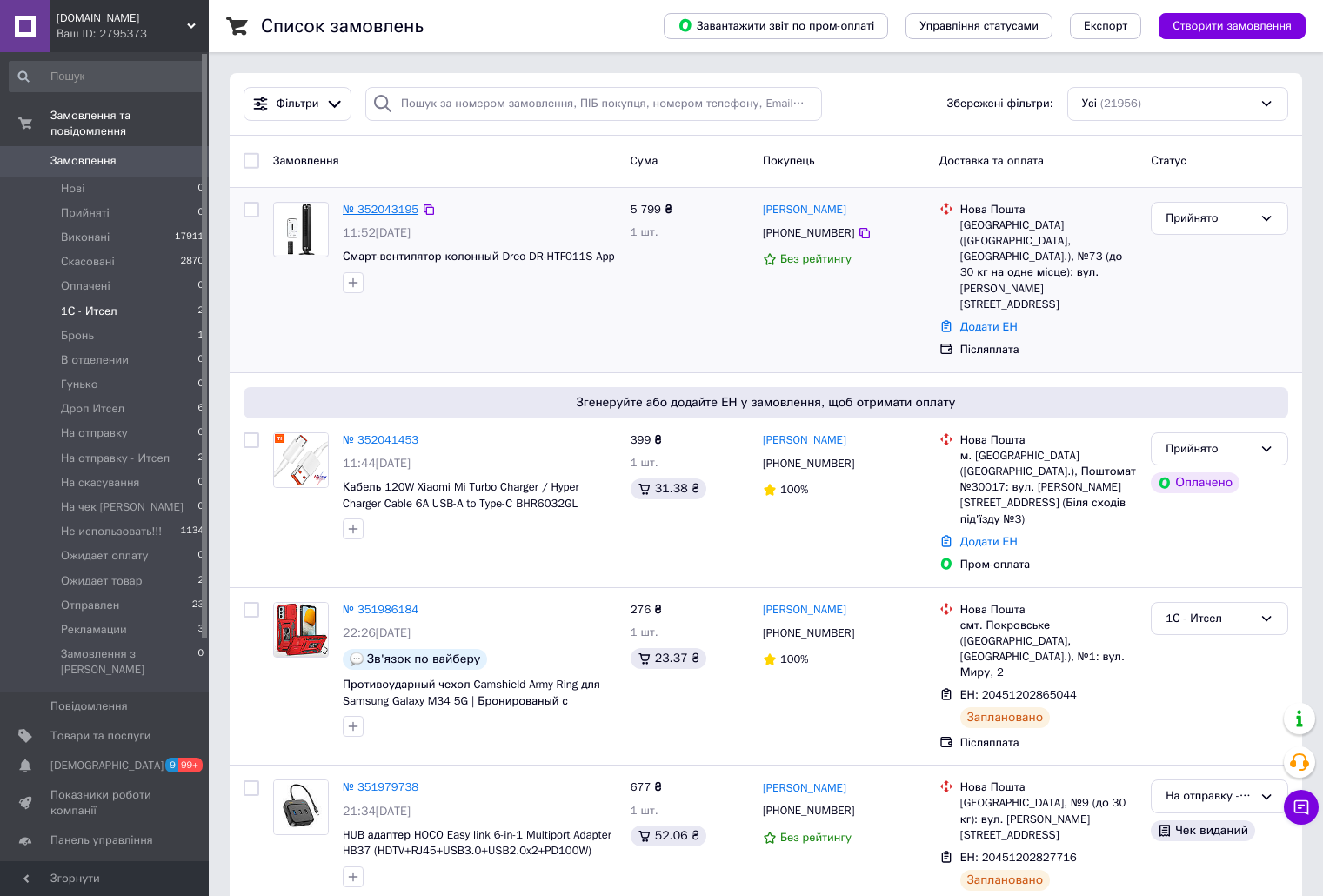 click on "№ 352043195" at bounding box center (380, 209) 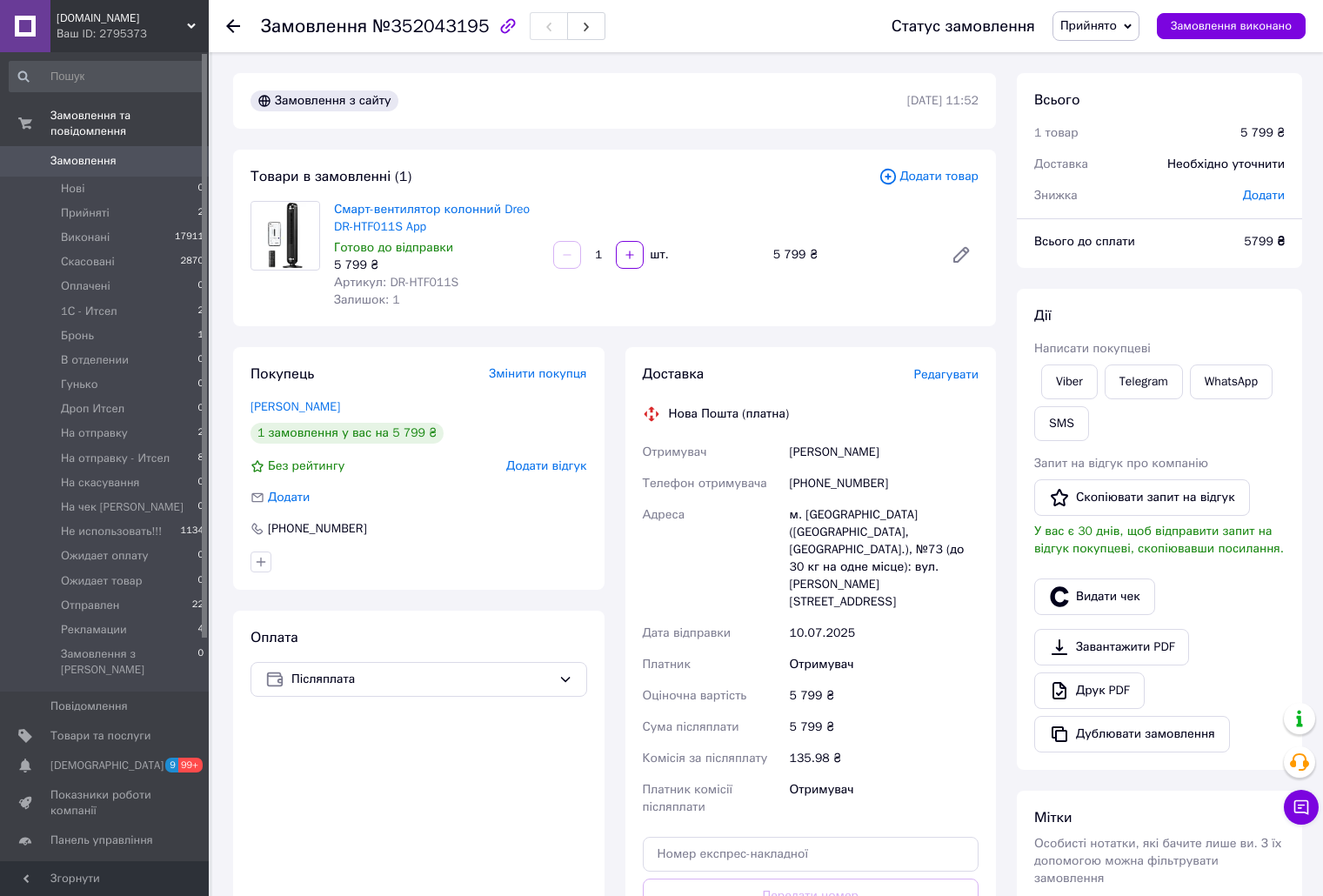 click on "Артикул: DR-HTF011S" at bounding box center [396, 282] 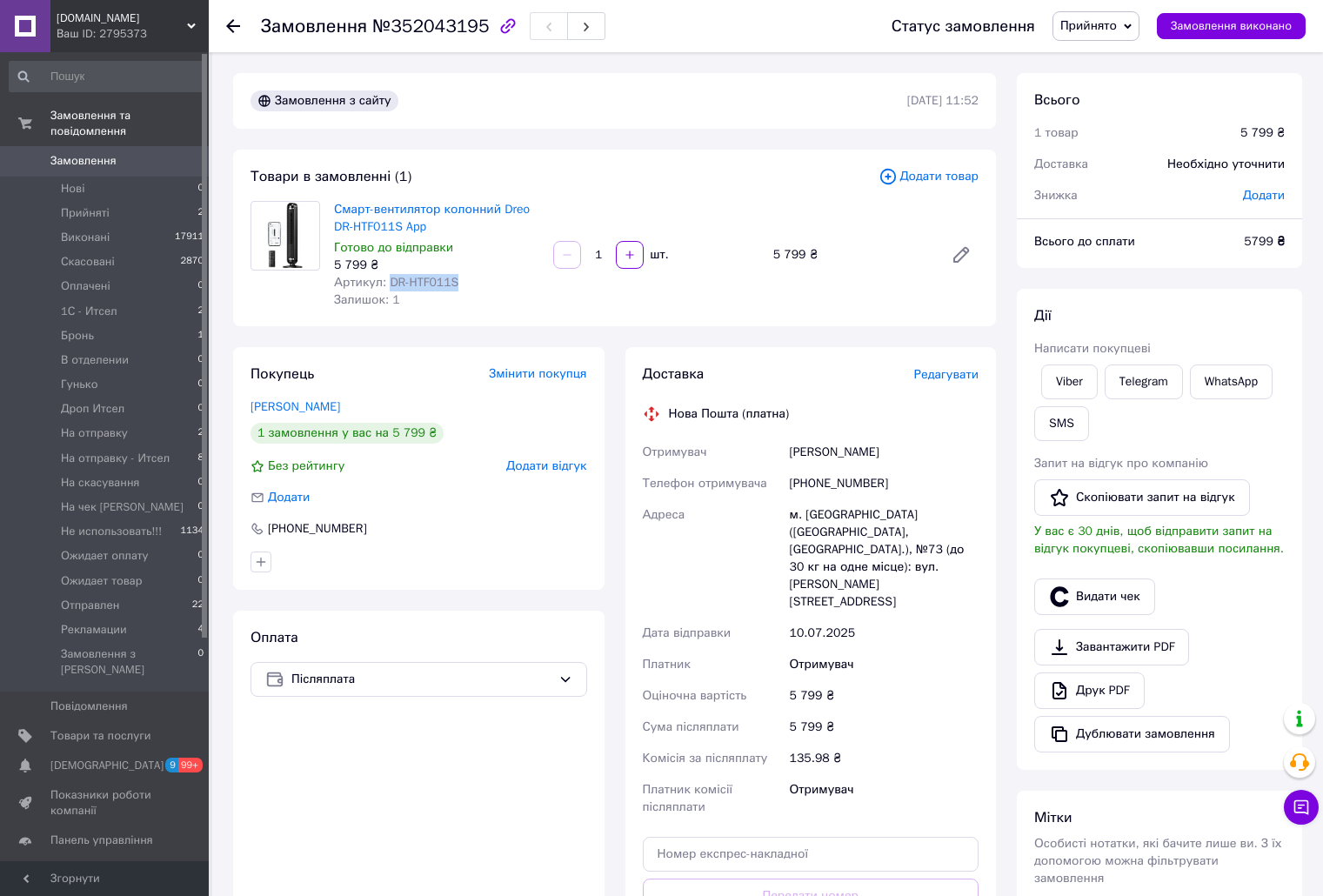 drag, startPoint x: 388, startPoint y: 282, endPoint x: 462, endPoint y: 284, distance: 74.02702 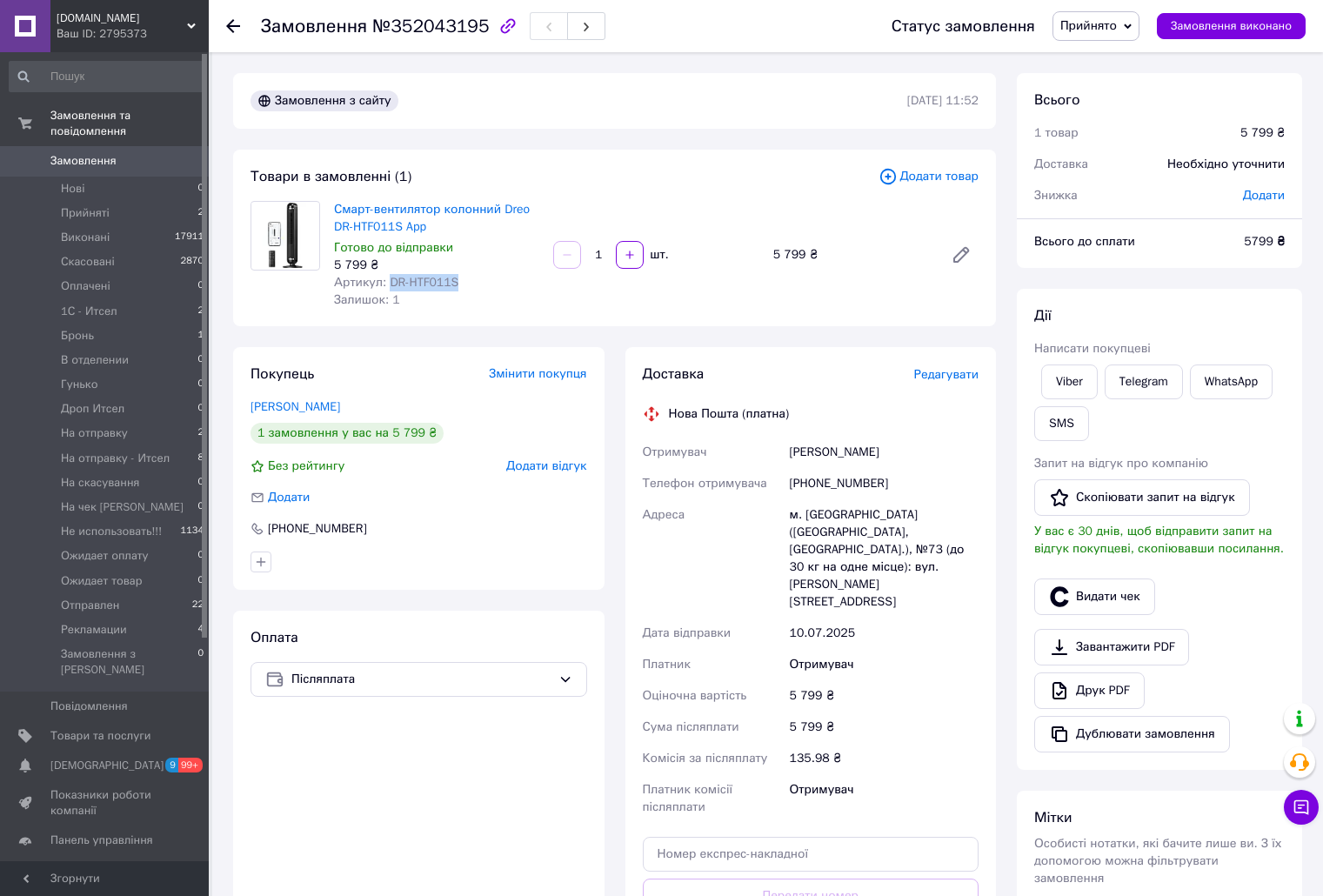 copy on "DR-HTF011S" 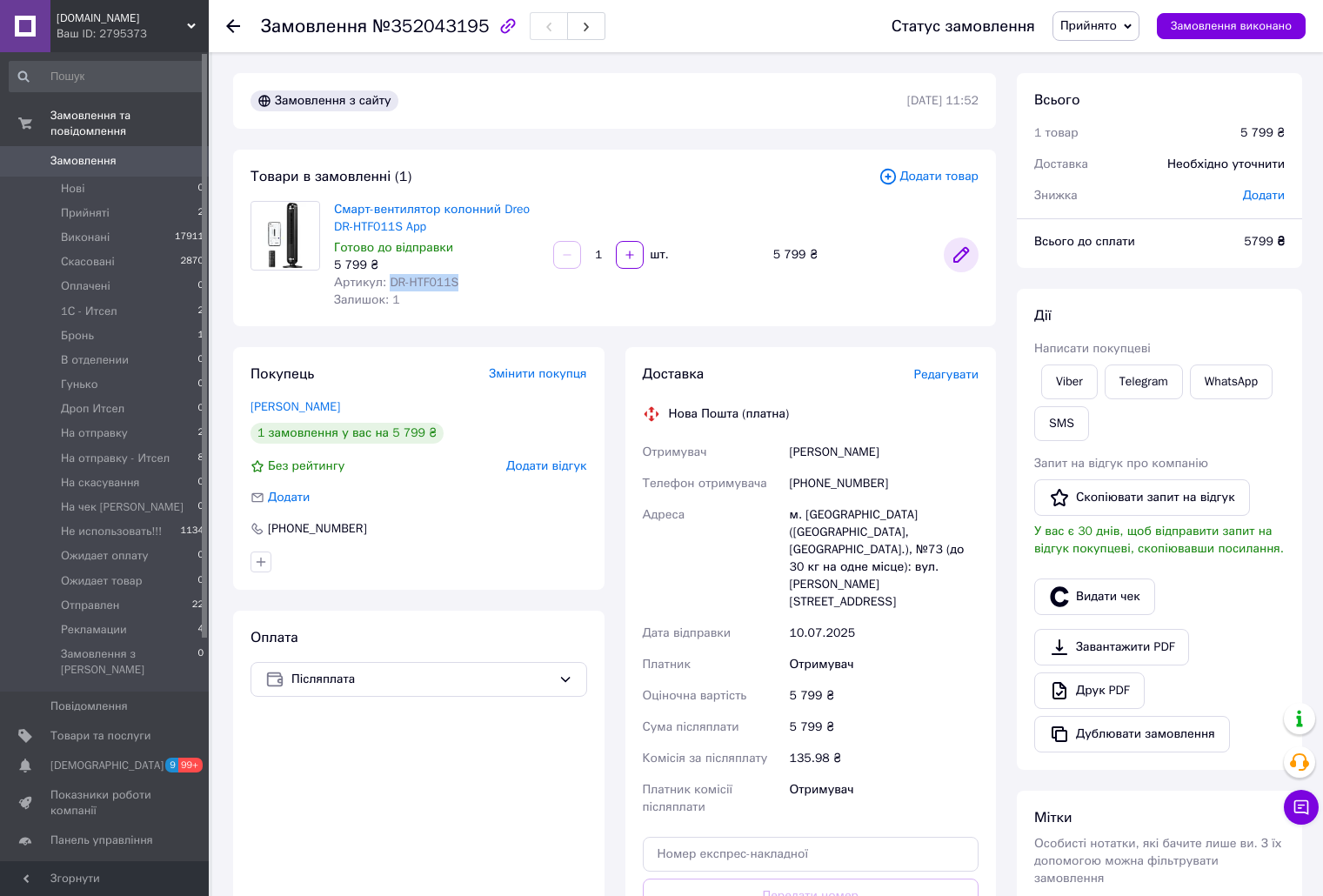 click 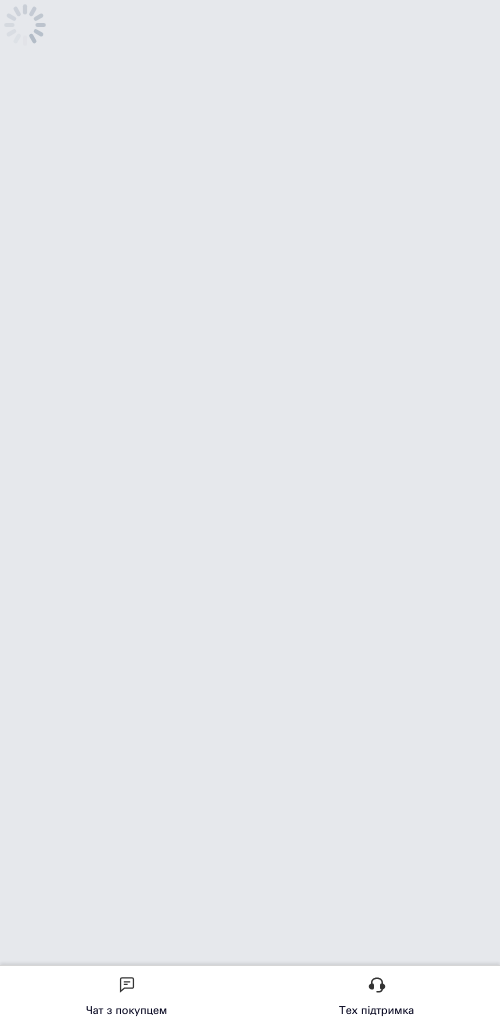 scroll, scrollTop: 0, scrollLeft: 0, axis: both 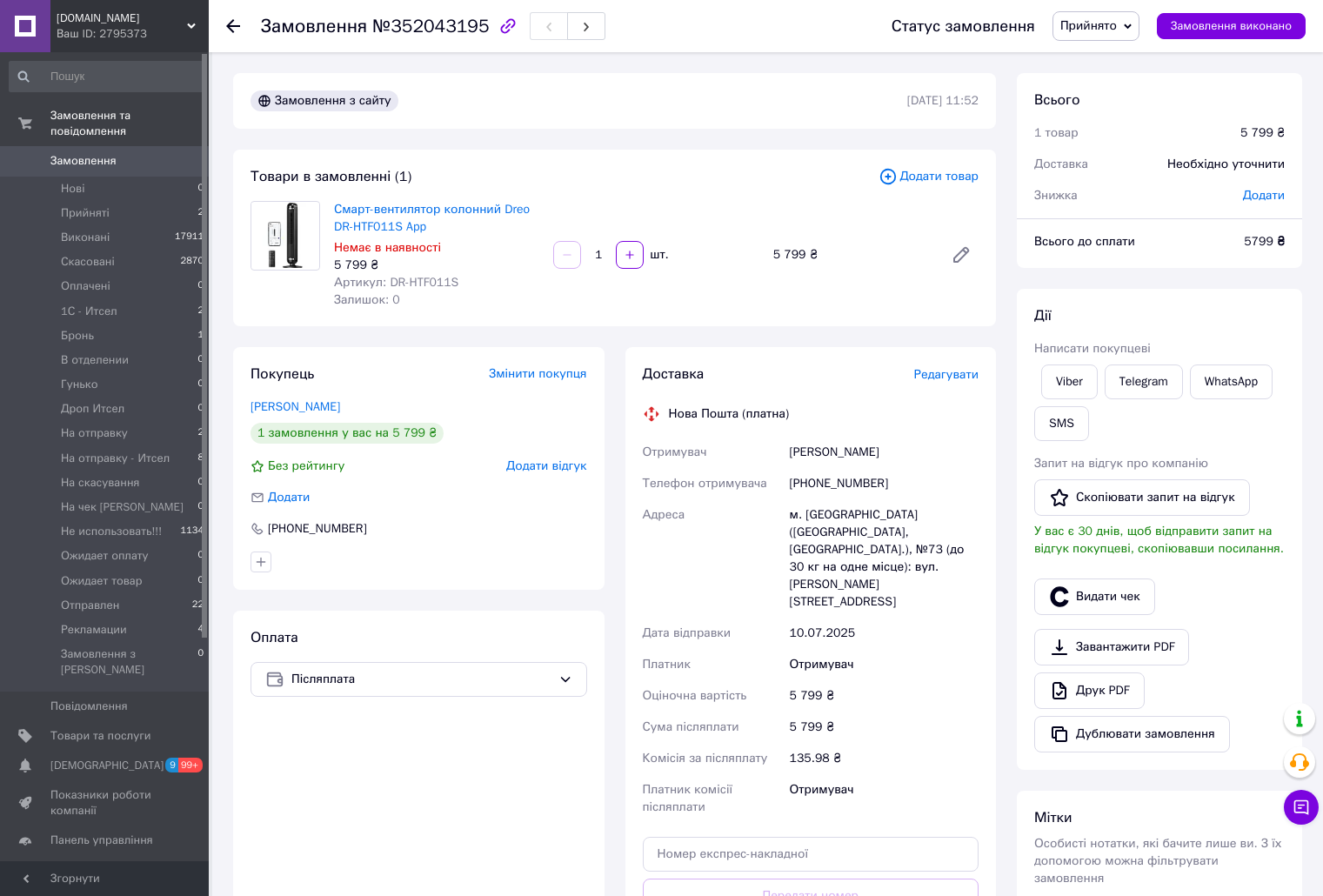 click 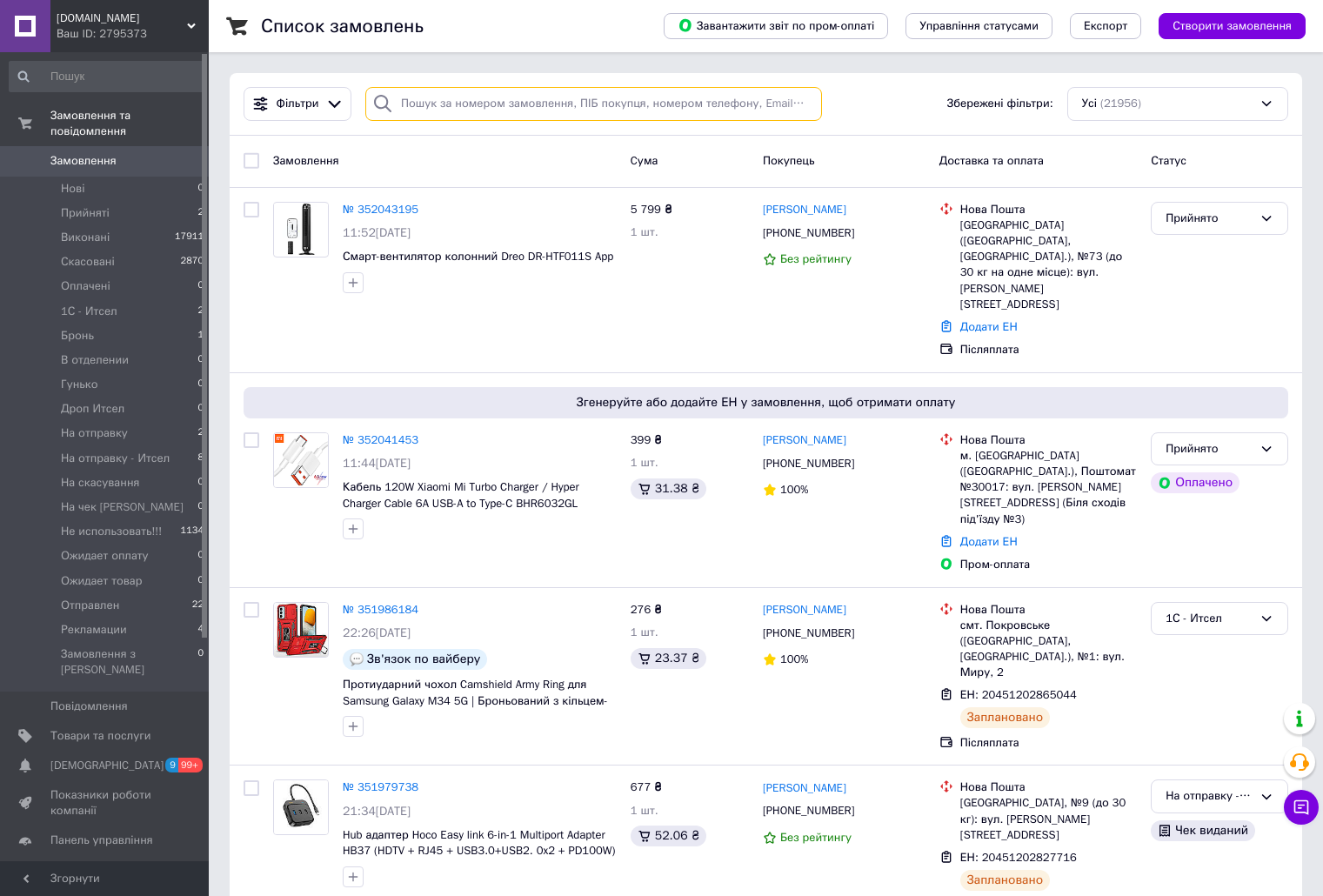 click at bounding box center (593, 104) 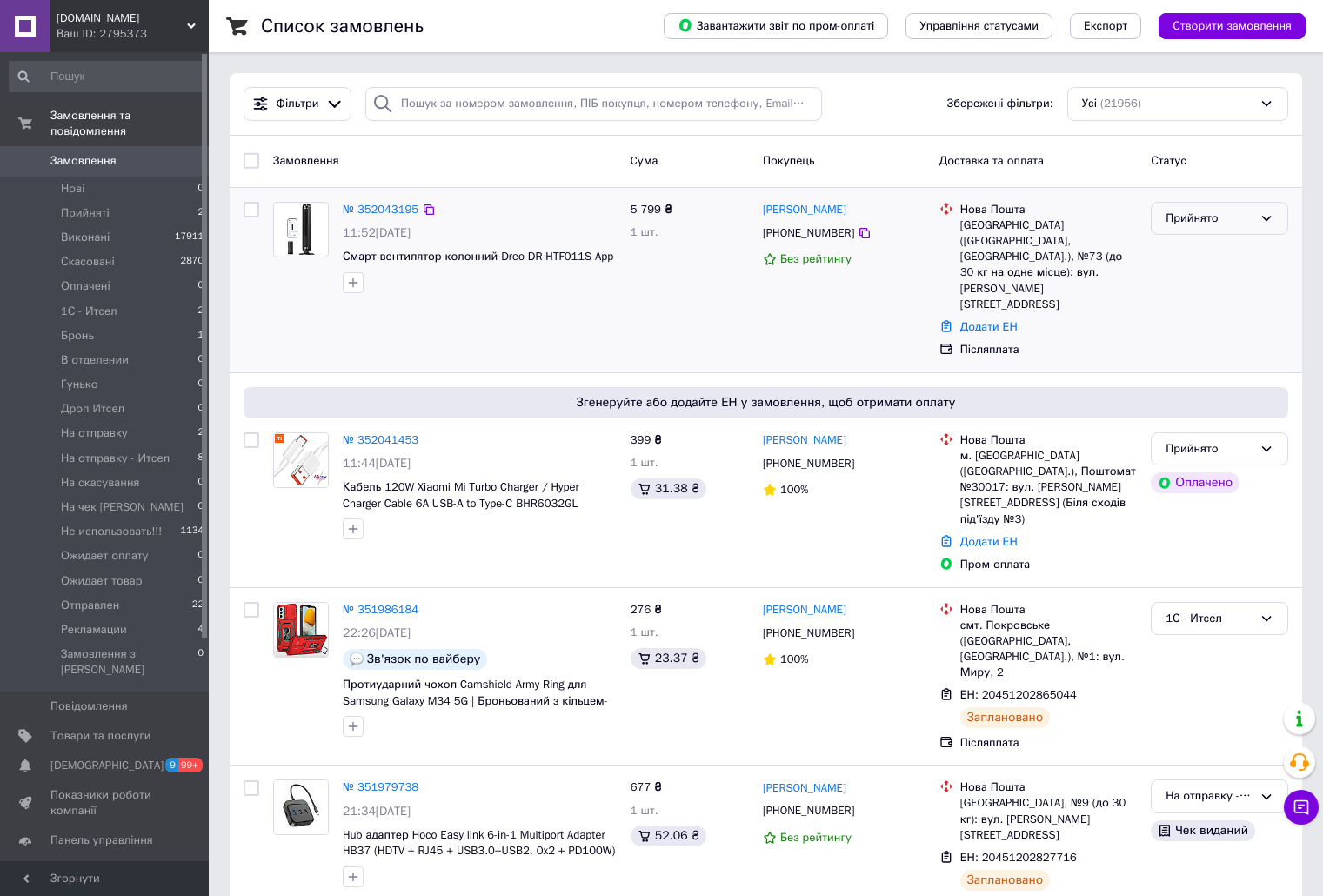 click on "Прийнято" at bounding box center [1209, 218] 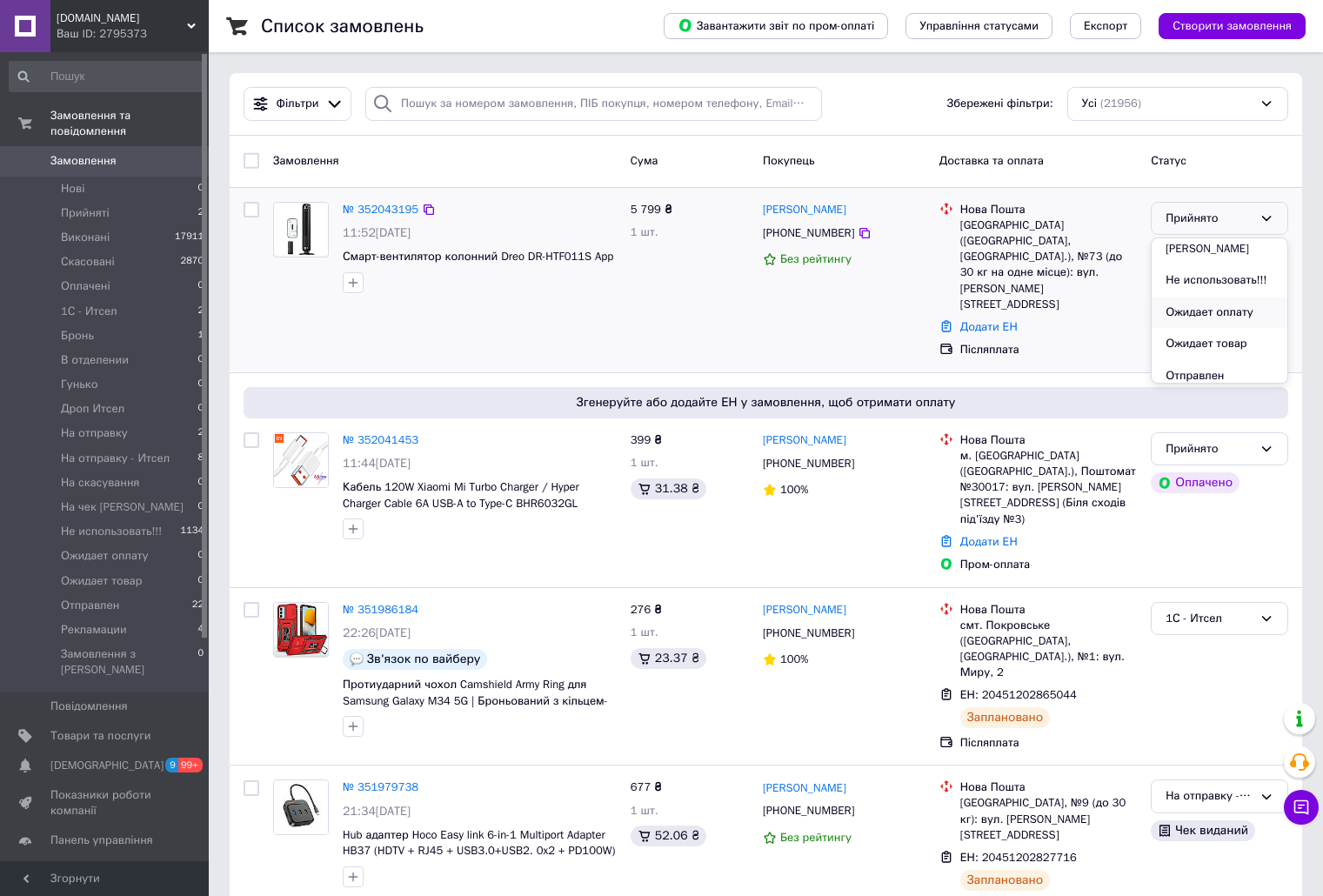 scroll, scrollTop: 390, scrollLeft: 0, axis: vertical 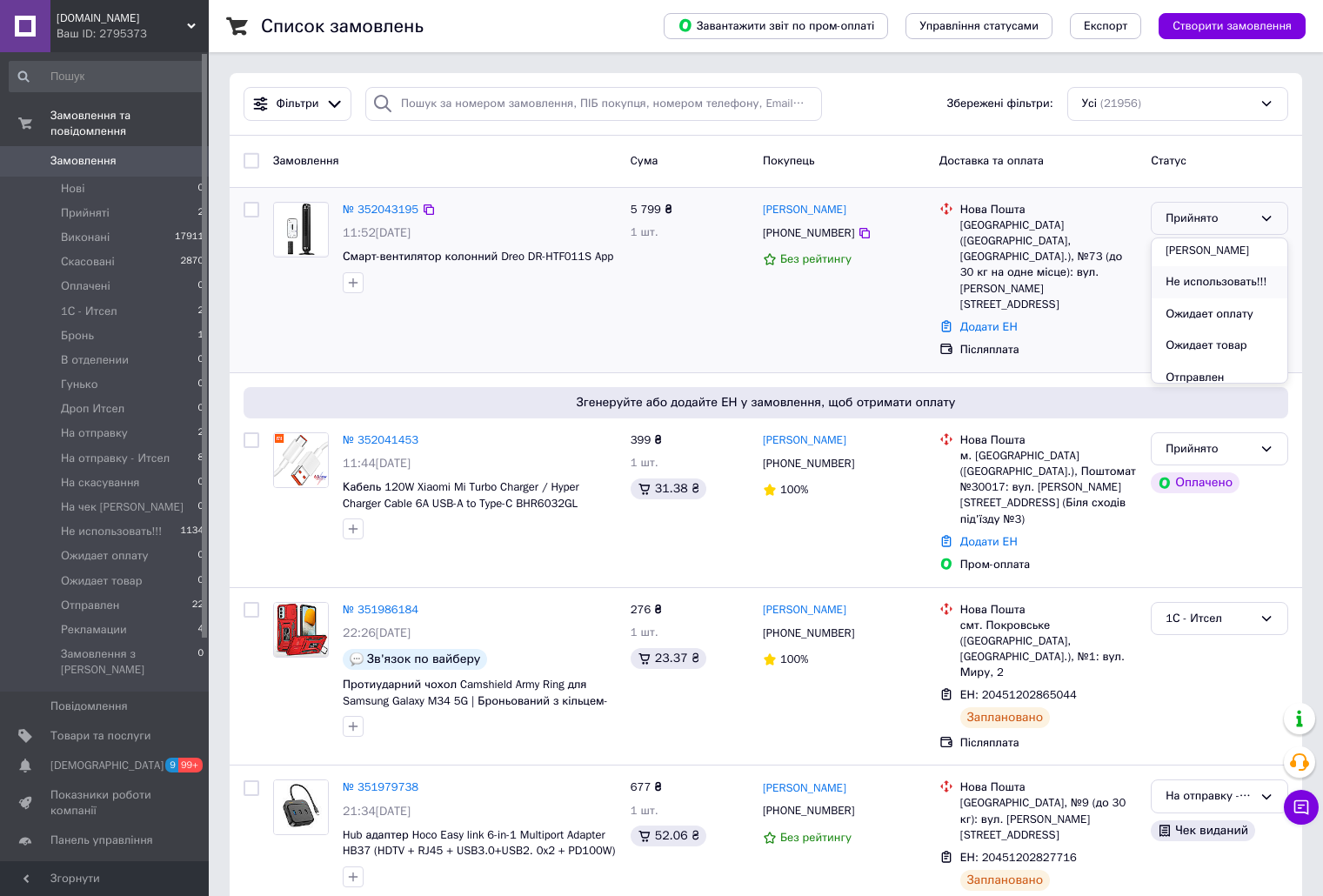 click on "Не использовать!!!" at bounding box center [1219, 282] 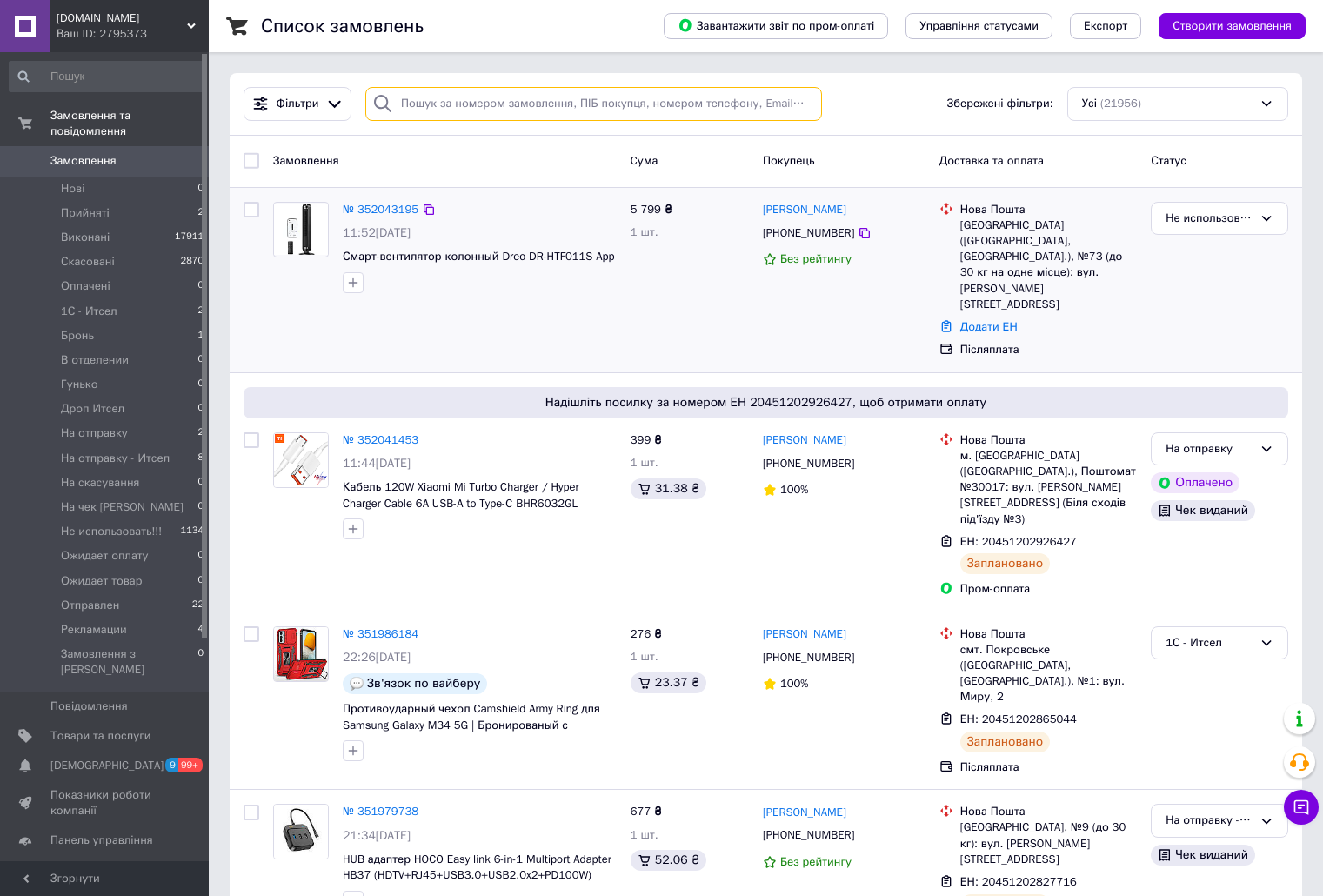 click at bounding box center (593, 104) 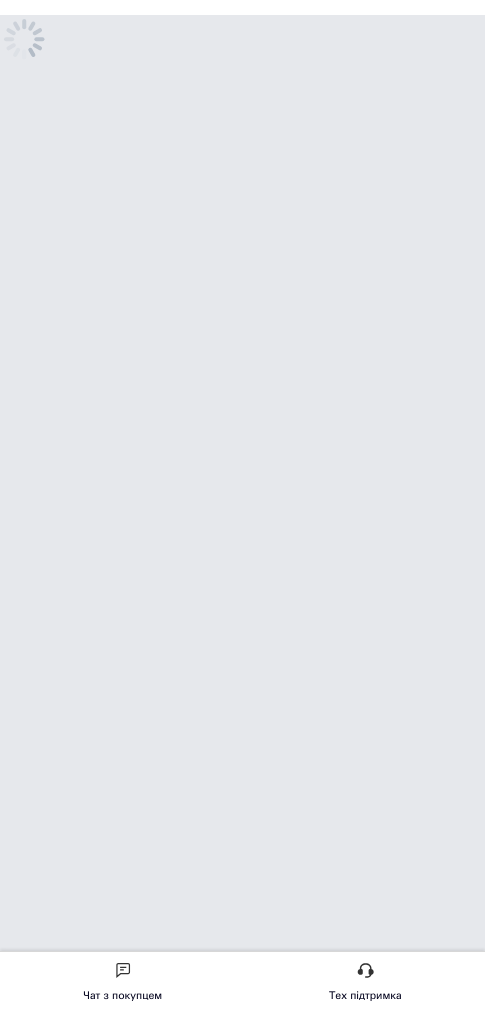 scroll, scrollTop: 0, scrollLeft: 0, axis: both 